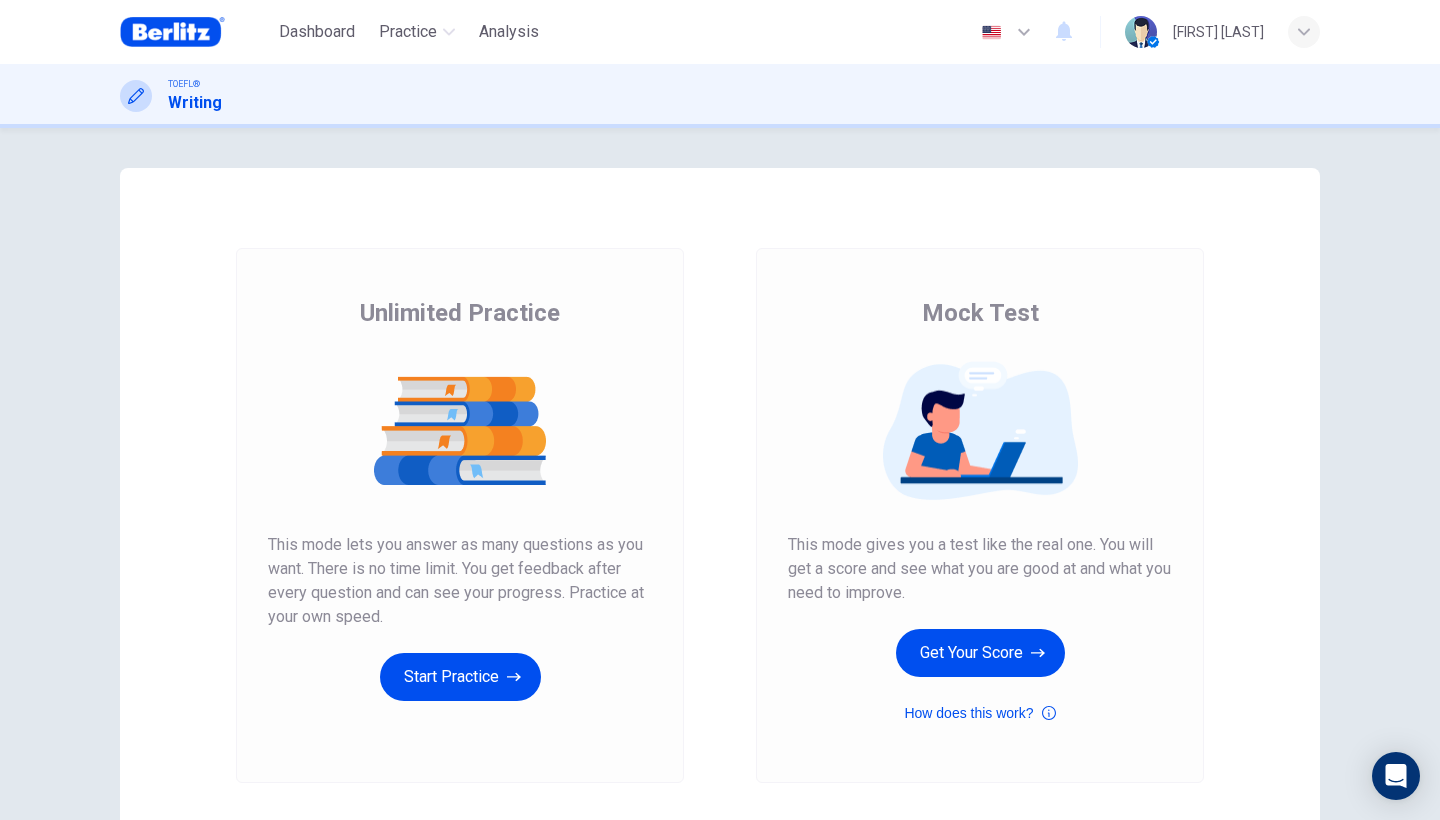 scroll, scrollTop: 0, scrollLeft: 0, axis: both 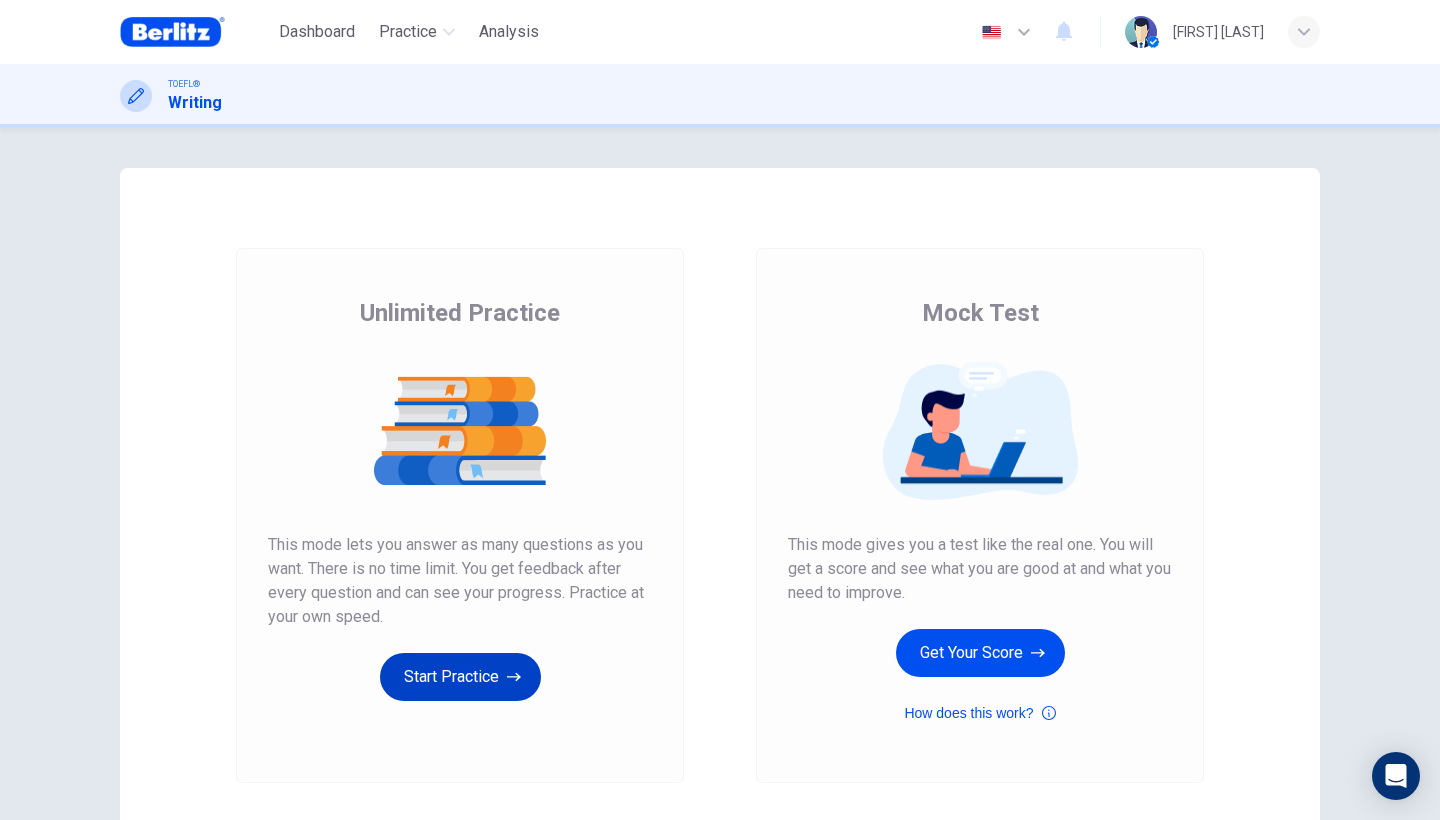 click on "Start Practice" at bounding box center (460, 677) 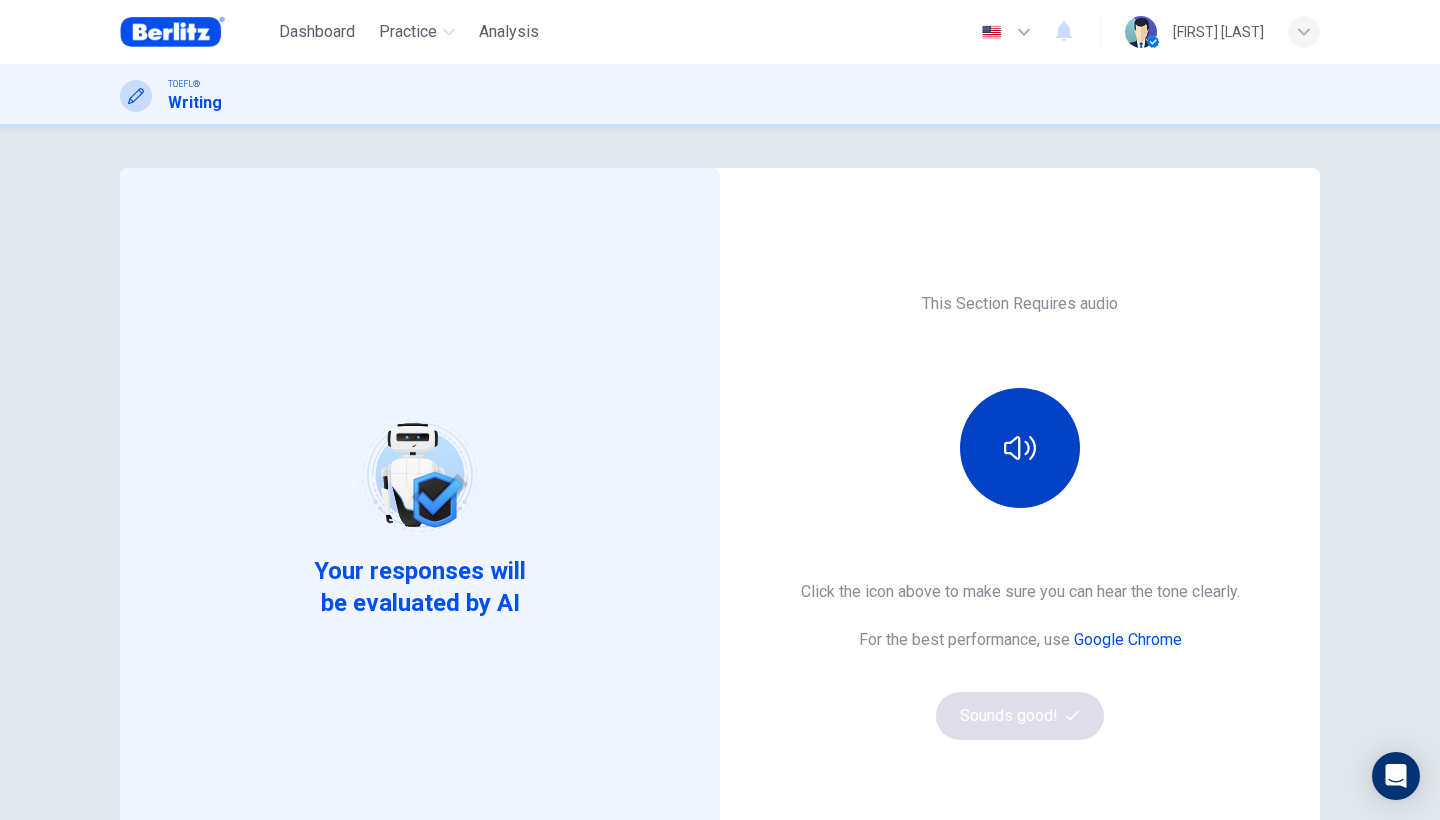 click 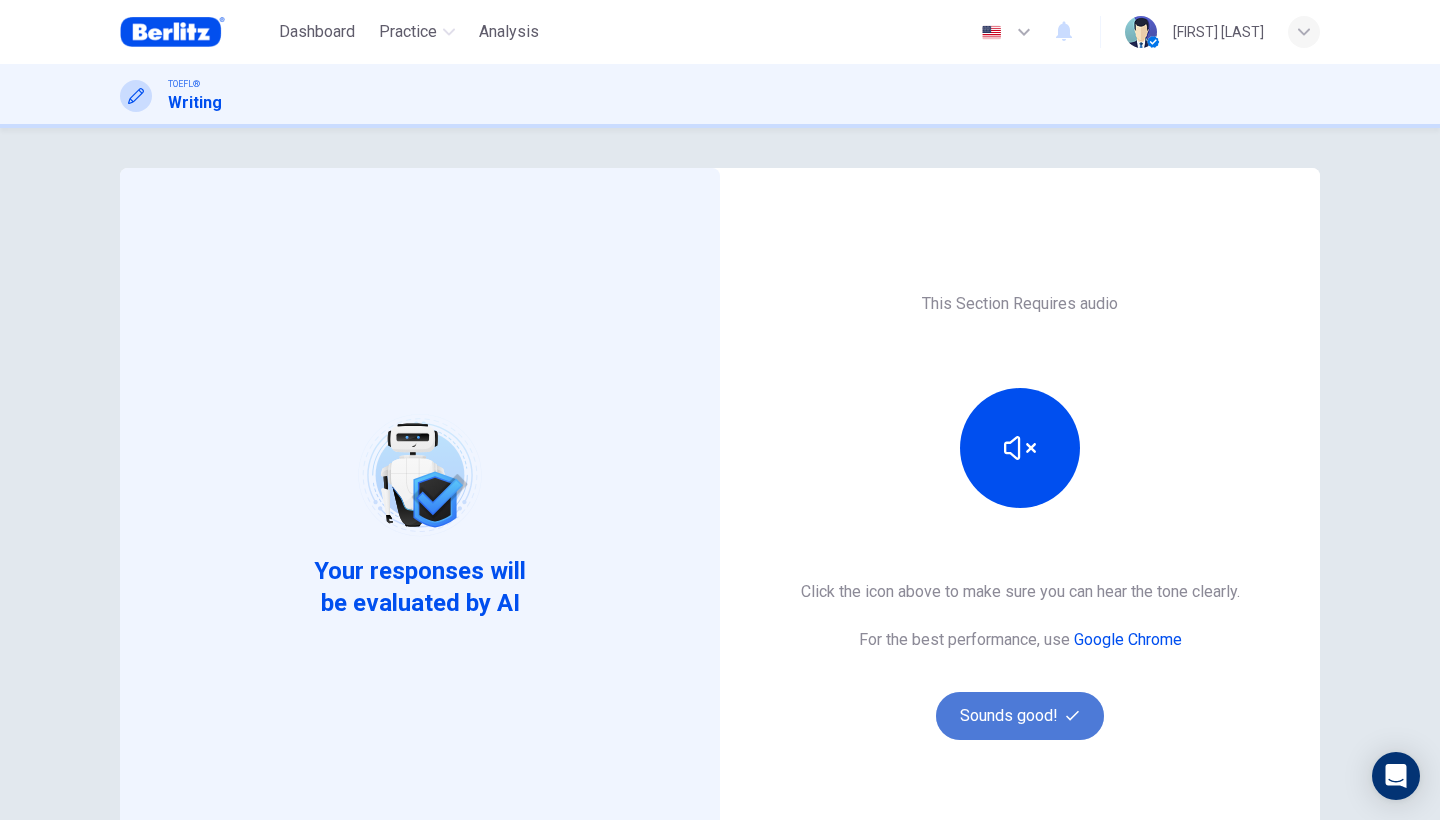 click on "Sounds good!" at bounding box center (1020, 716) 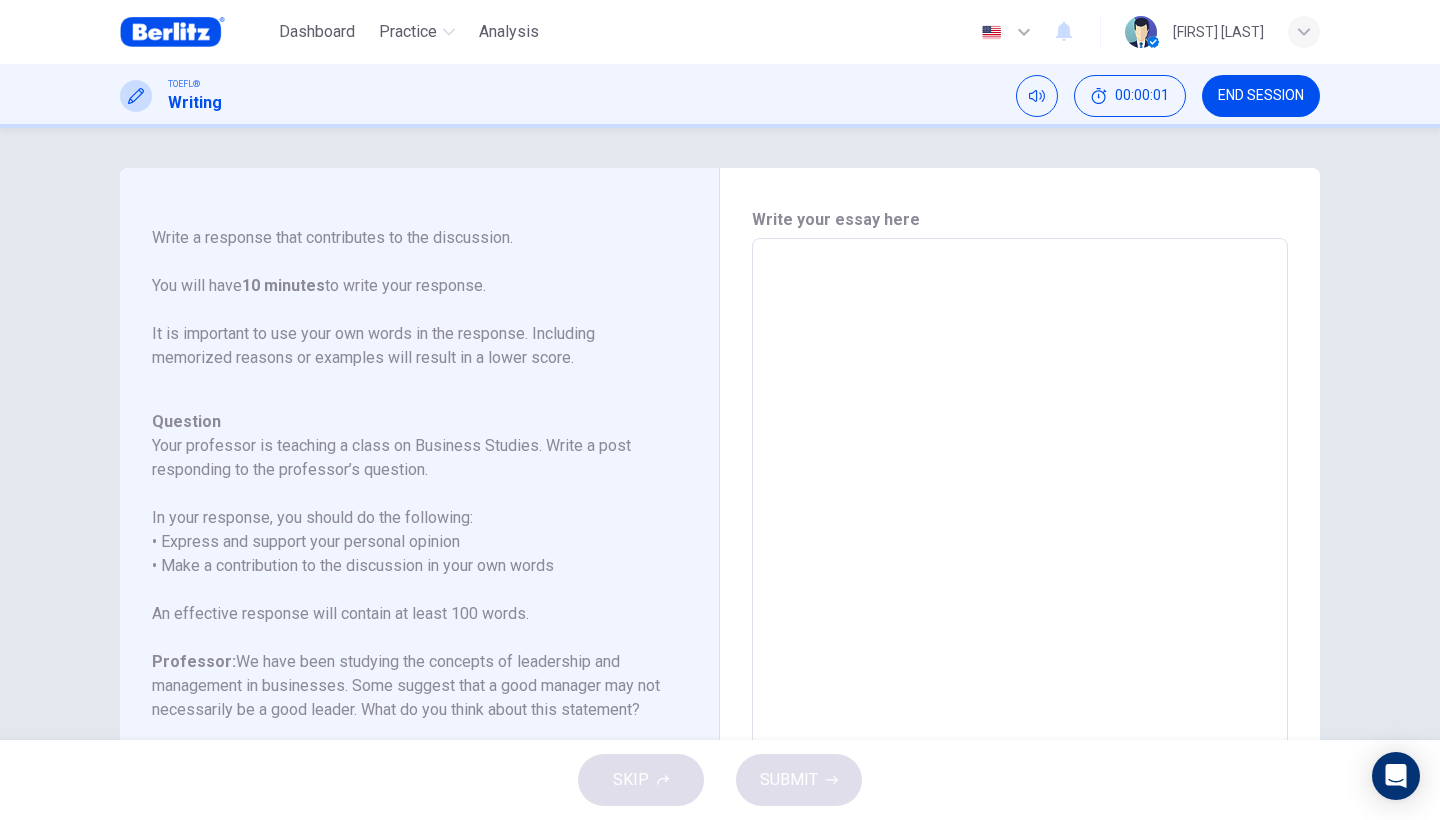 scroll, scrollTop: 246, scrollLeft: 0, axis: vertical 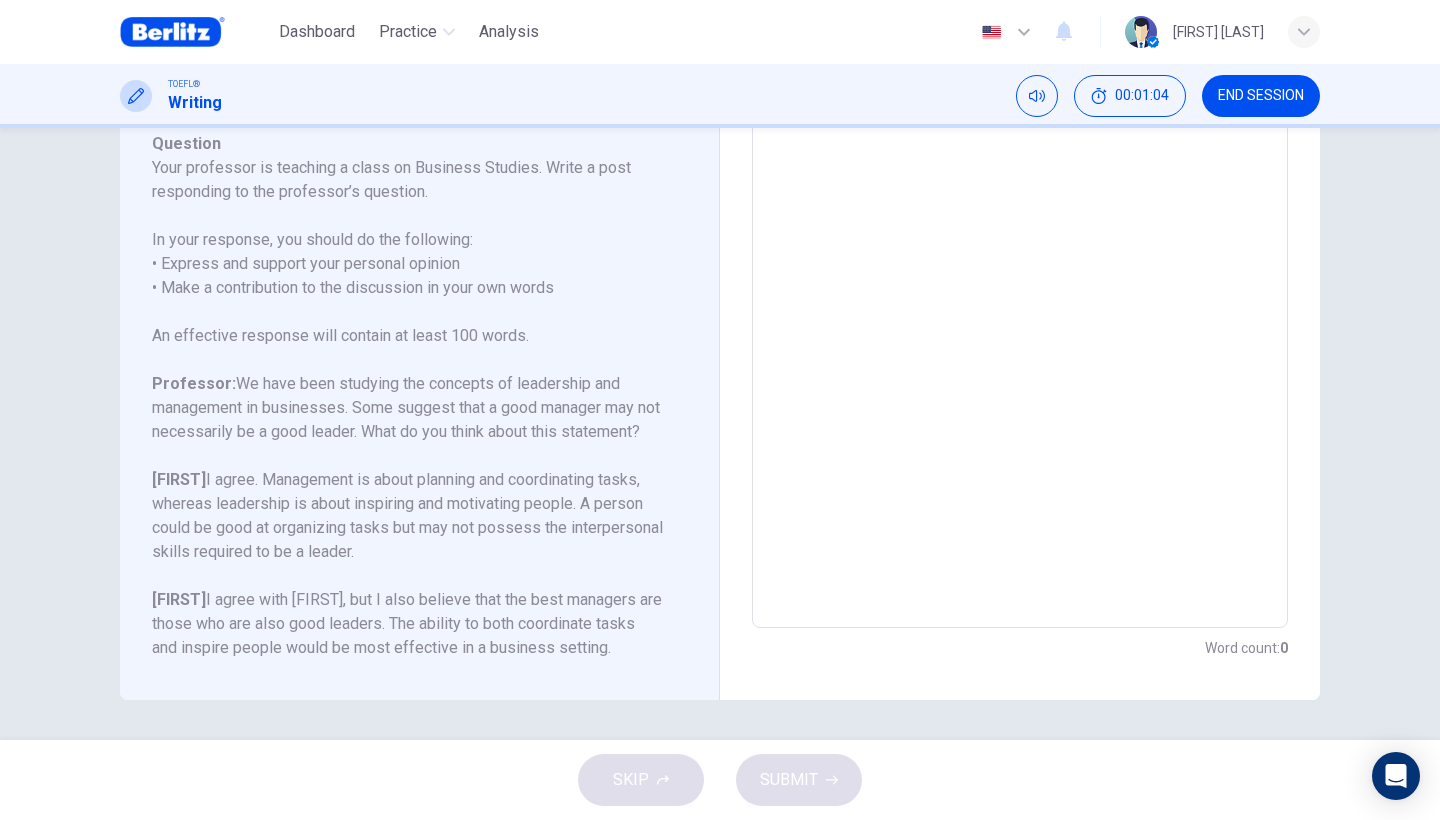 click at bounding box center (1020, 294) 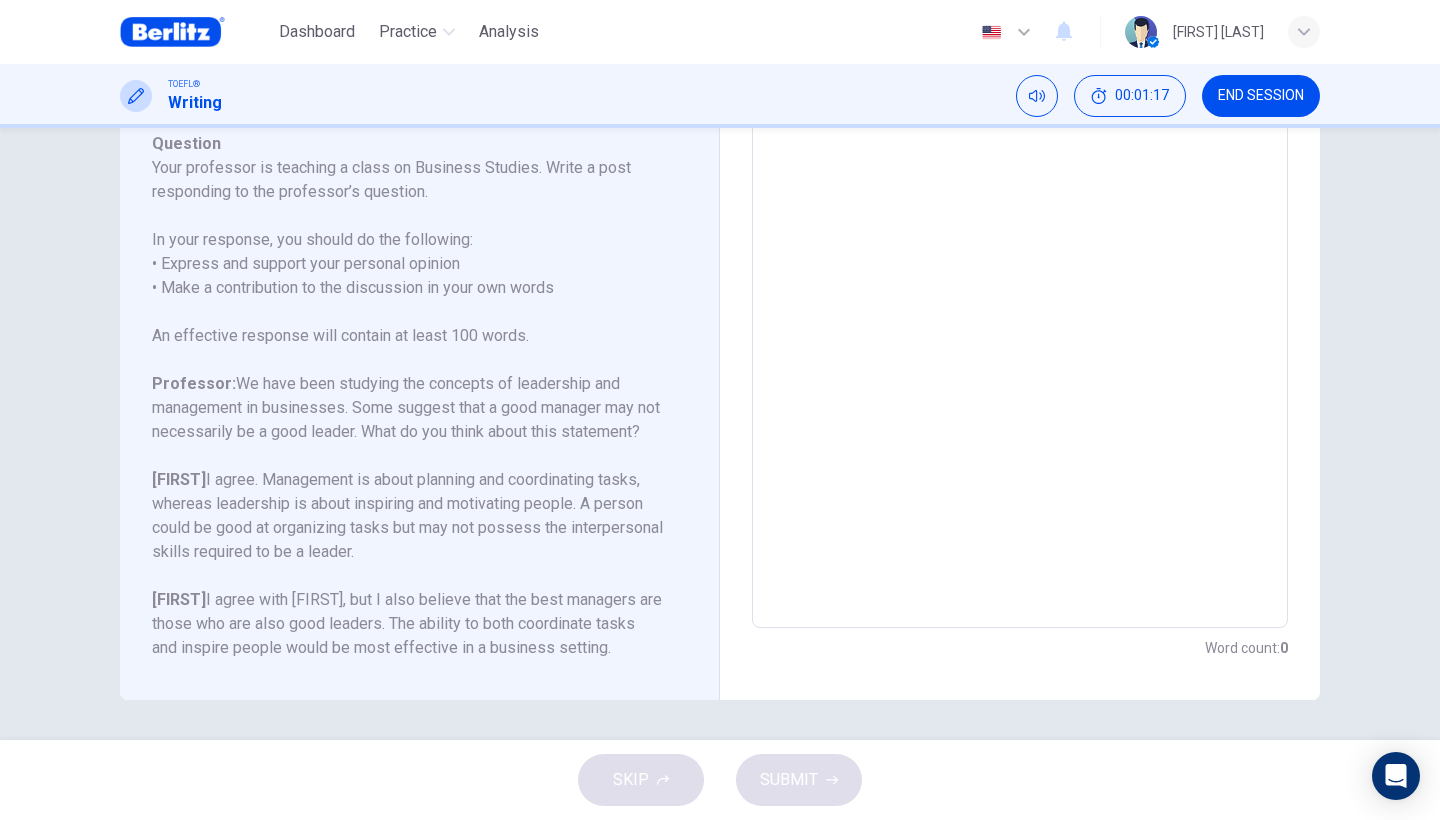 type on "*" 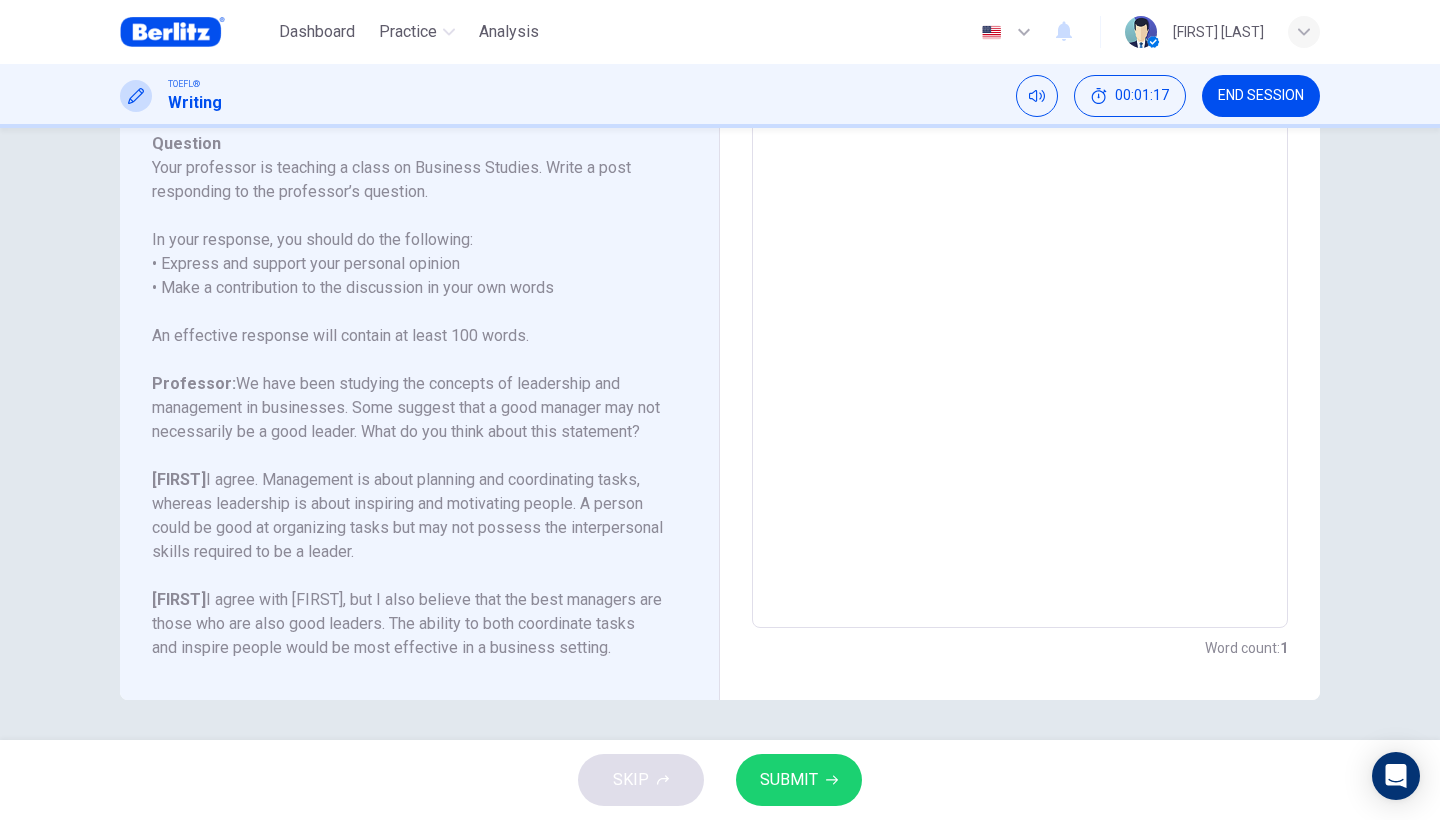 scroll, scrollTop: 0, scrollLeft: 0, axis: both 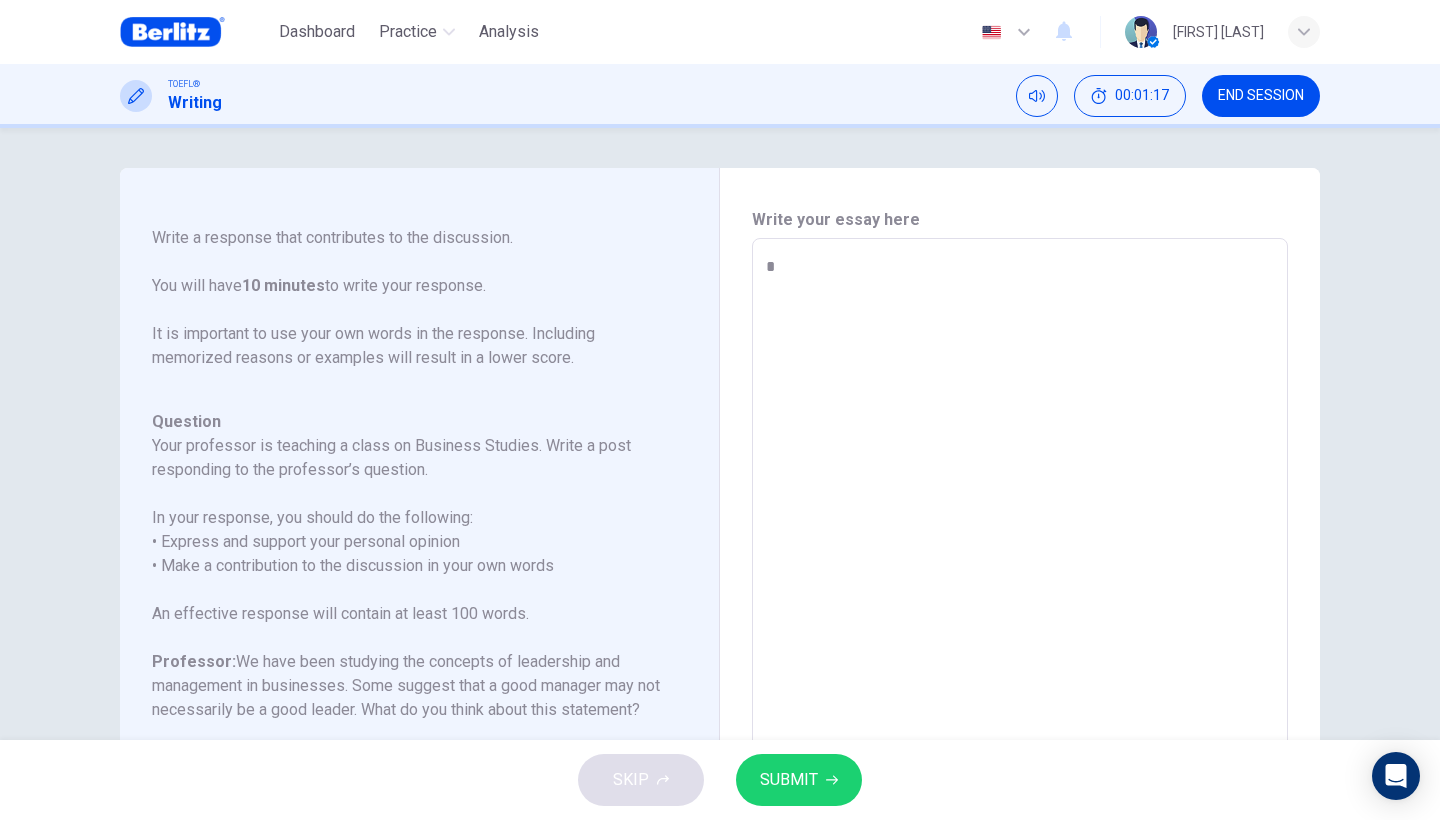 type on "*" 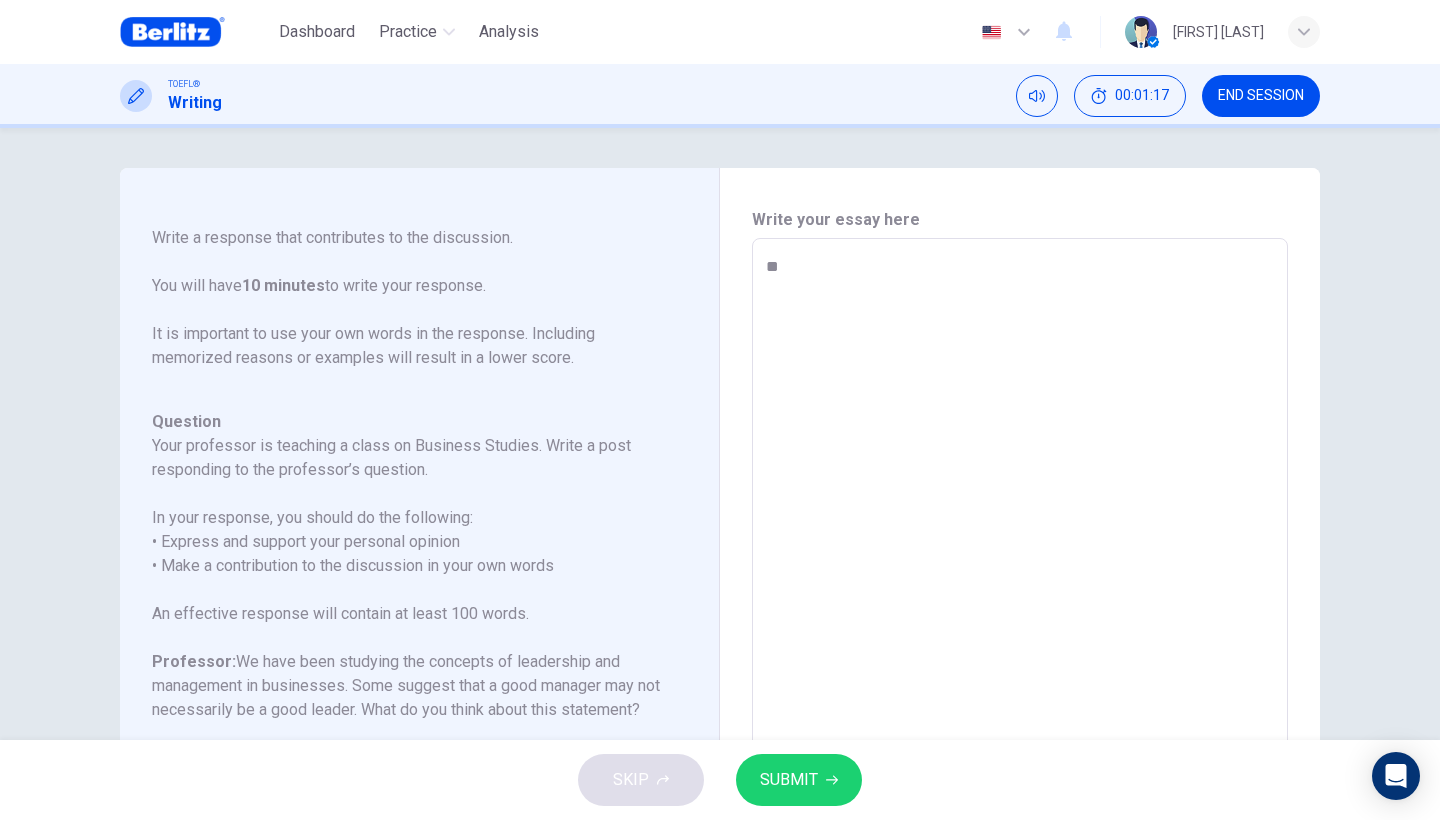 type on "*" 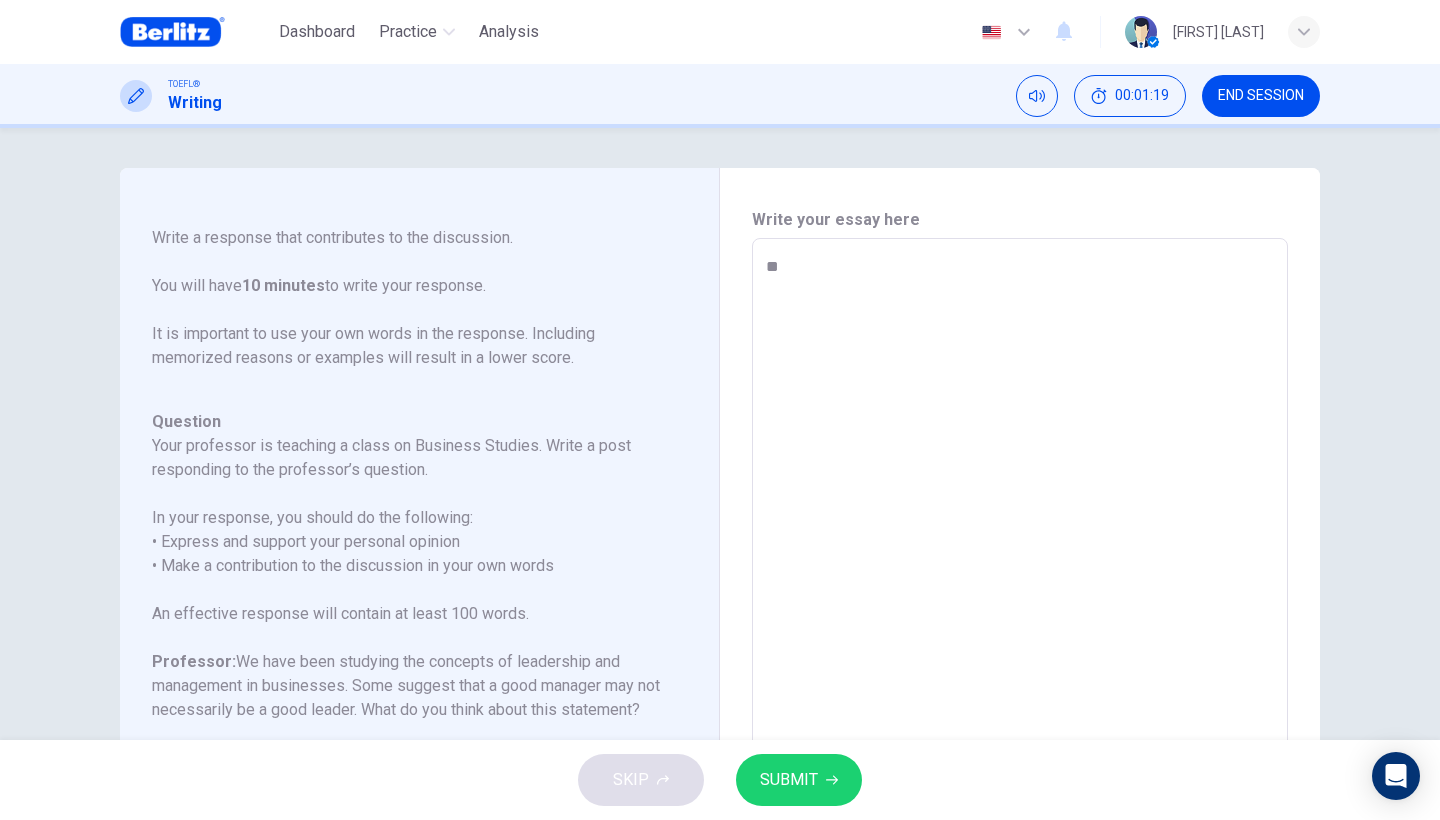 type on "***" 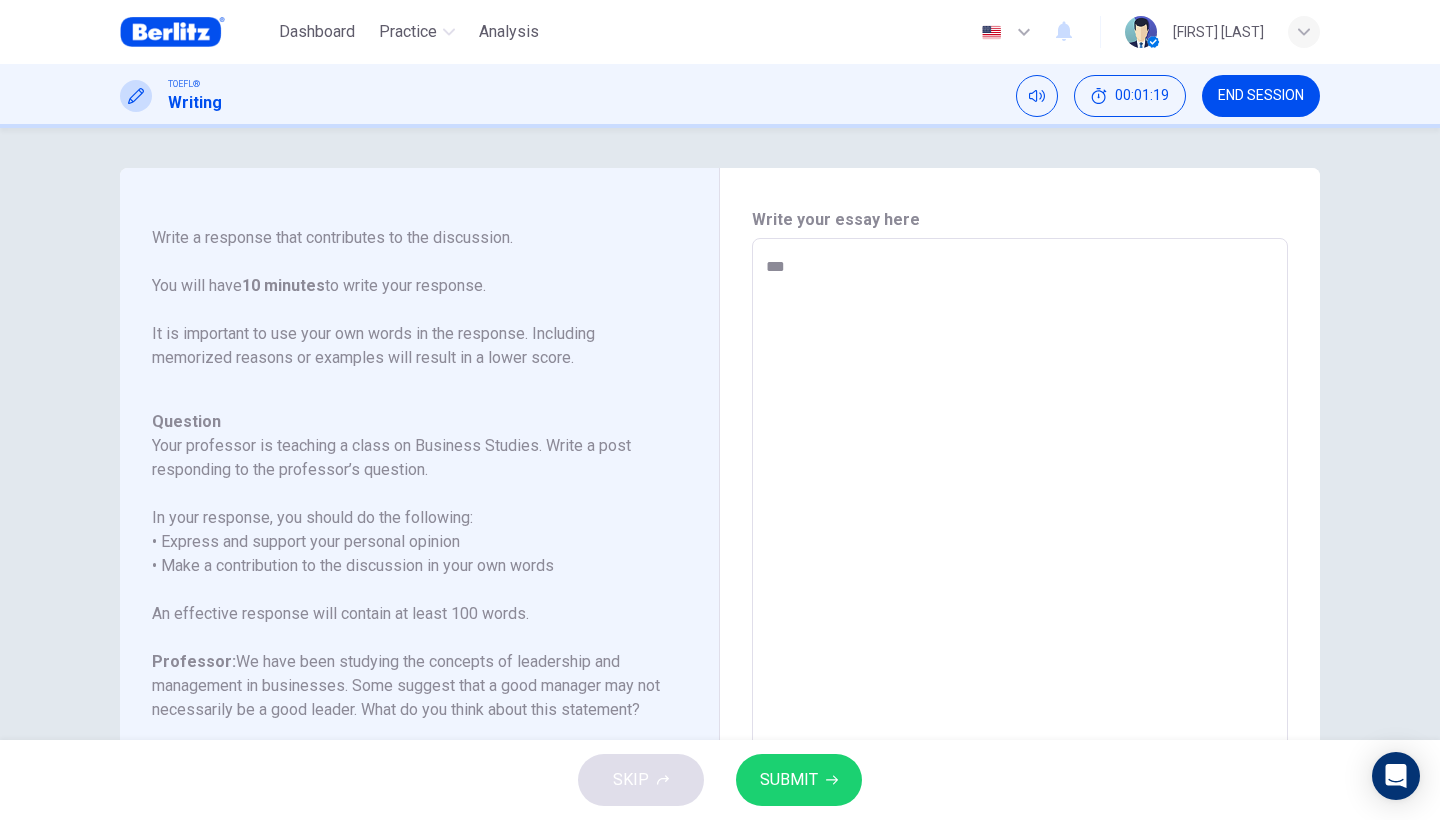 type on "*" 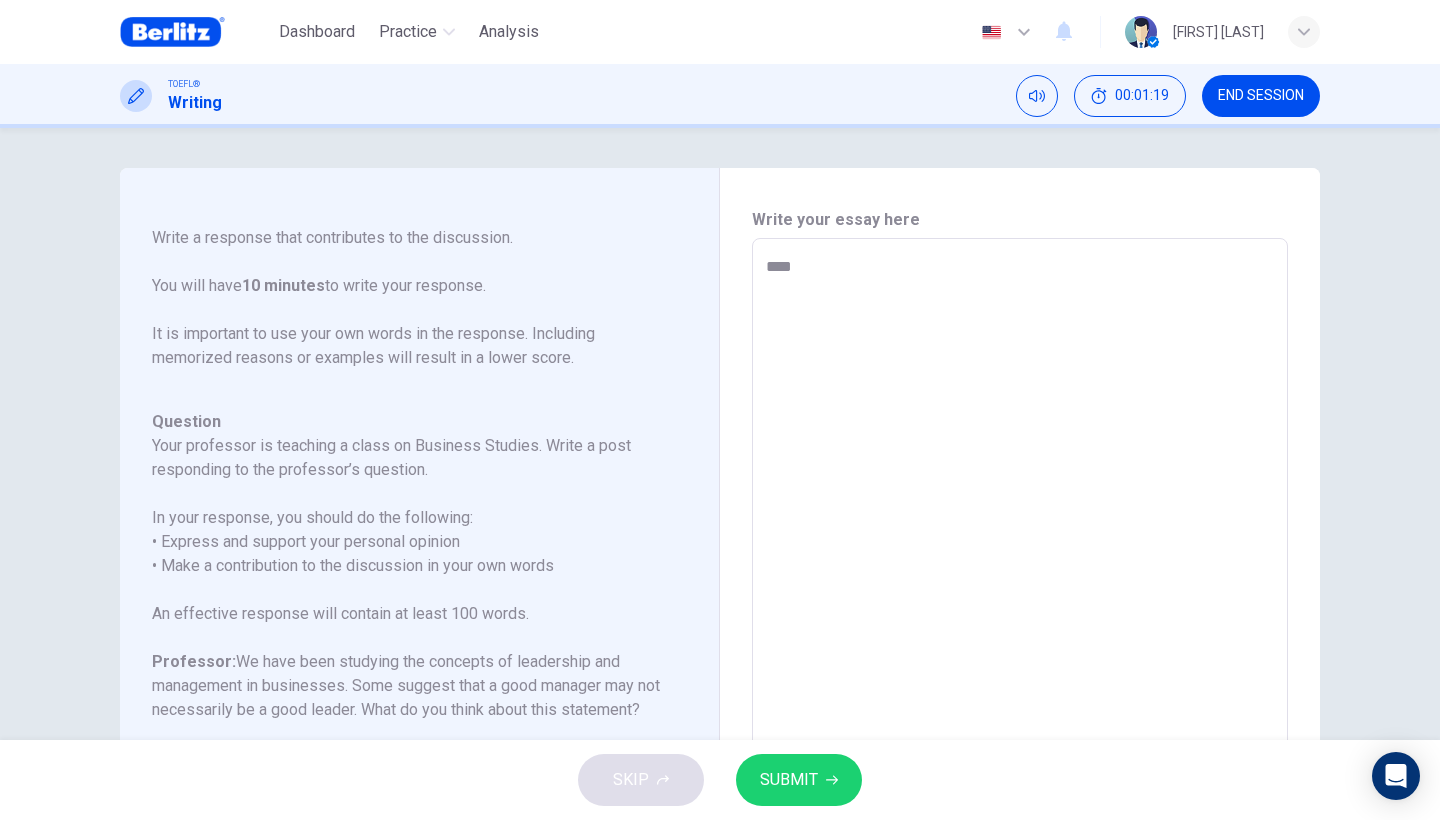 type on "*" 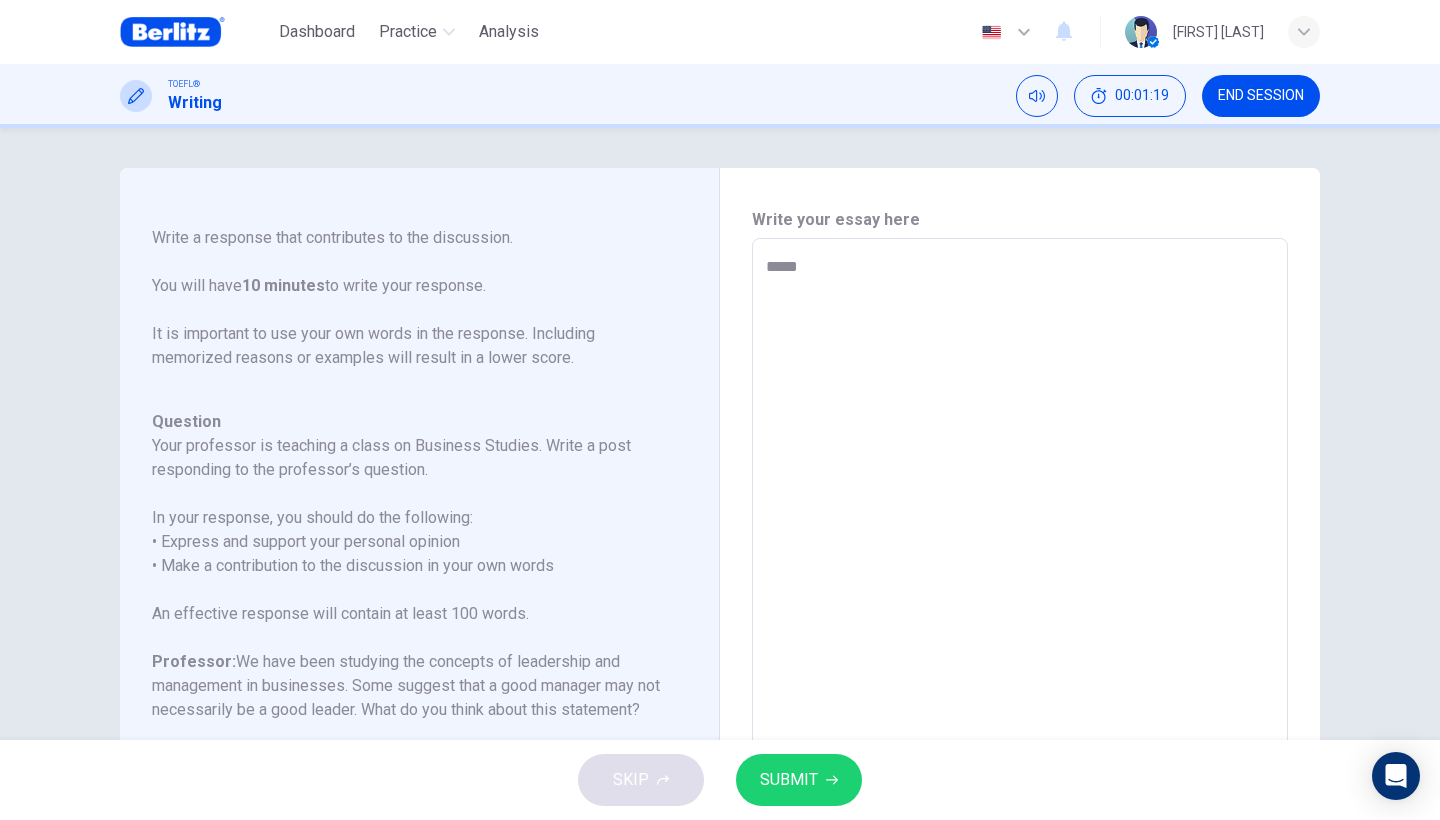 type on "*" 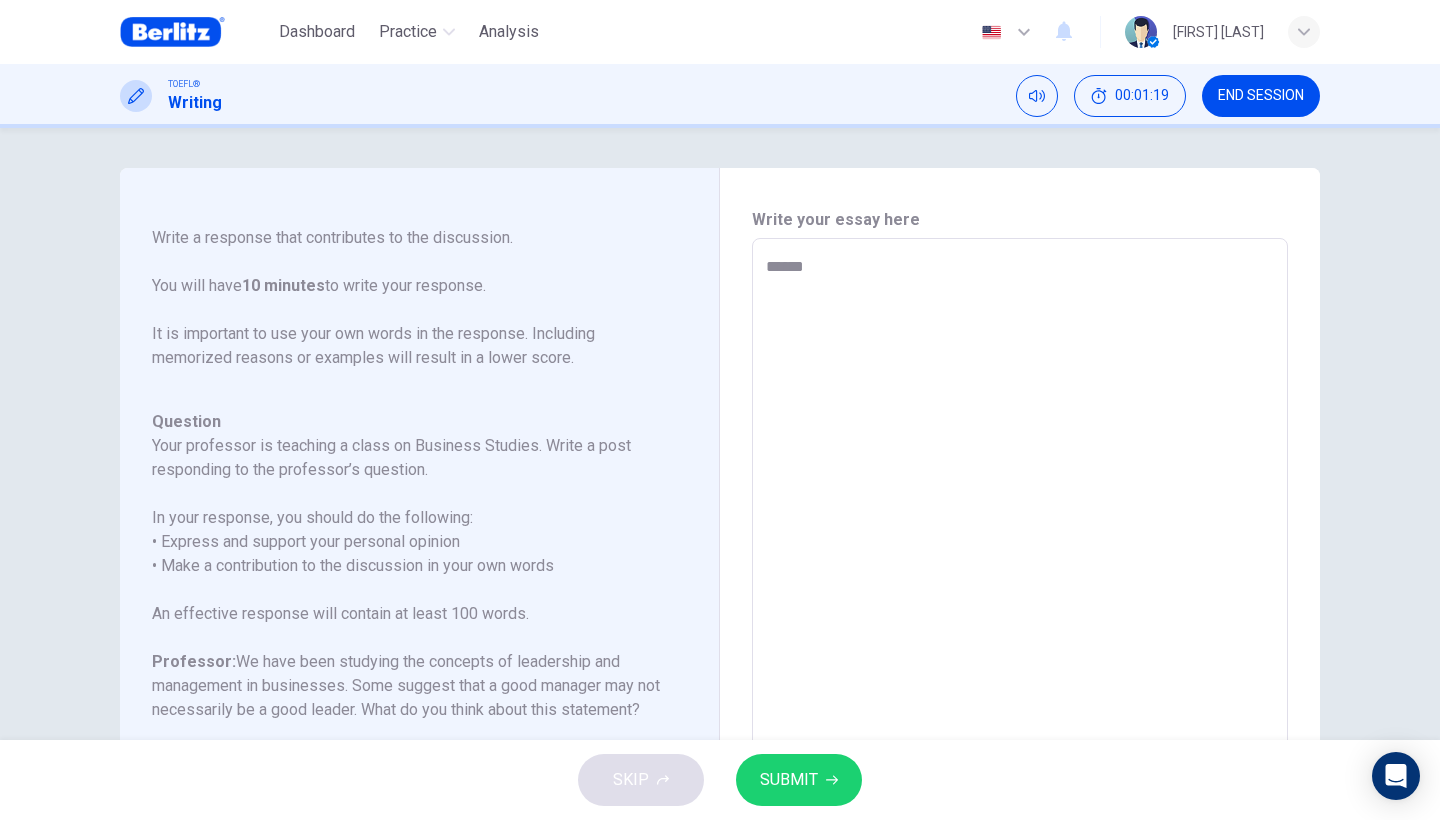 type on "*" 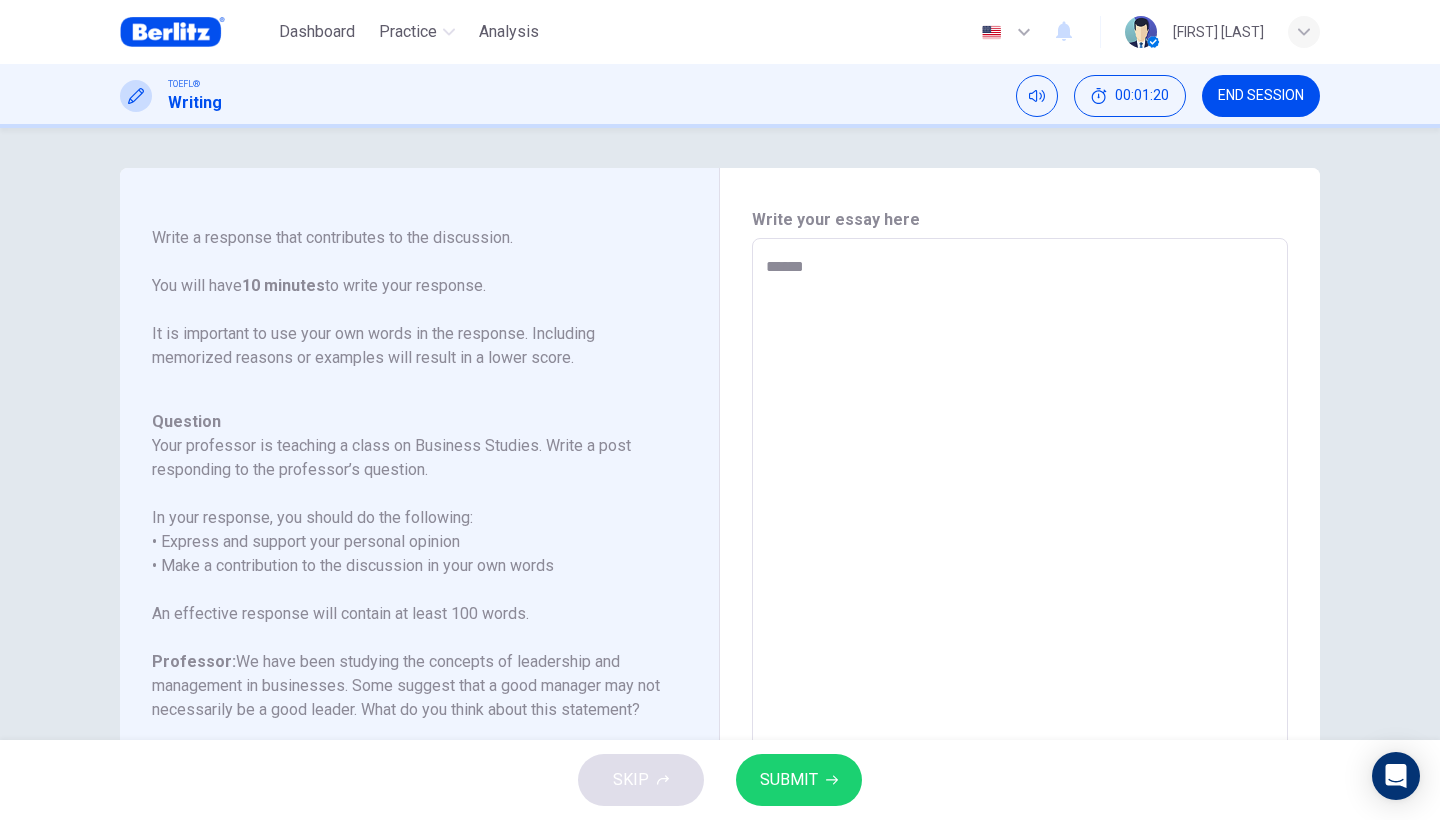 type on "*******" 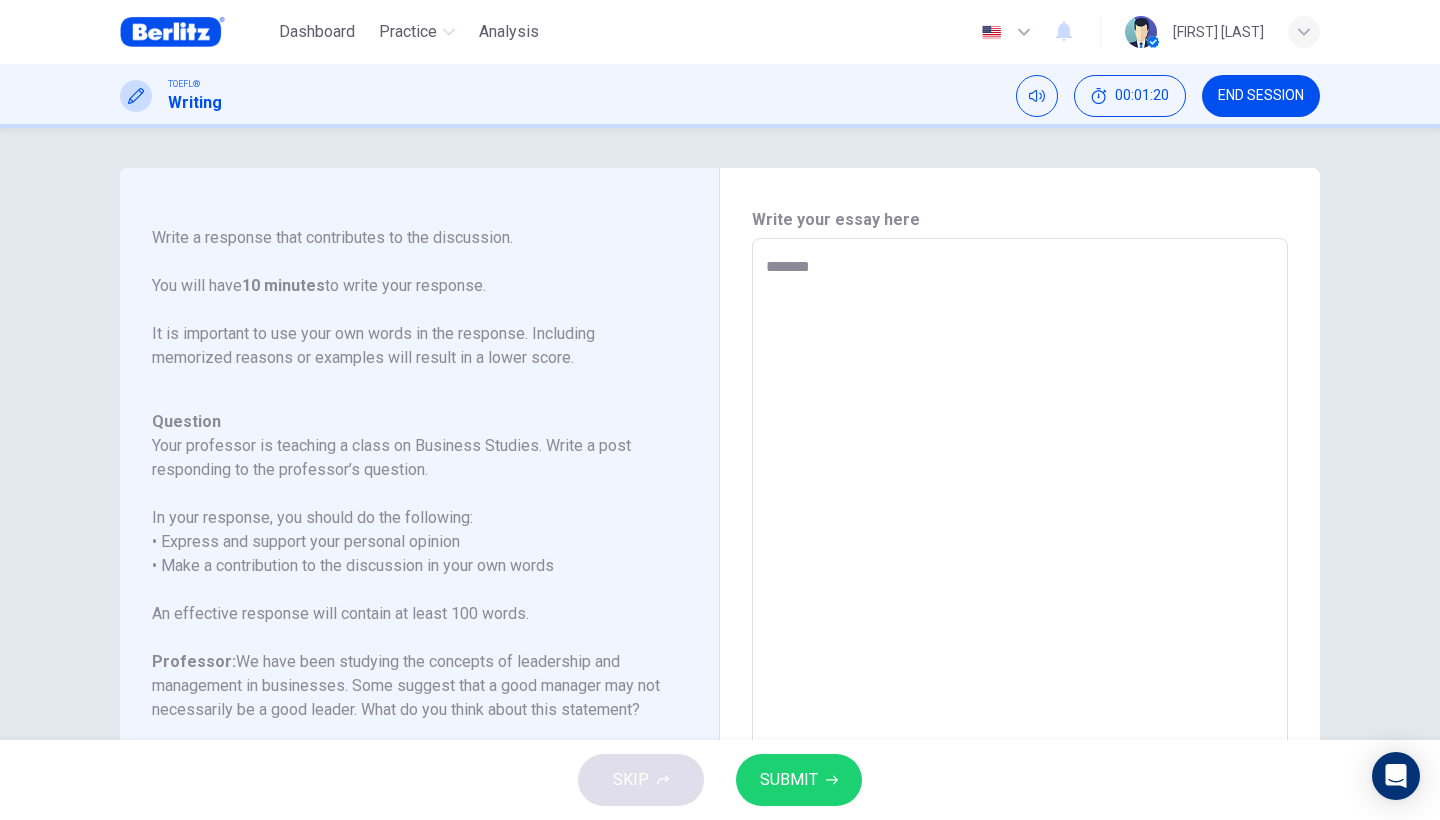 type on "*" 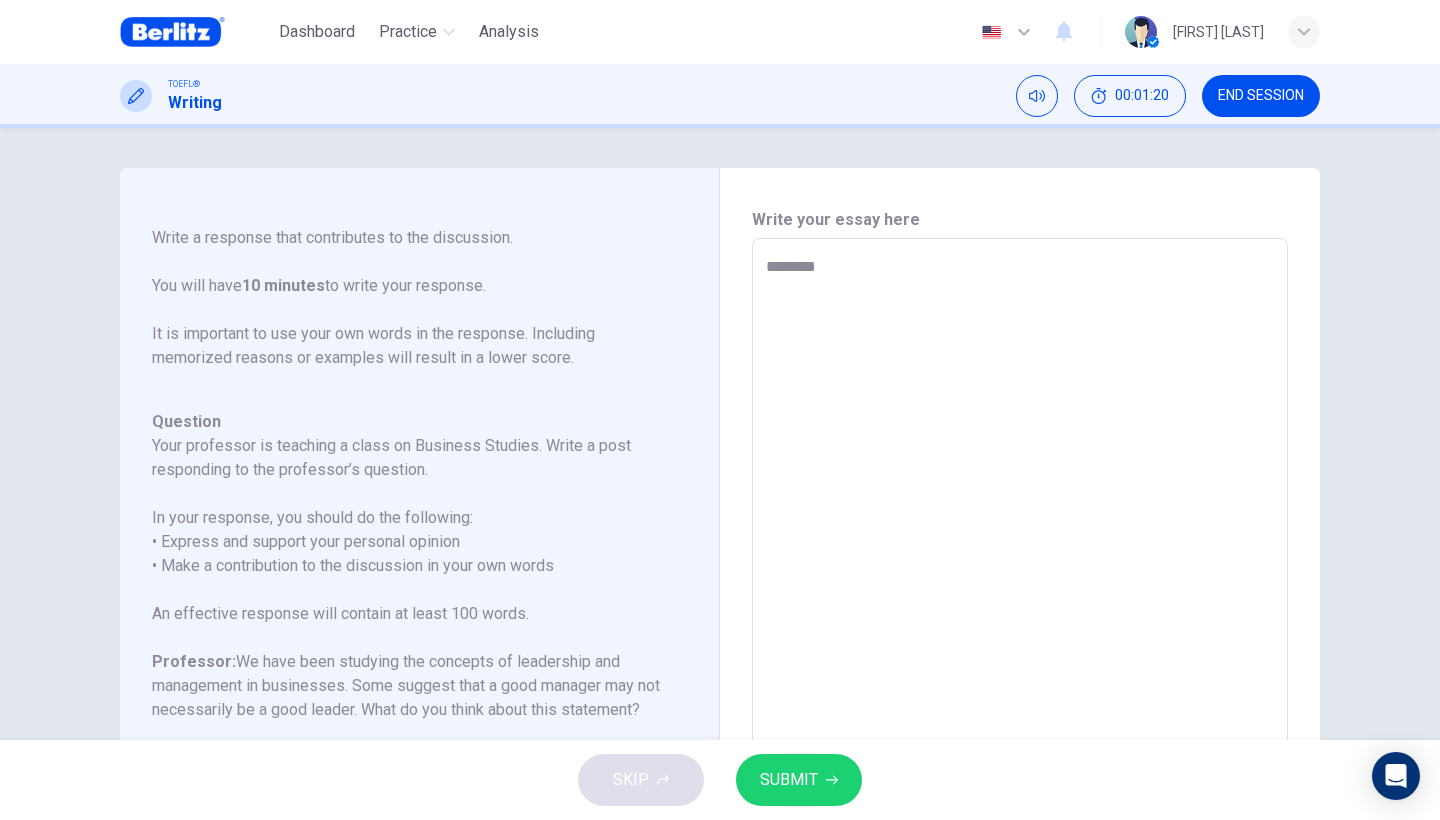 type on "*" 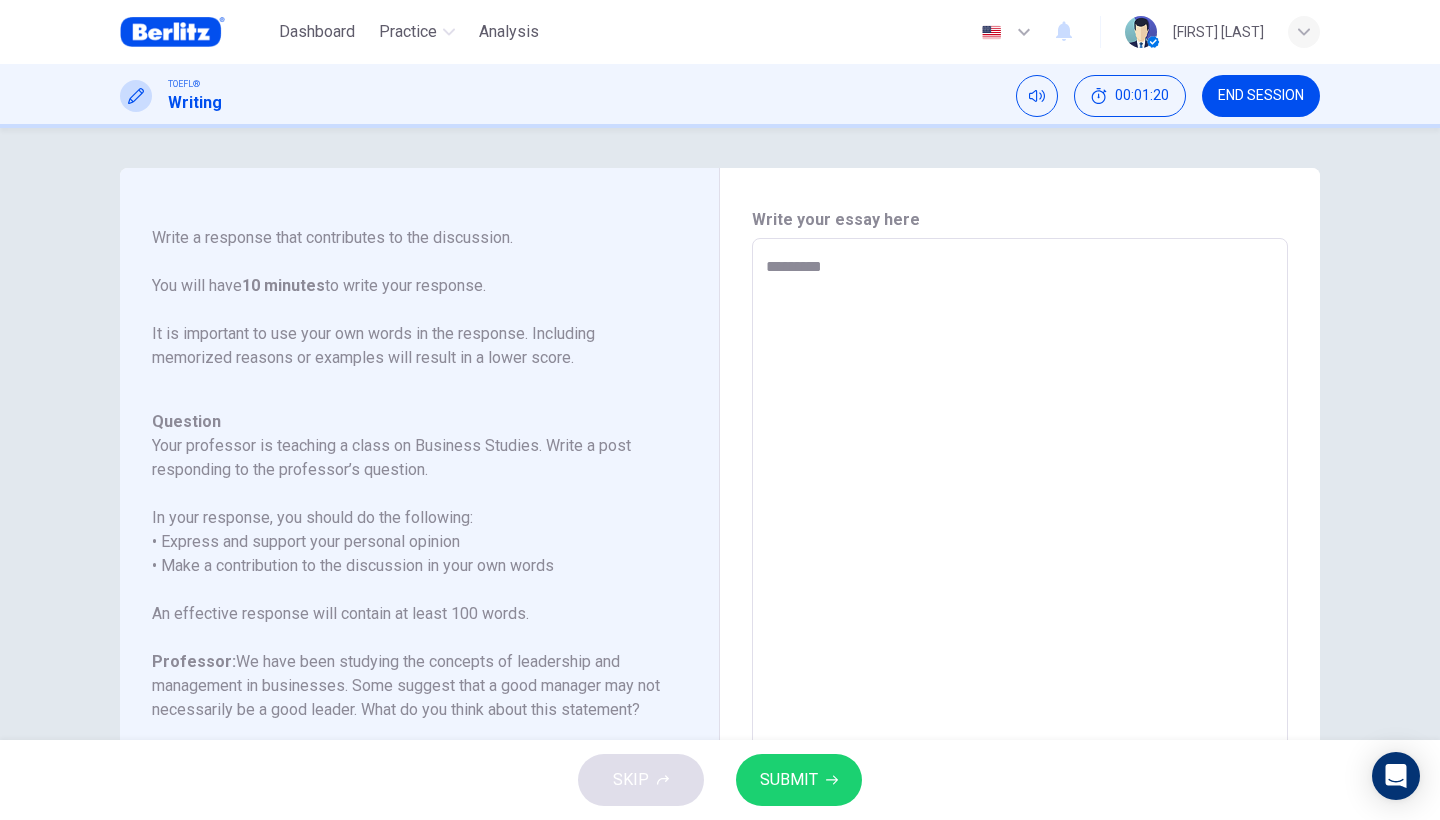 type on "*" 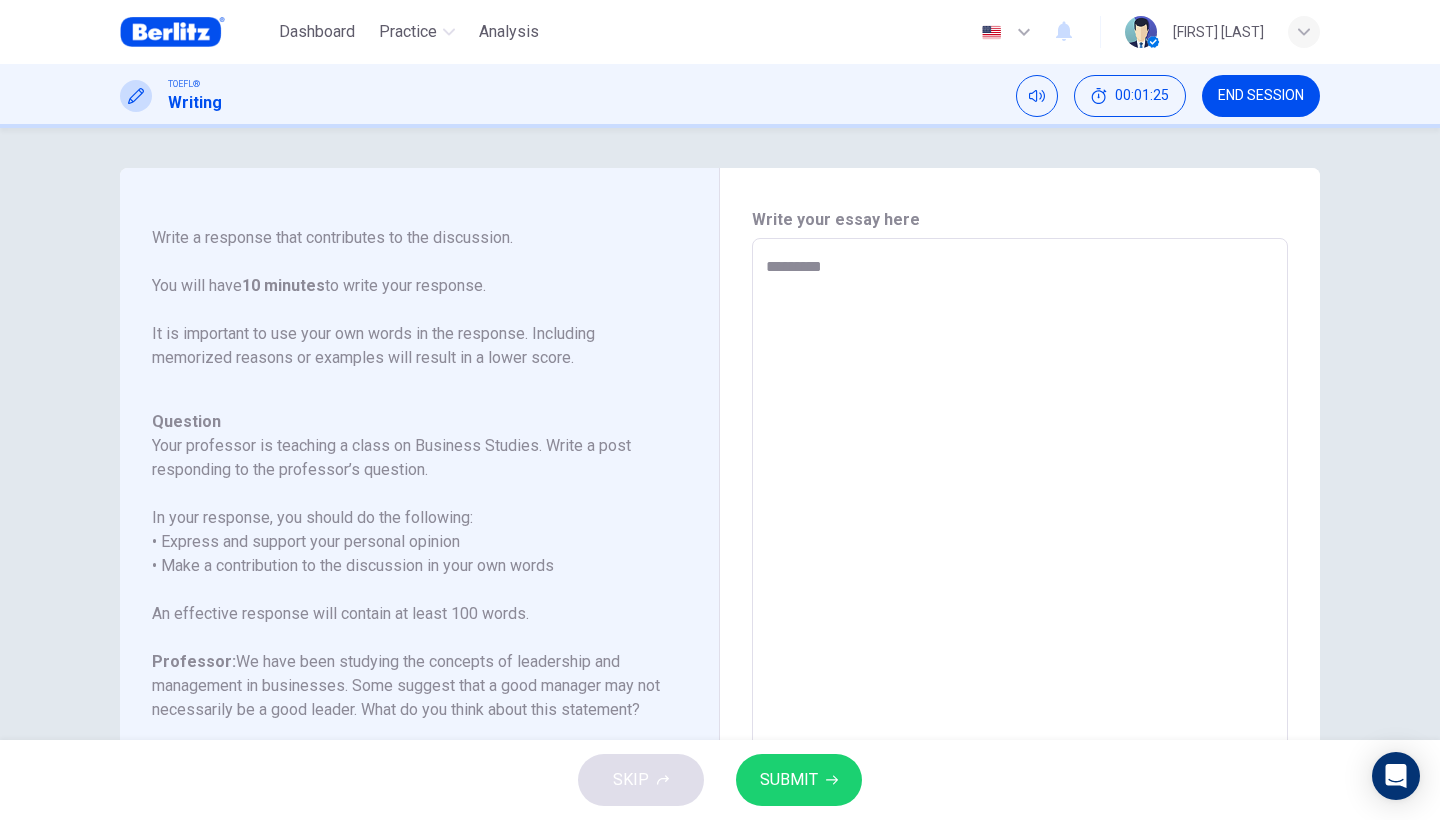 type on "**********" 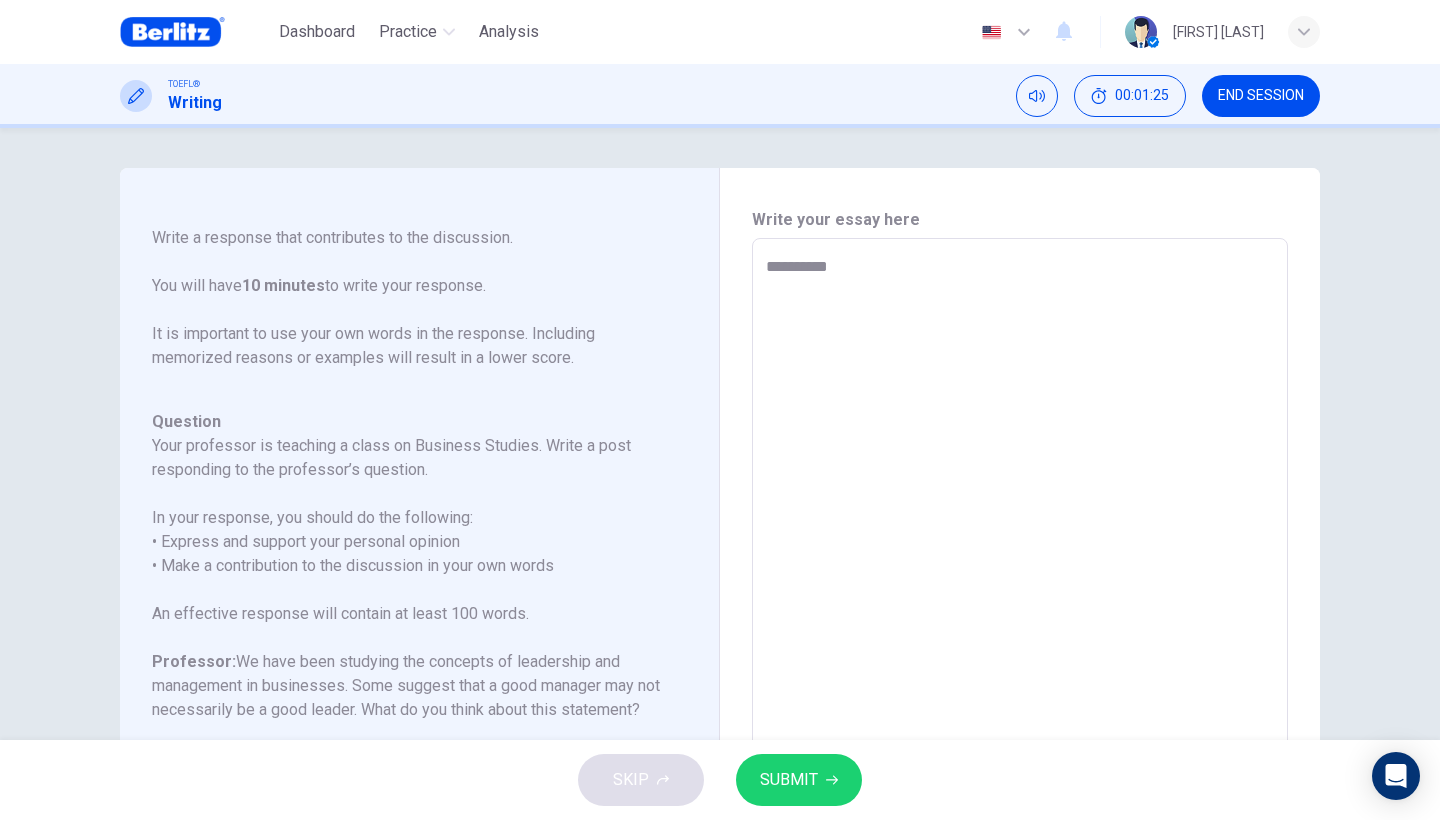 type on "*" 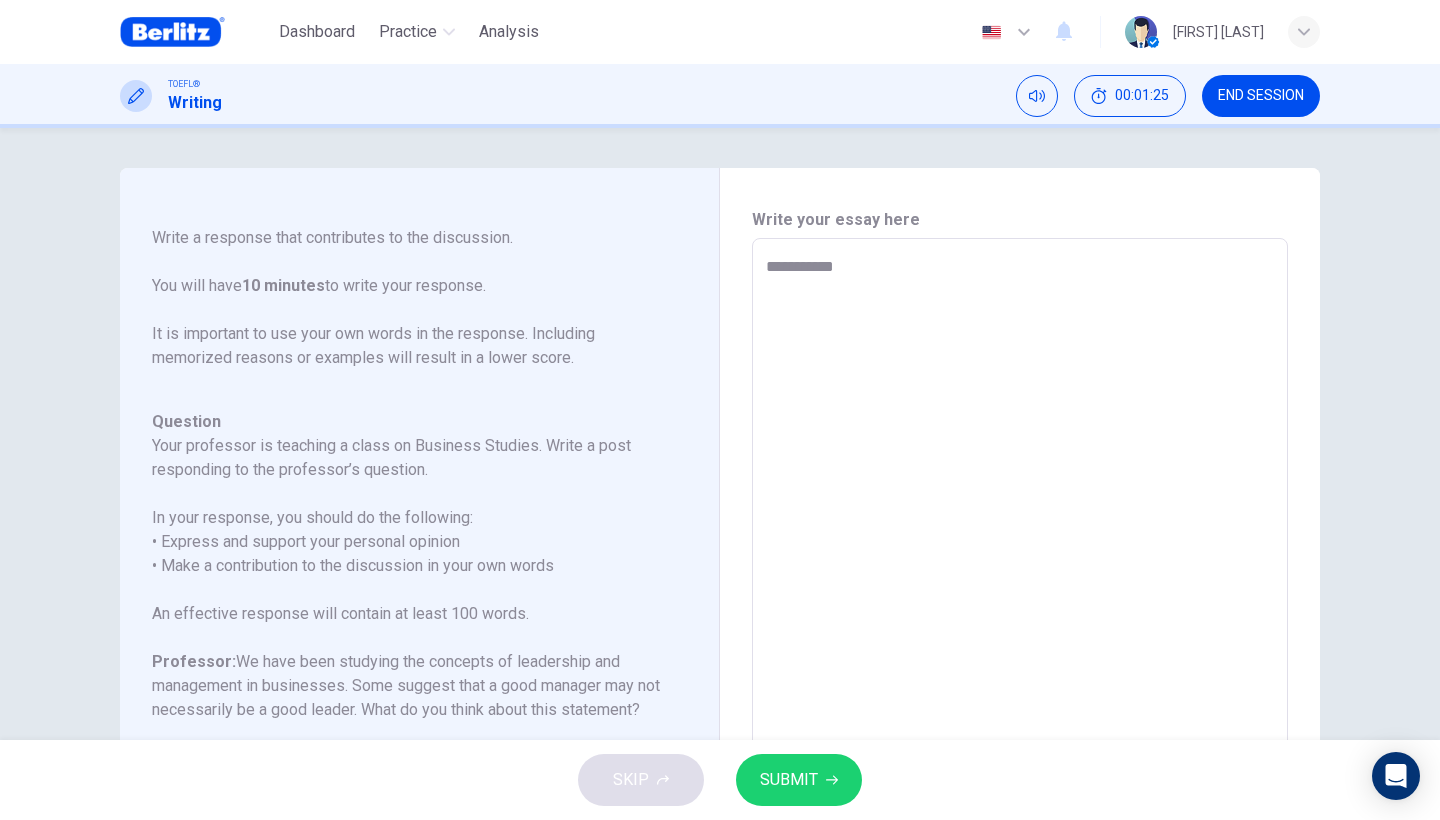 type on "*" 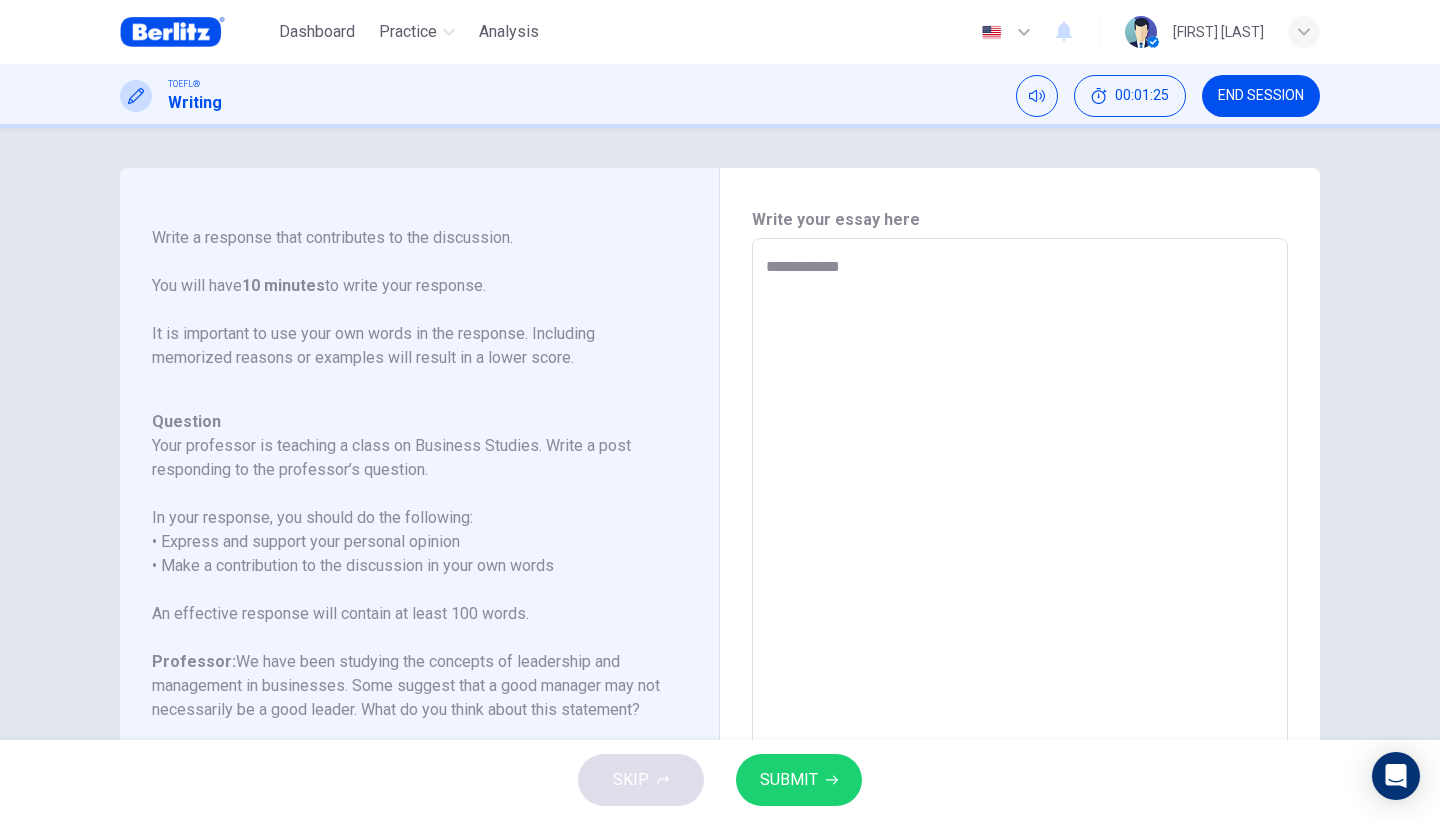 type on "*" 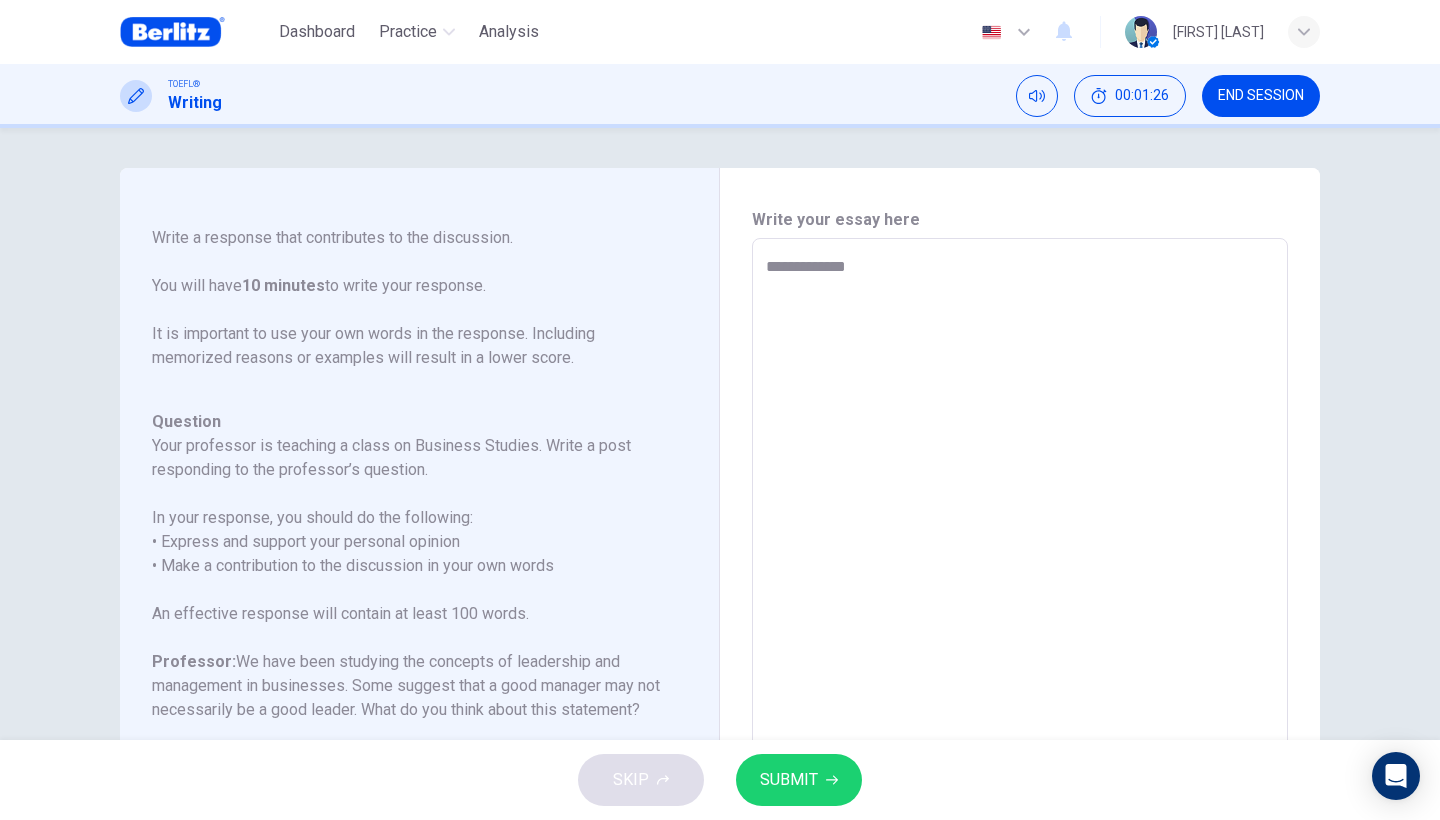 type on "*" 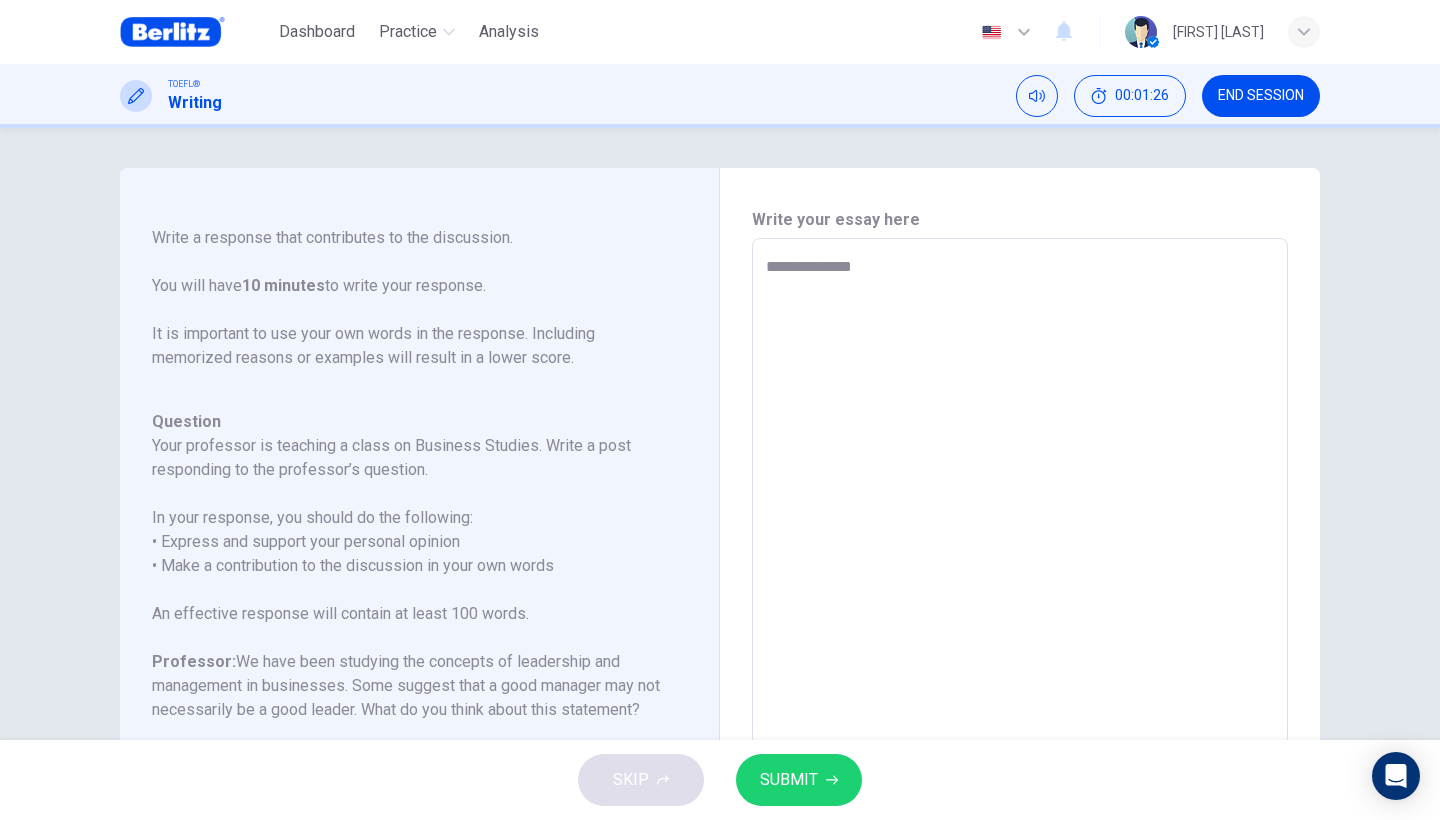 type on "*" 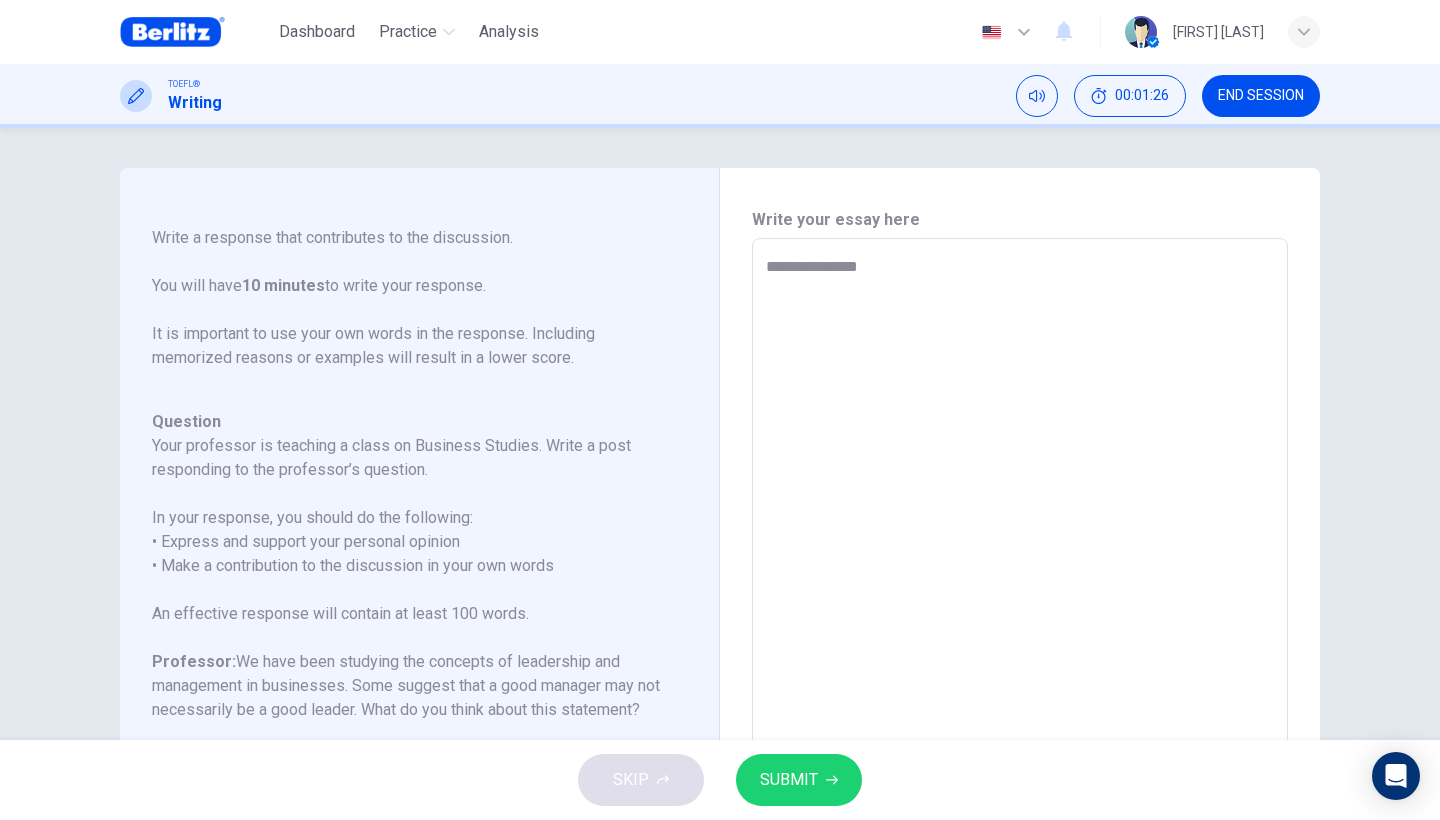 type on "*" 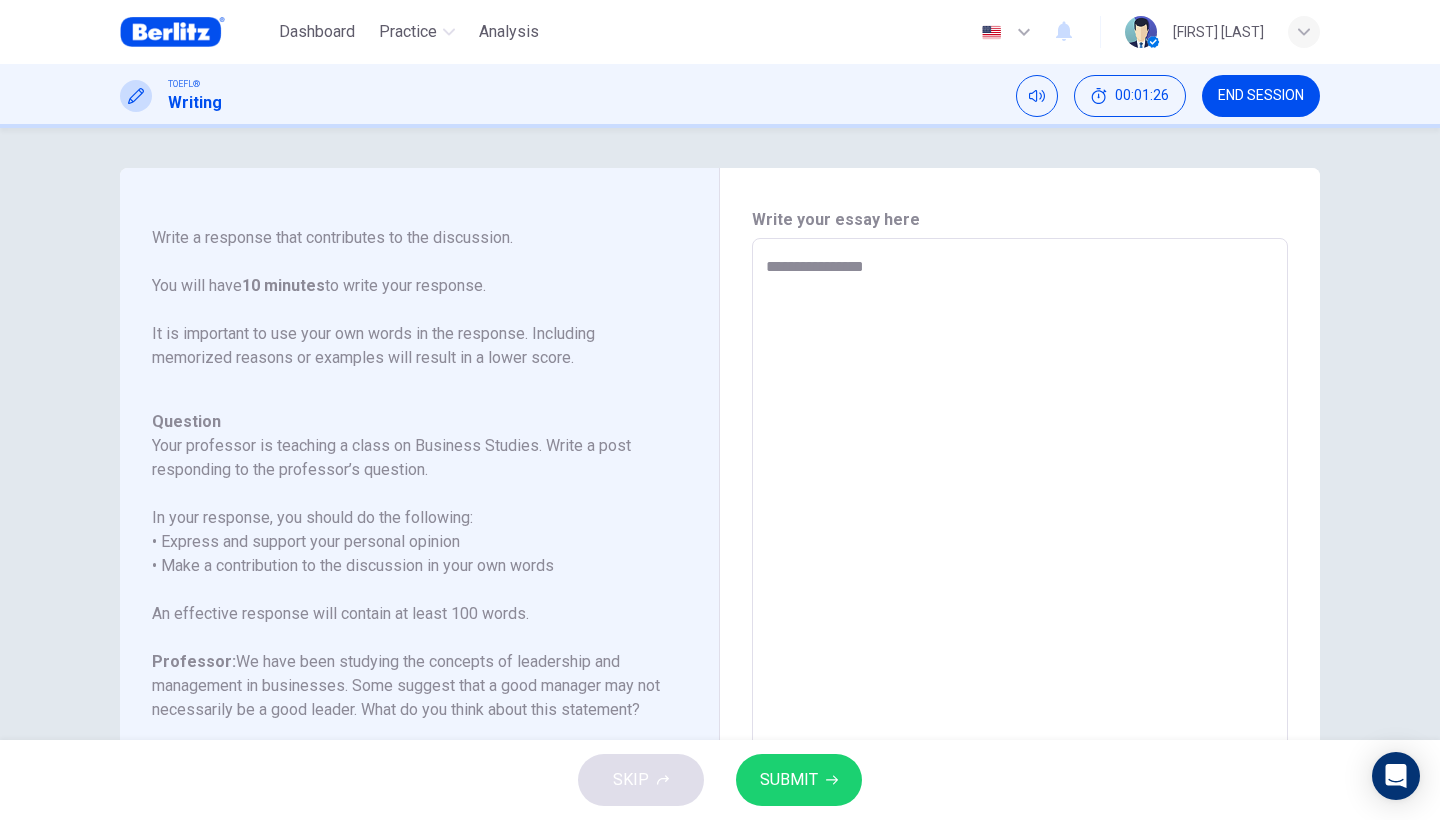 type on "*" 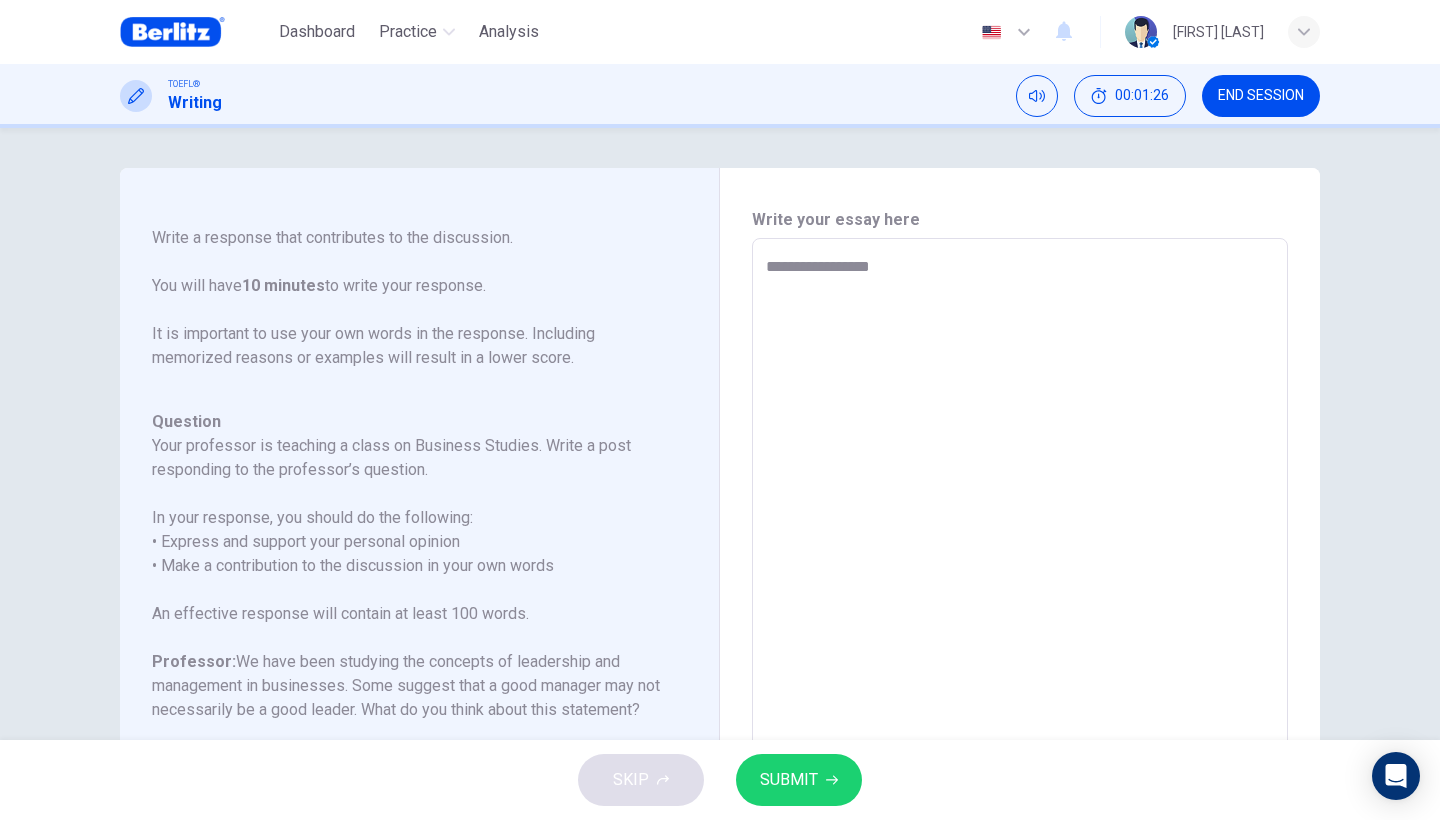 type on "*" 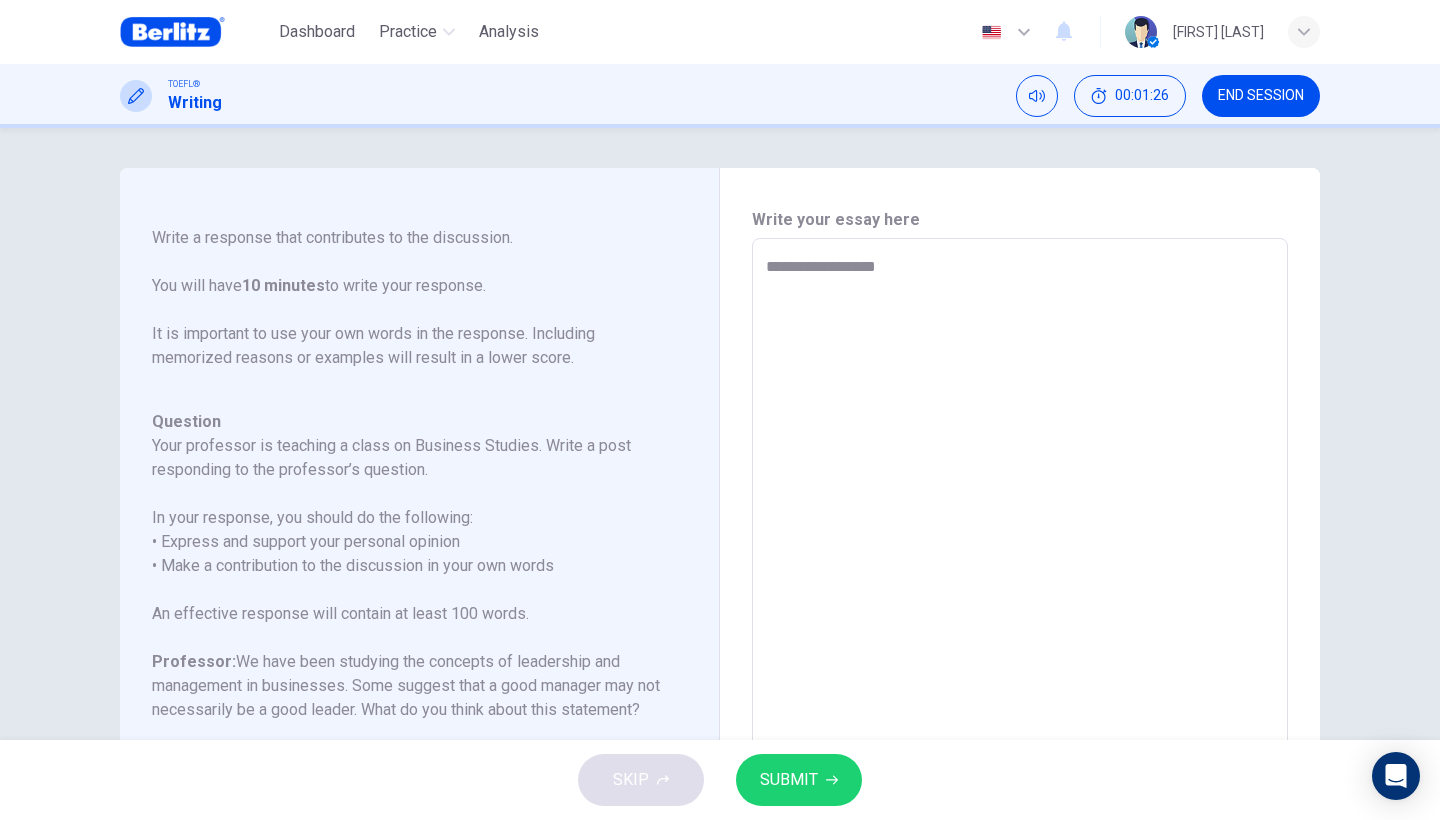 type on "*" 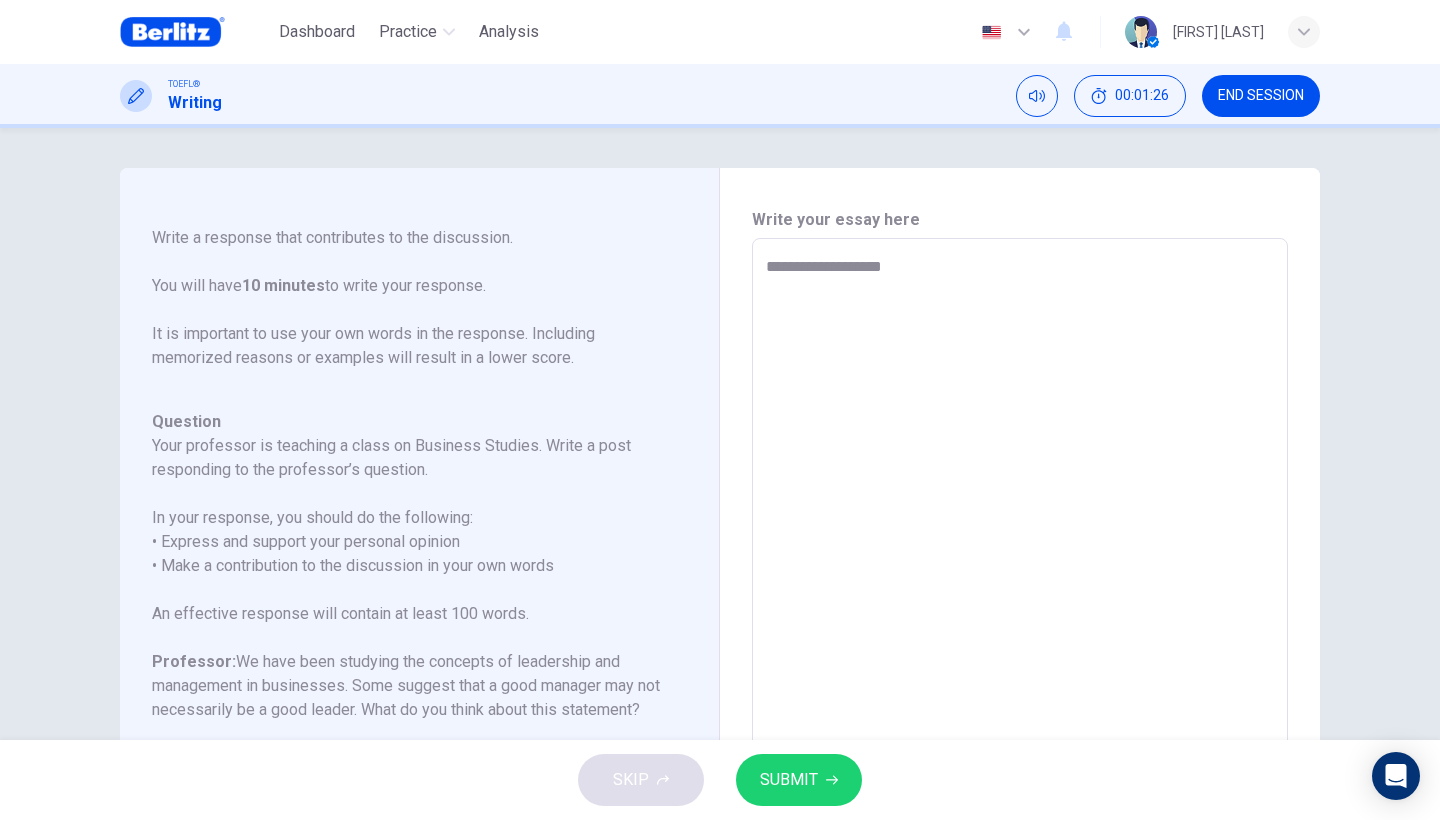 type on "*" 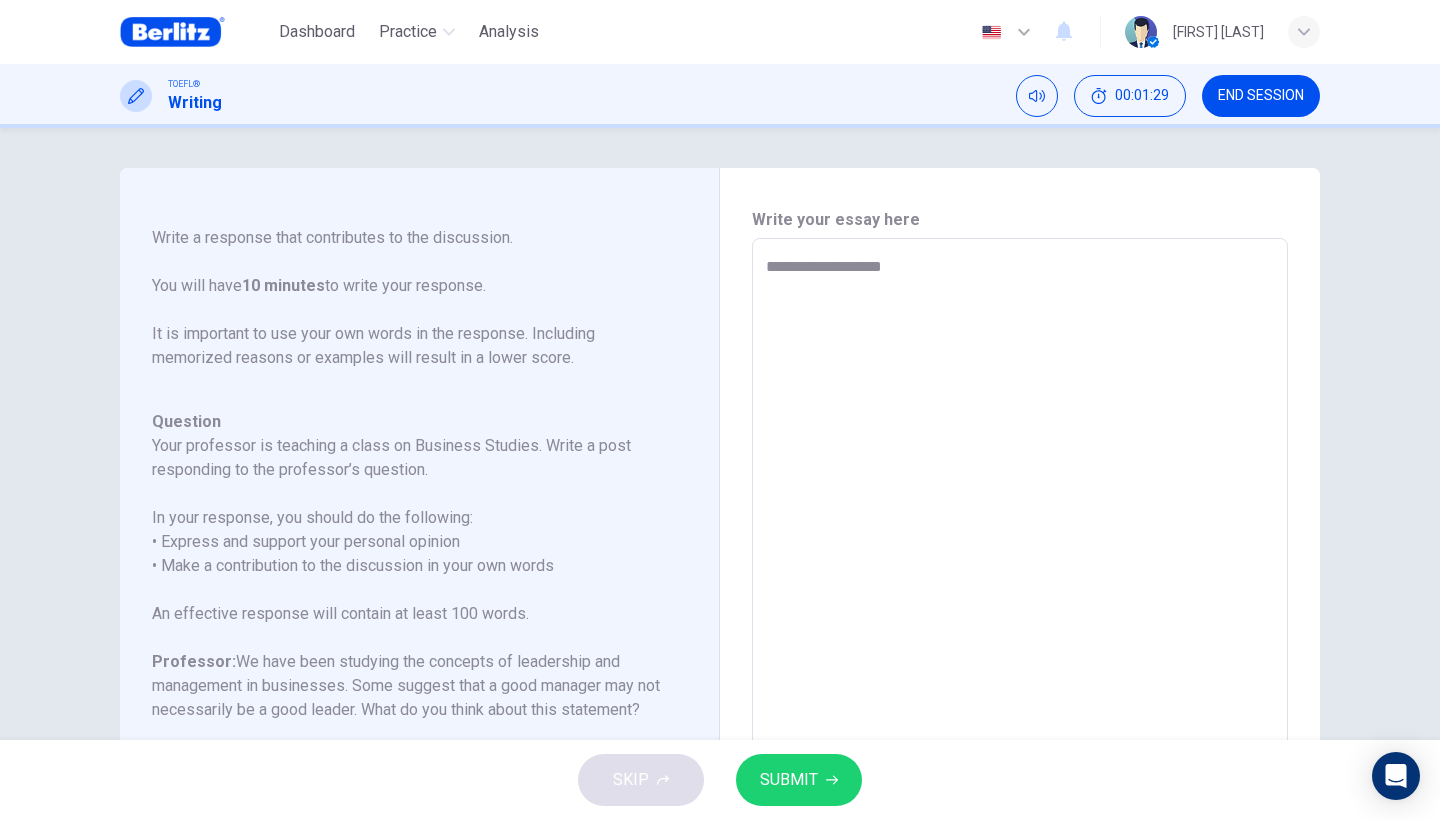 type on "**********" 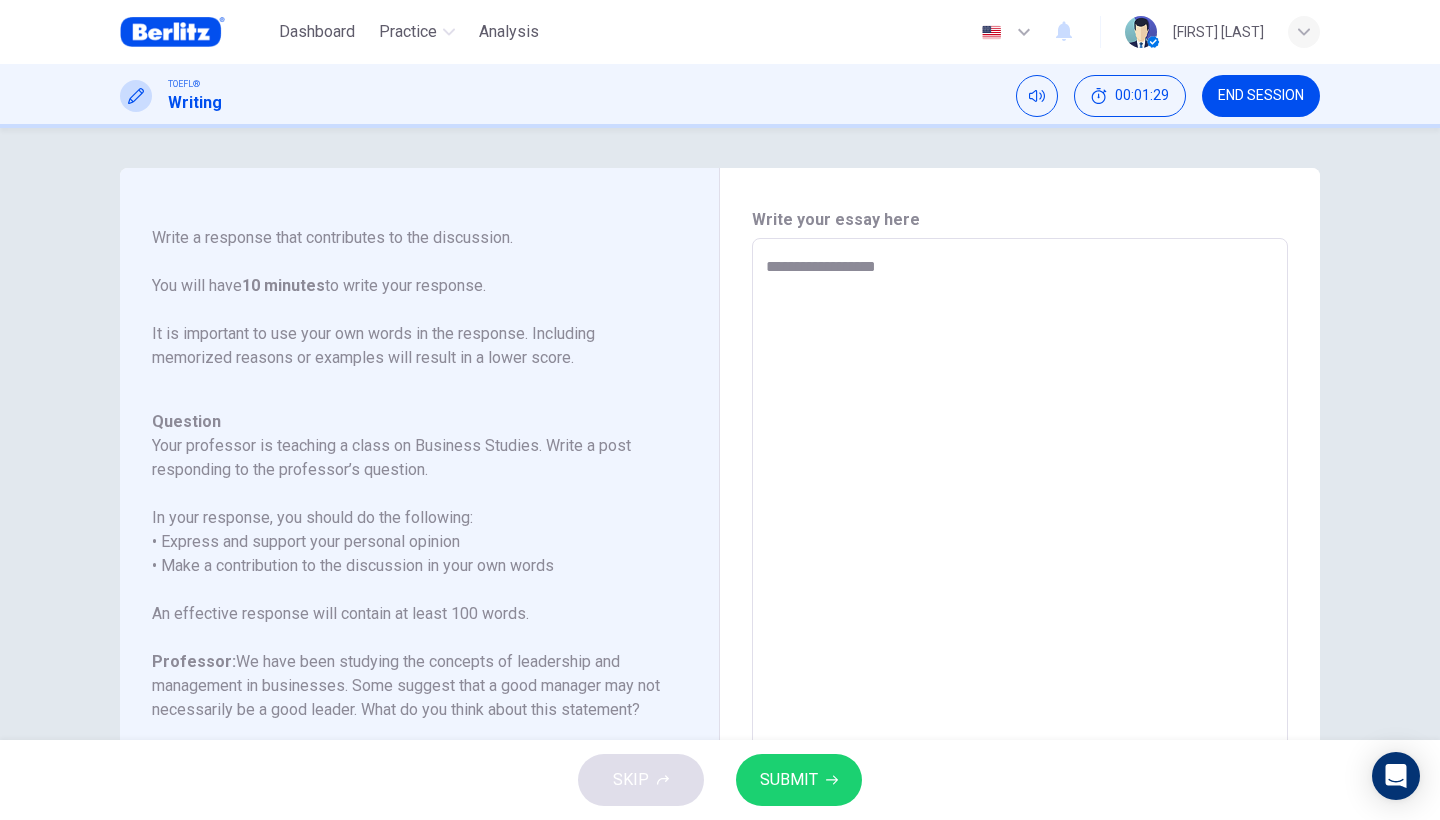 type on "*" 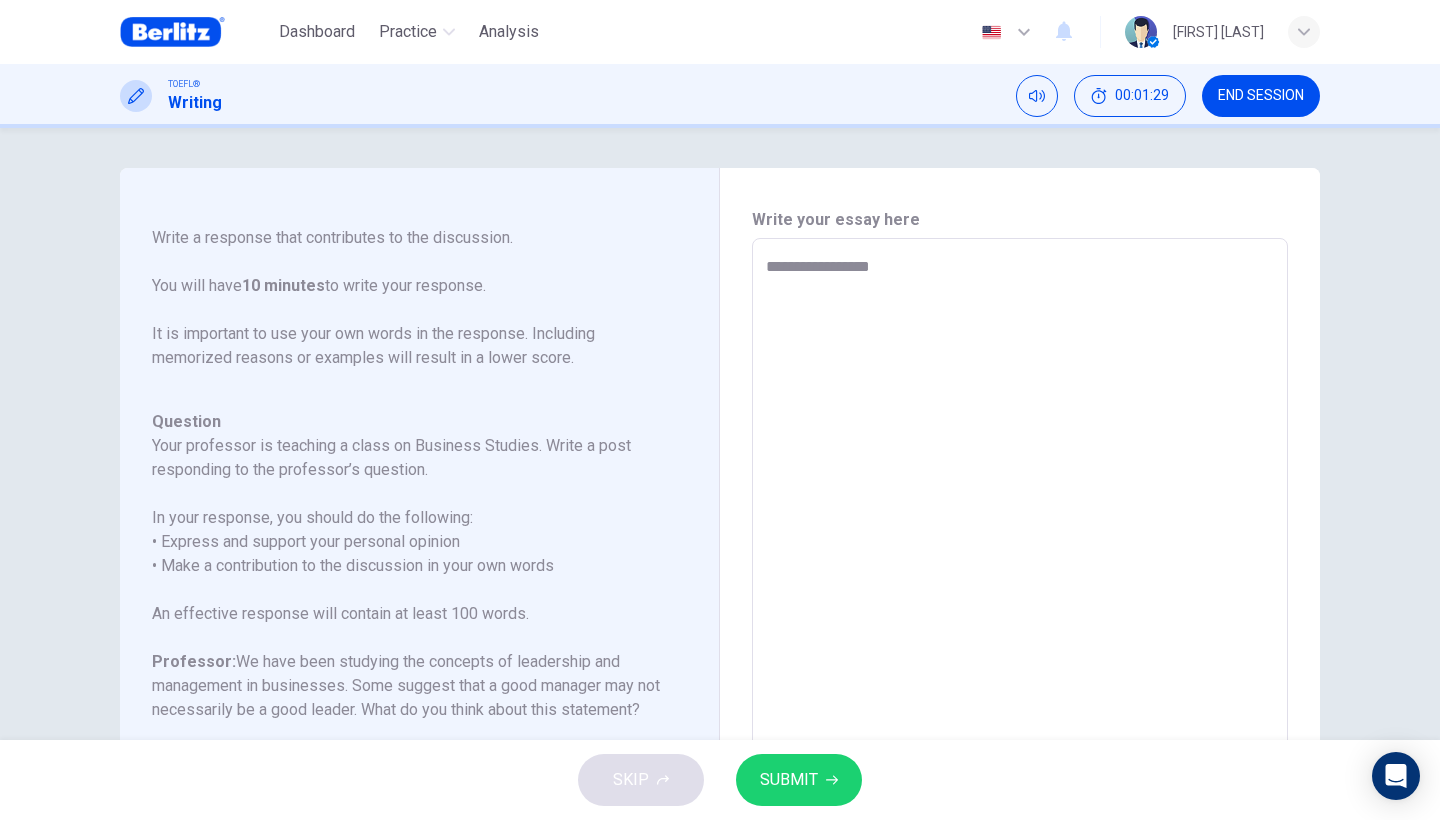 type on "*" 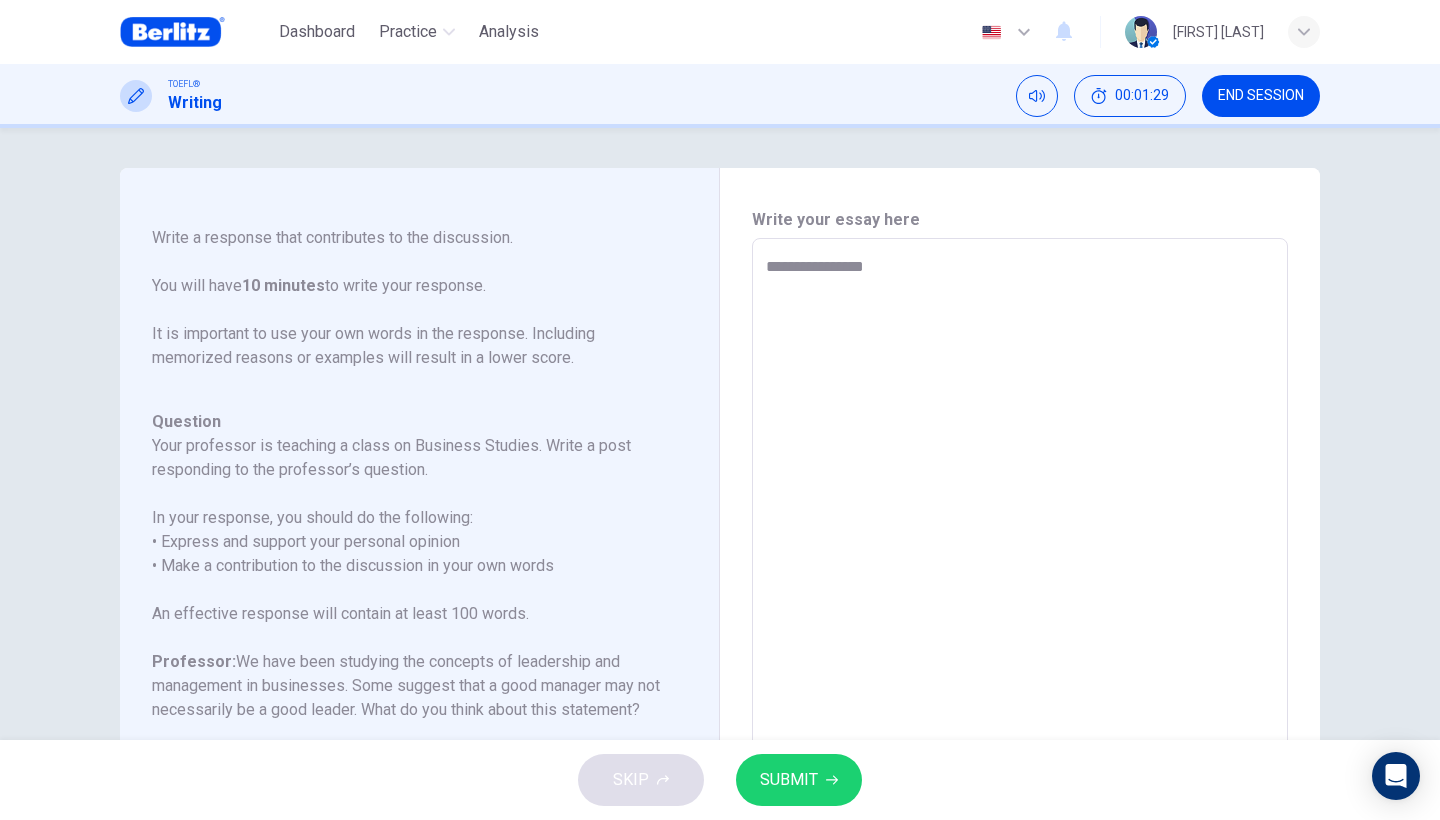 type on "*" 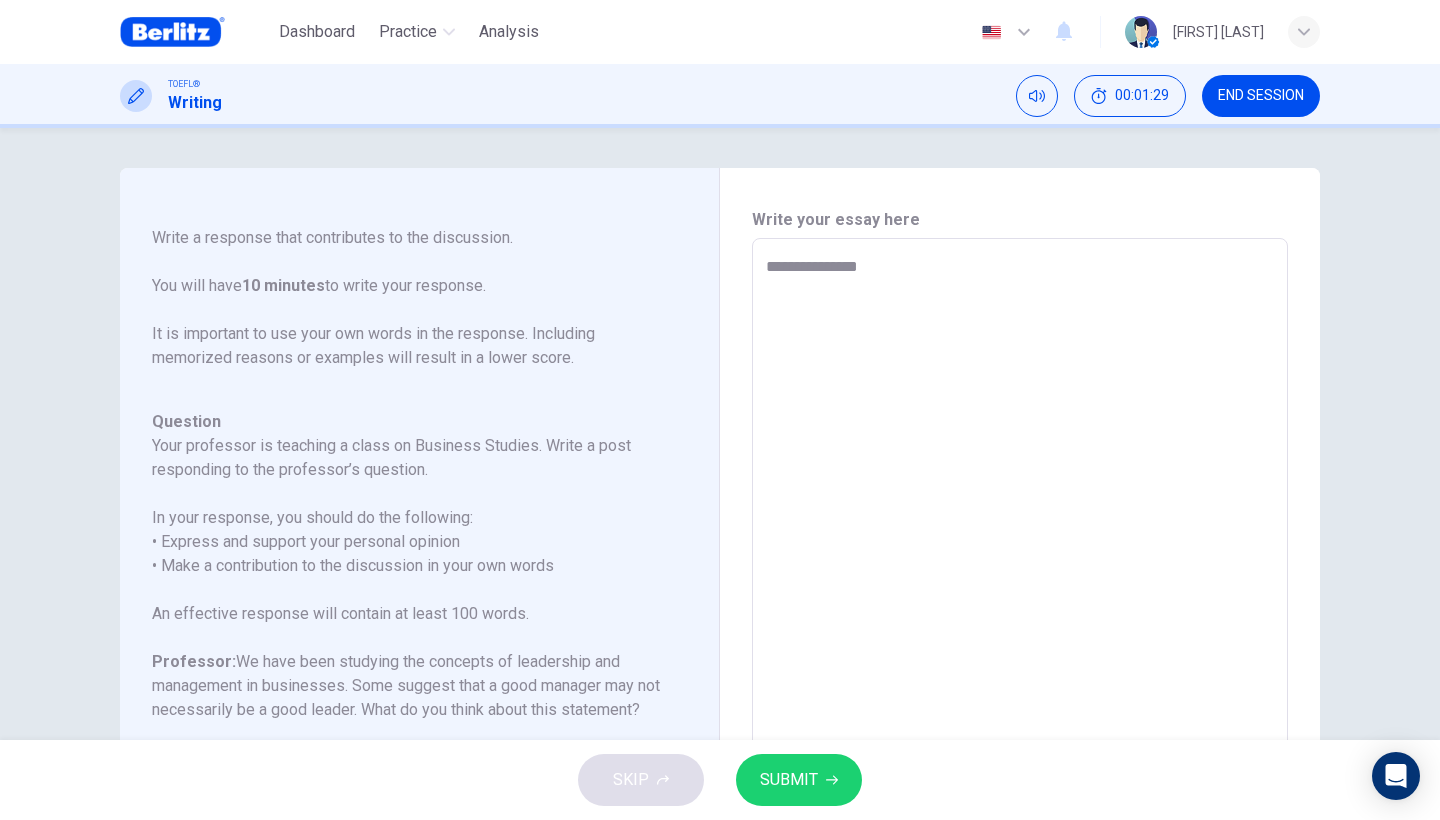 type on "*" 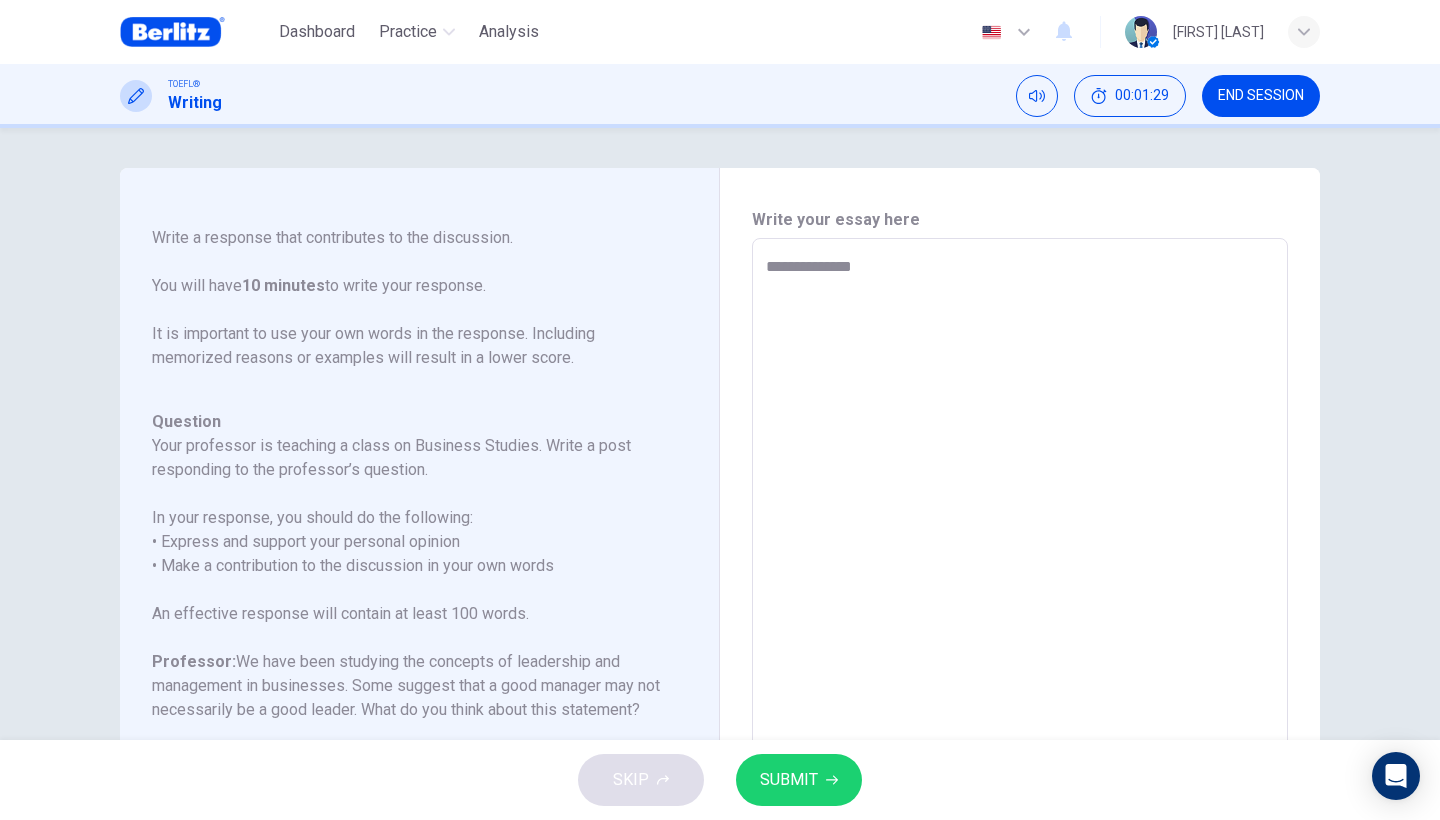 type on "*" 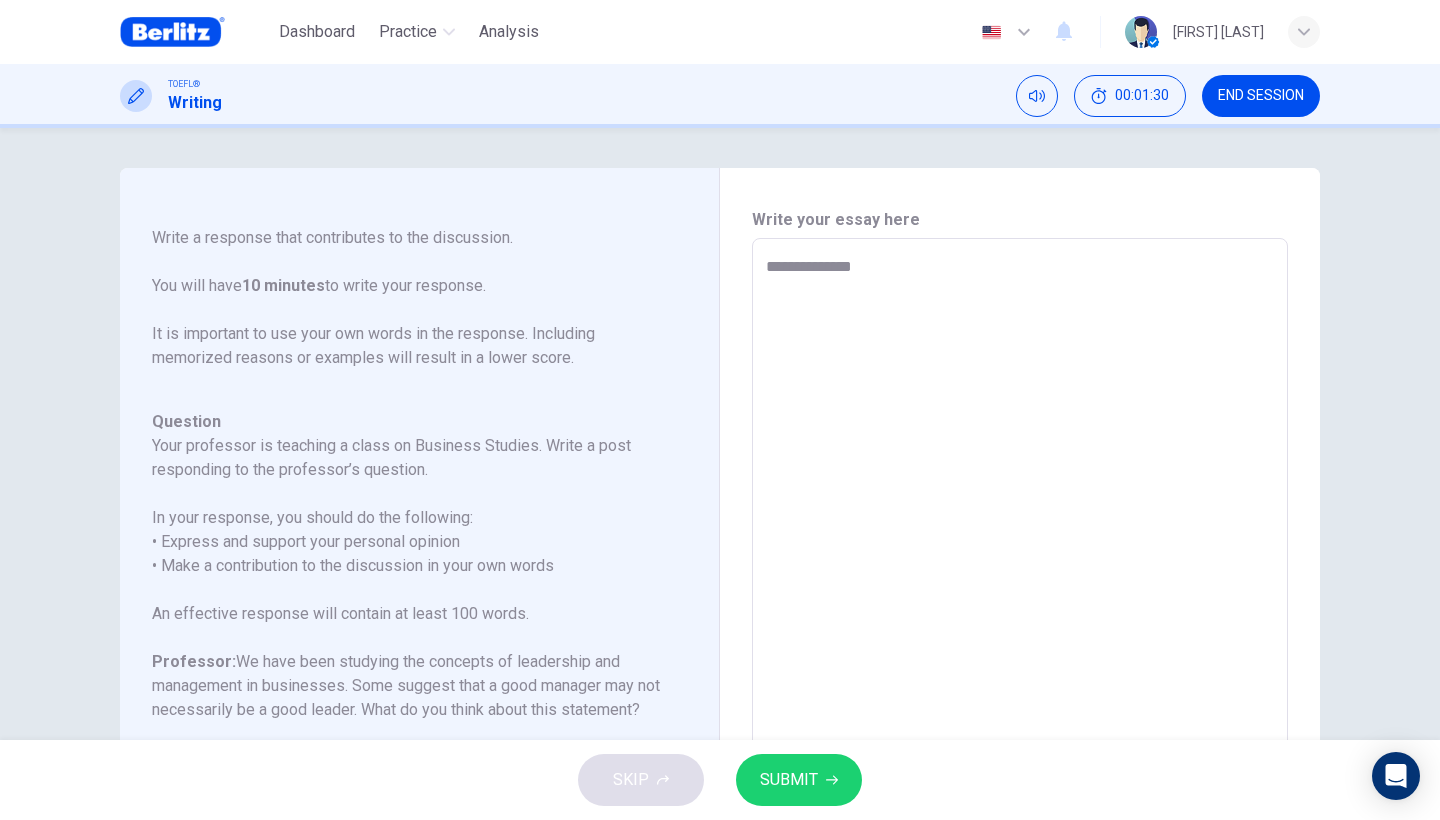 type on "**********" 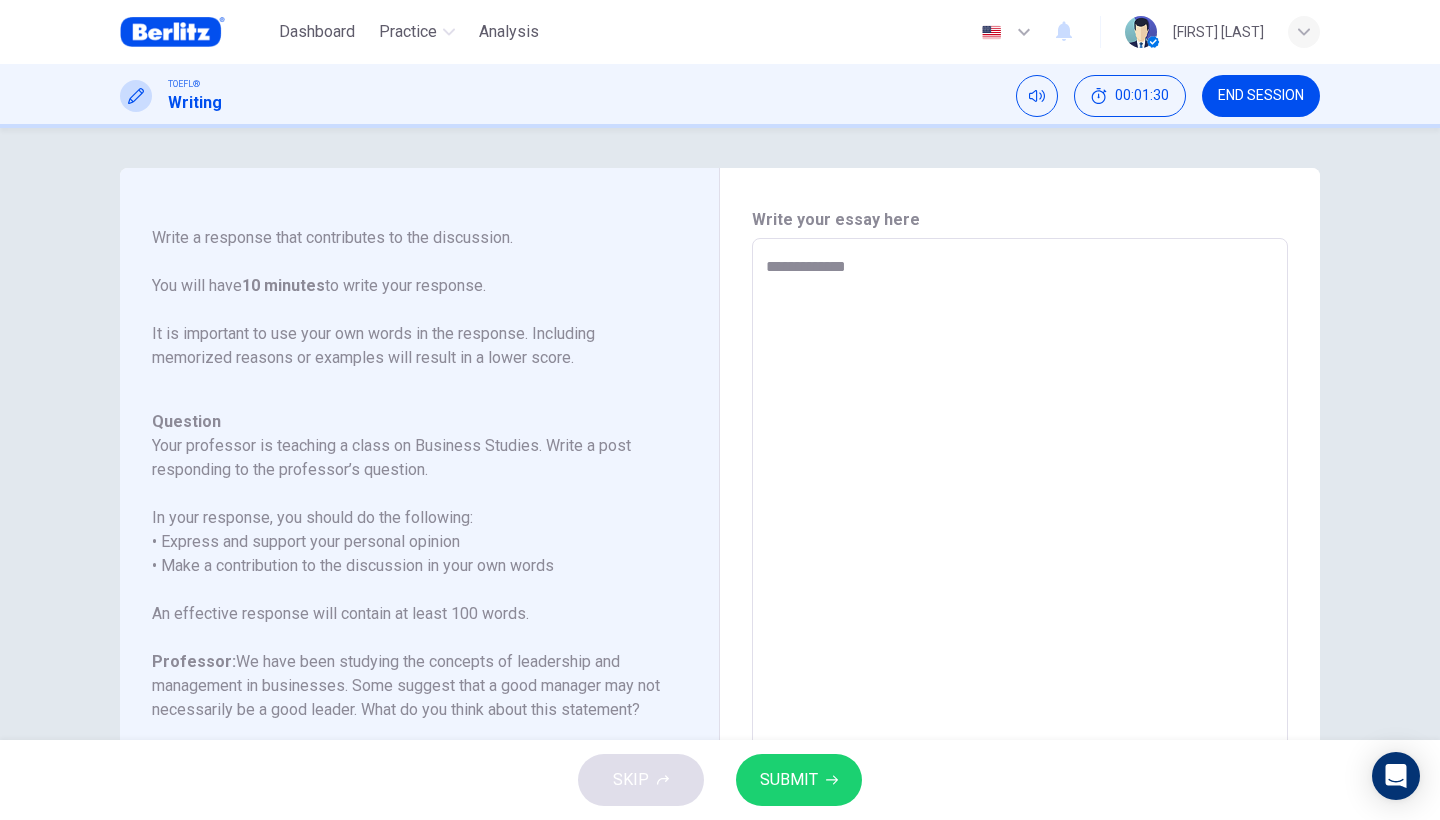 type on "*" 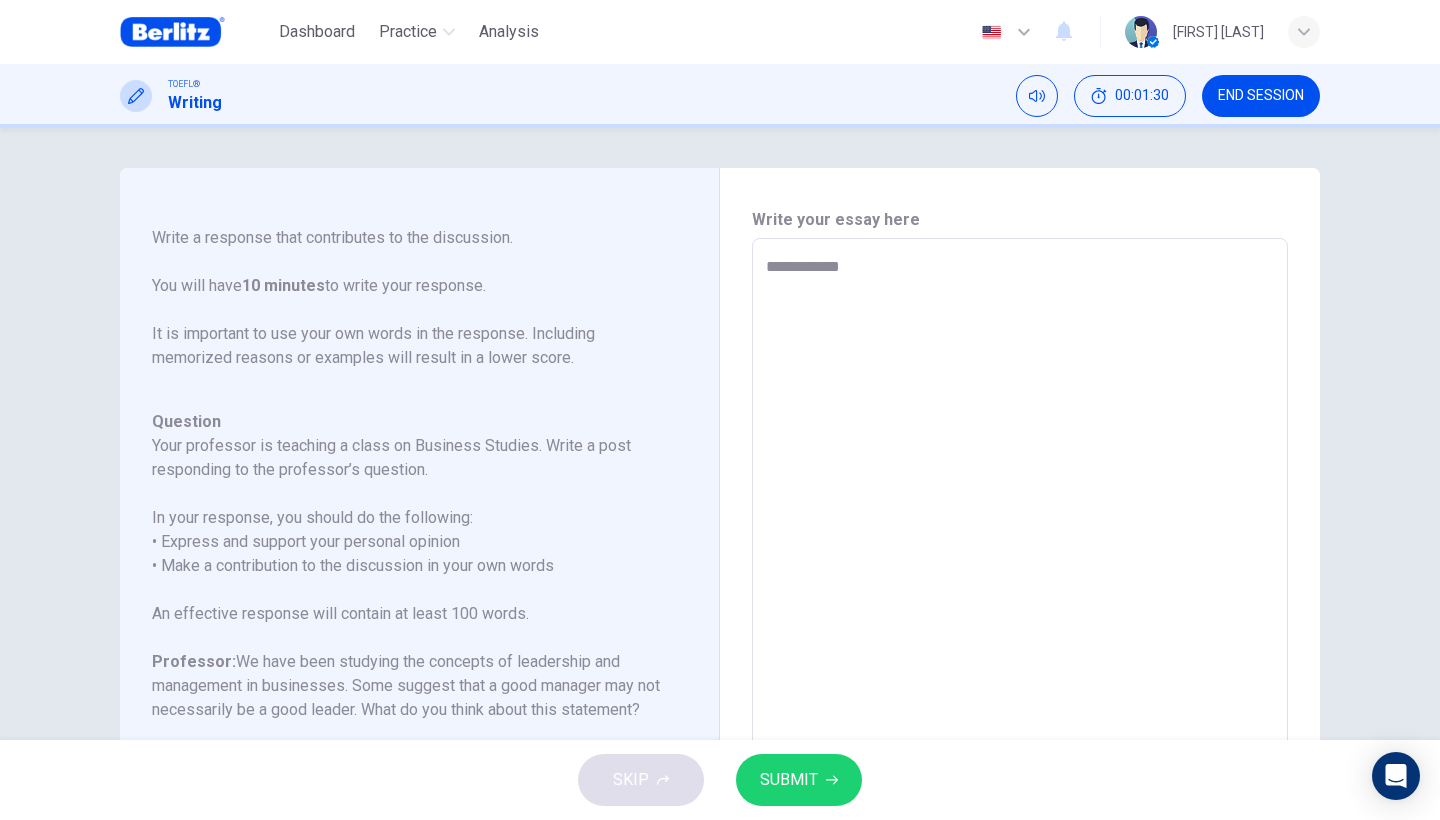 type on "*" 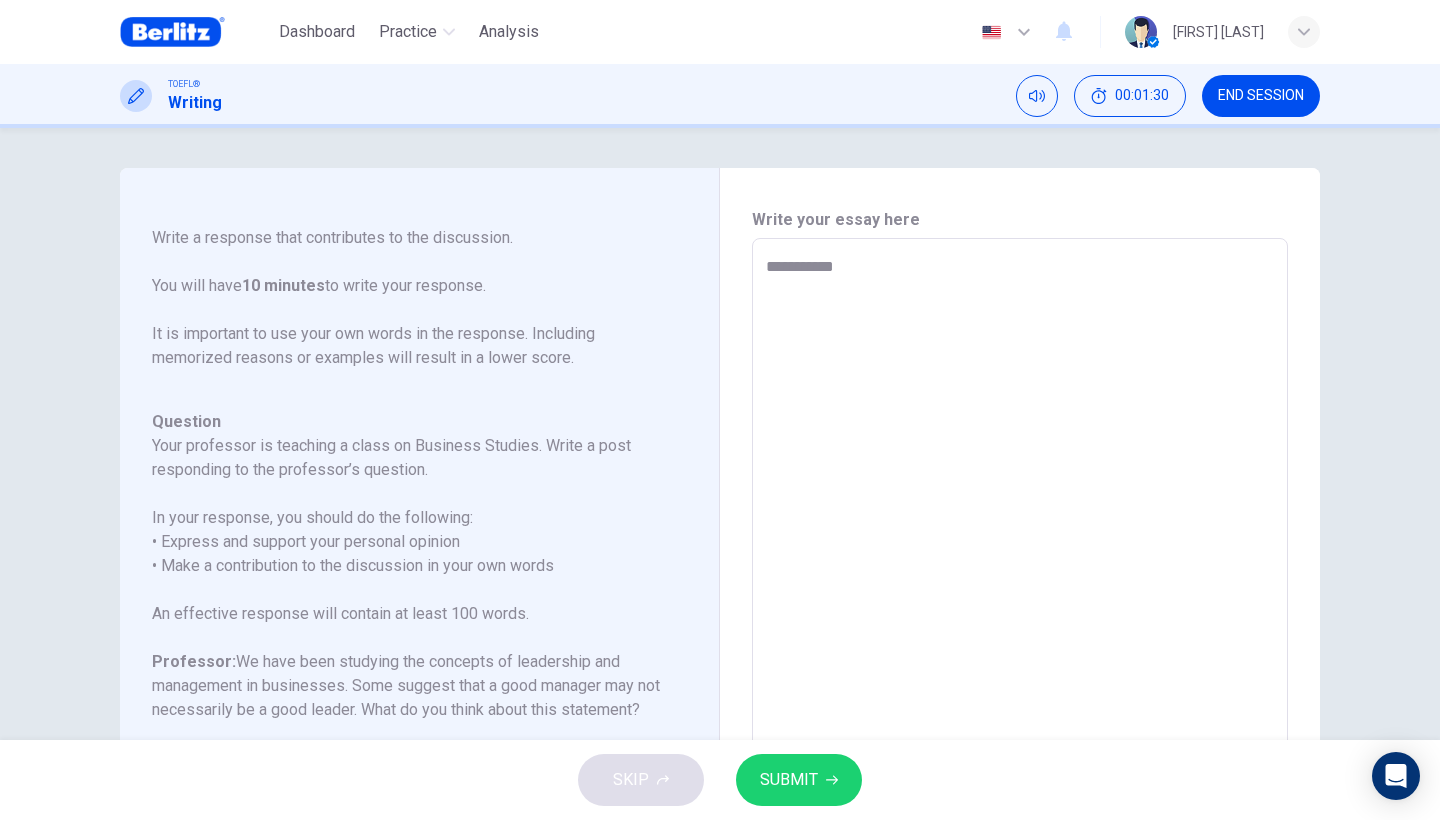 type on "*" 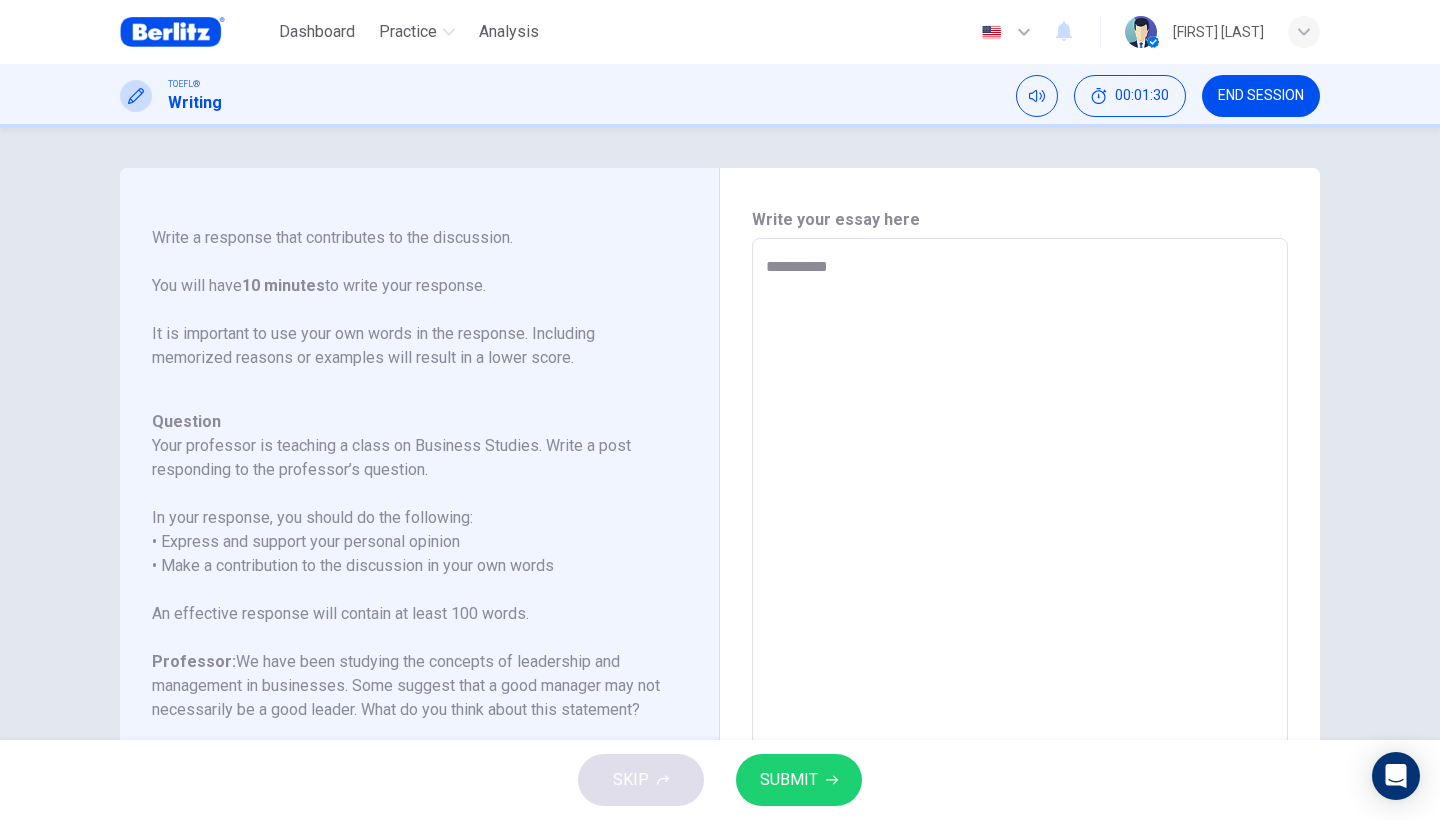type on "*" 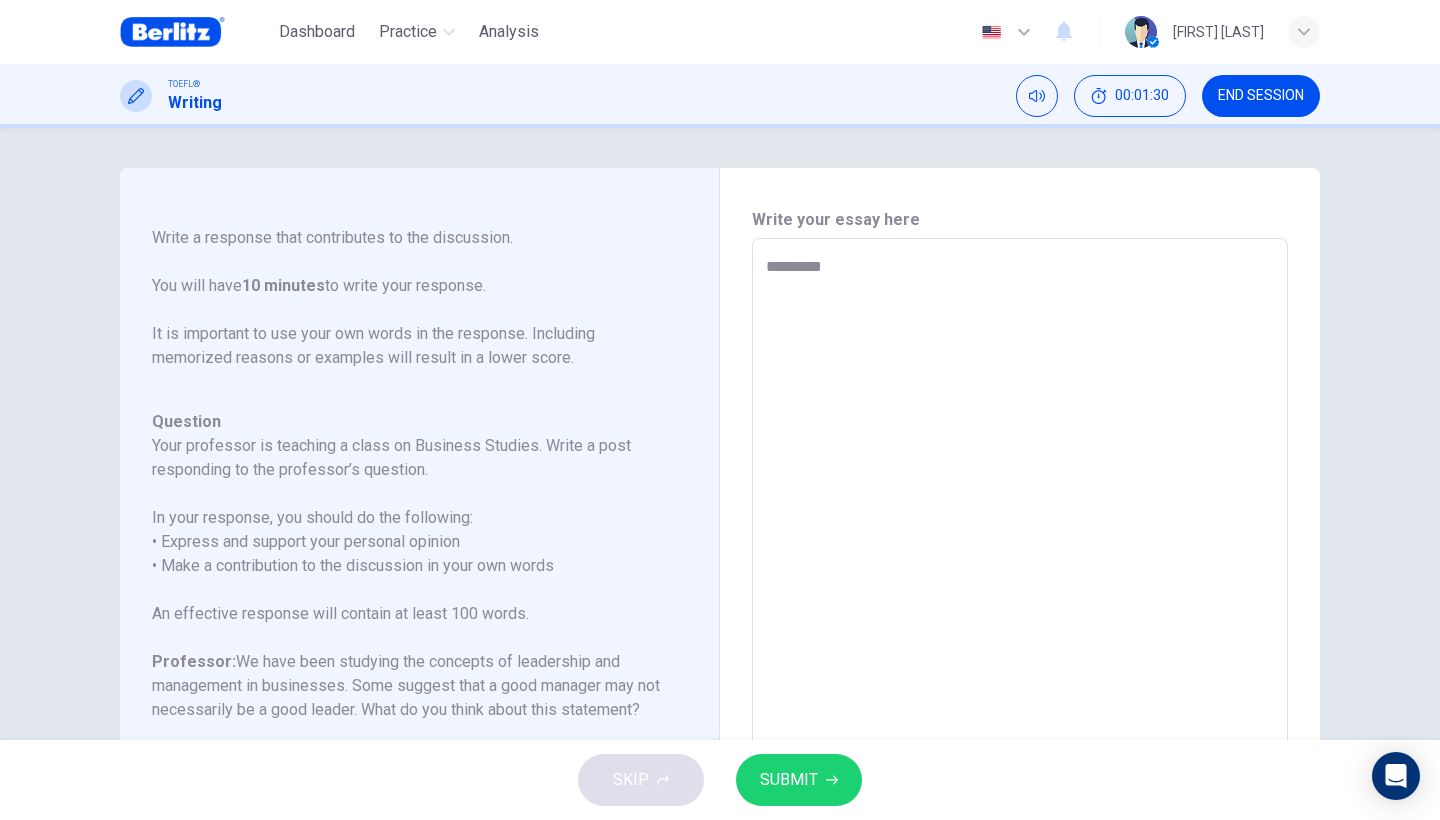 type on "*" 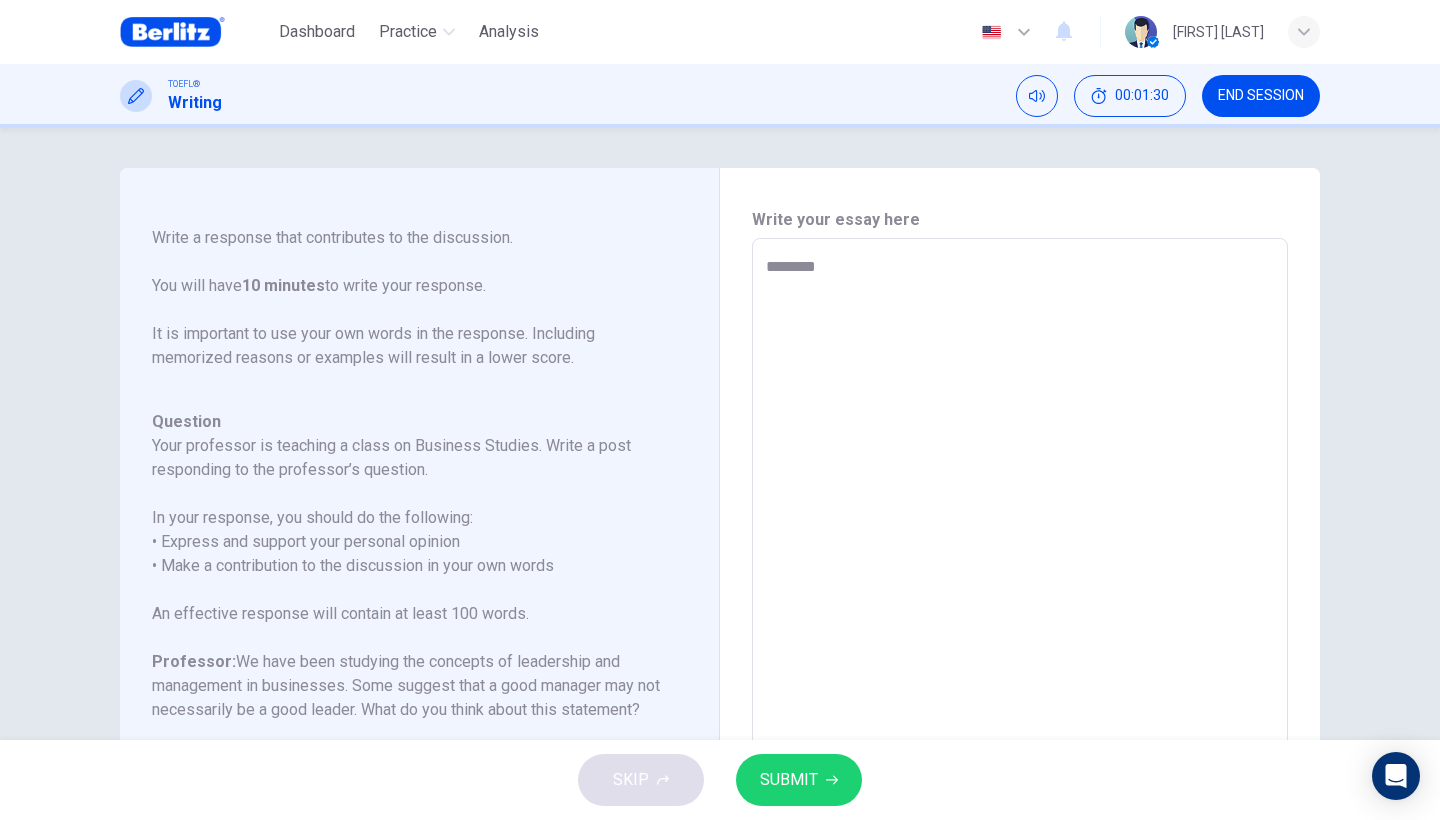 type on "*" 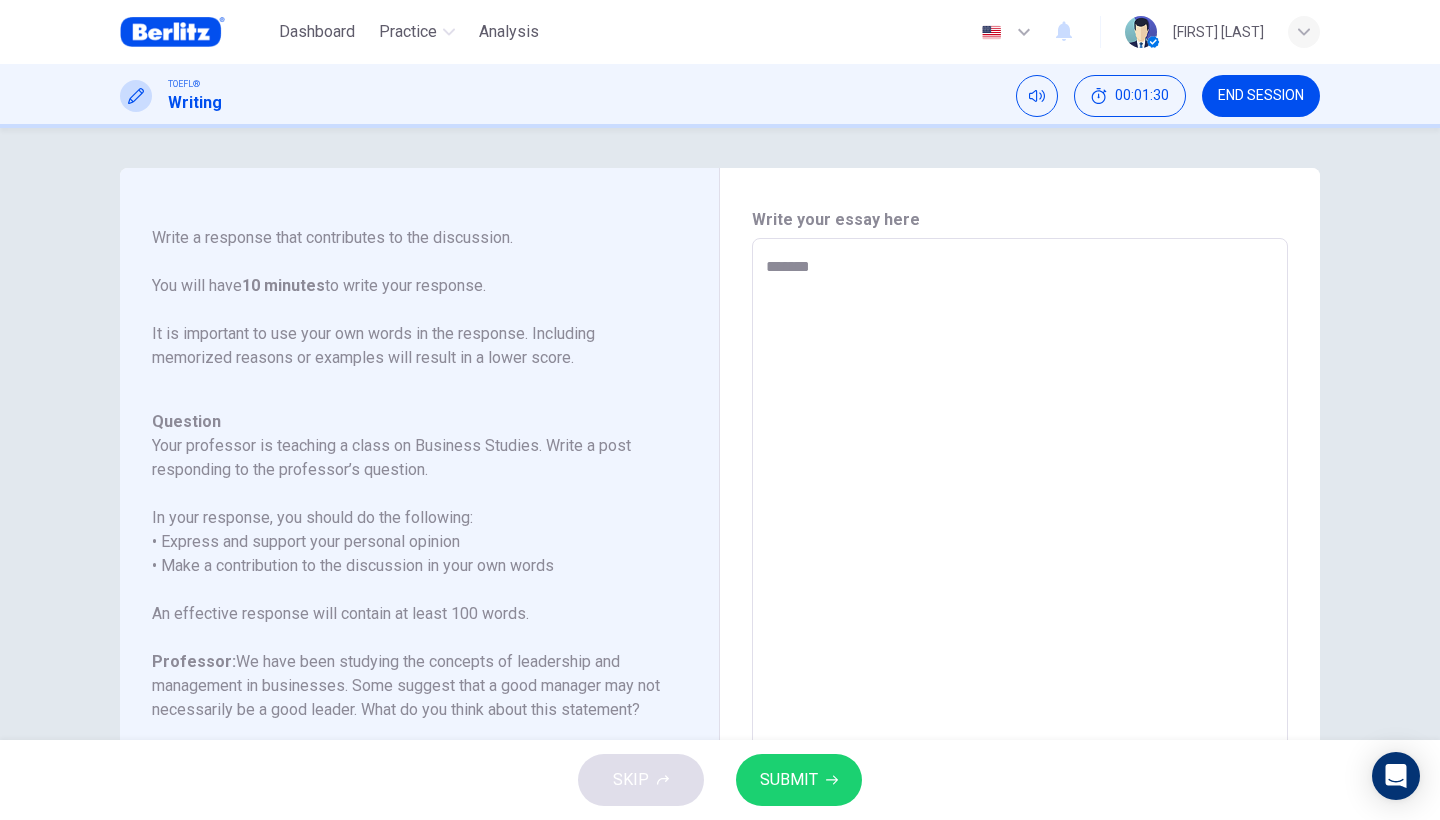 type on "*" 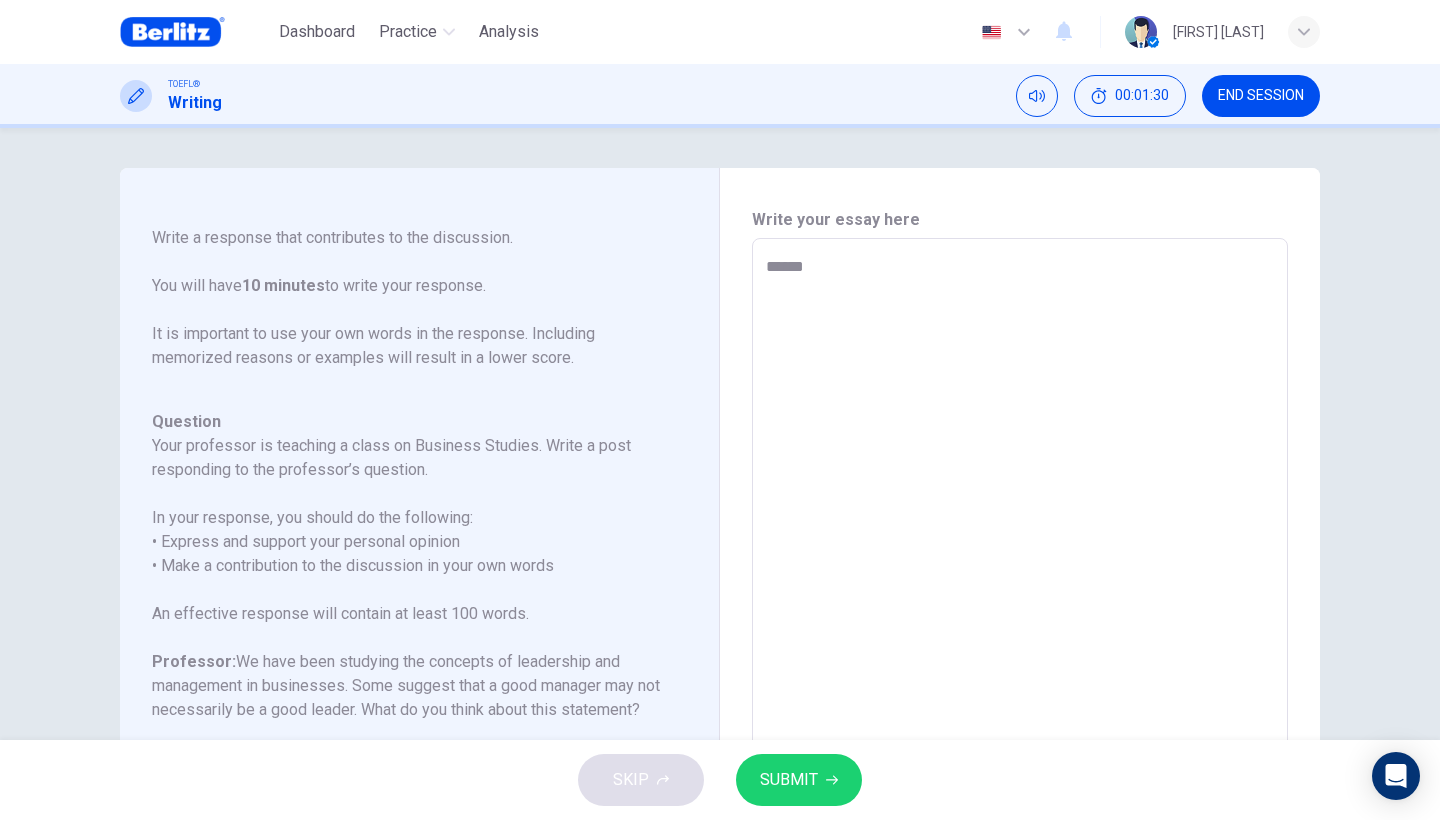 type on "*" 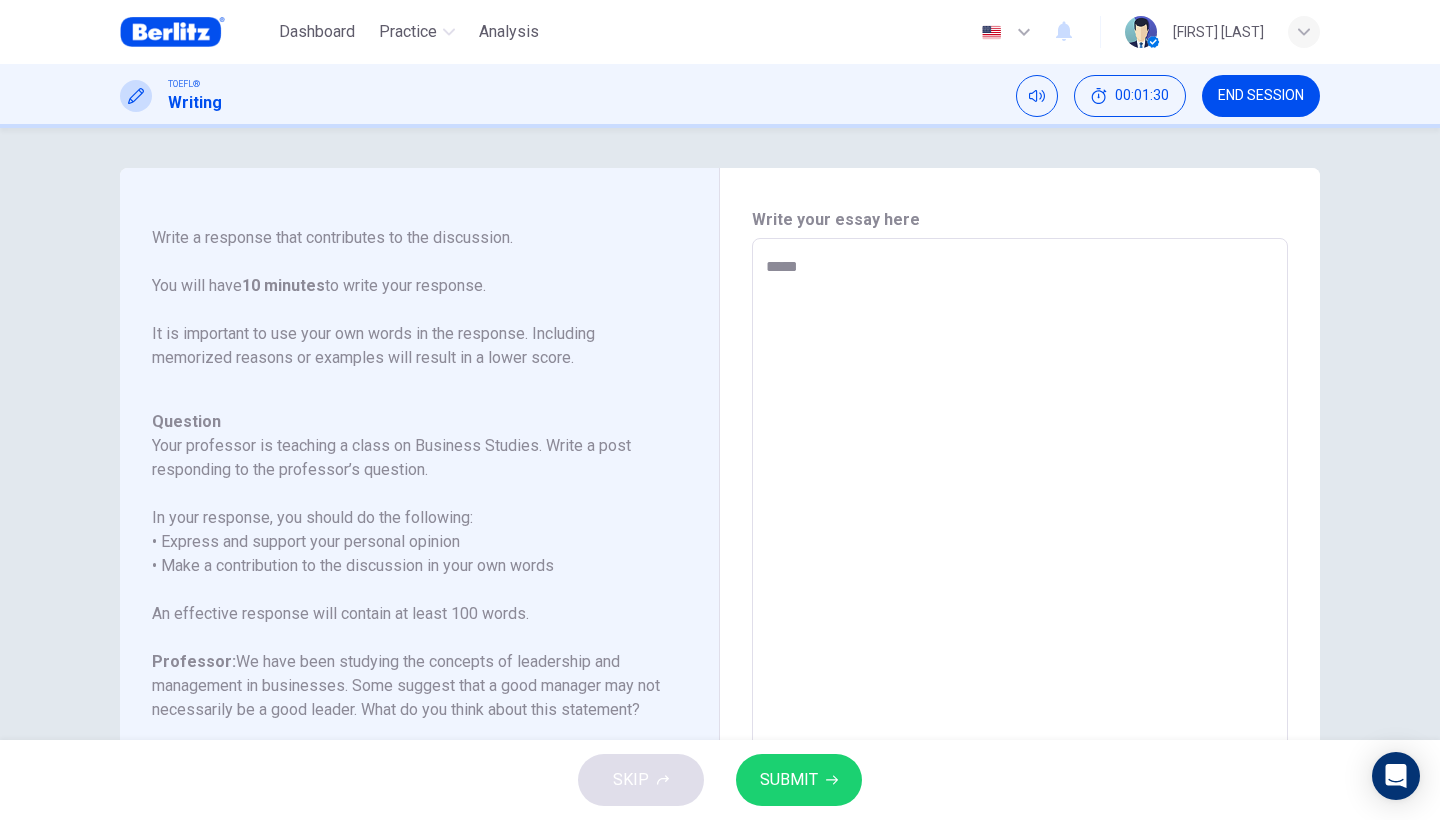 type on "*" 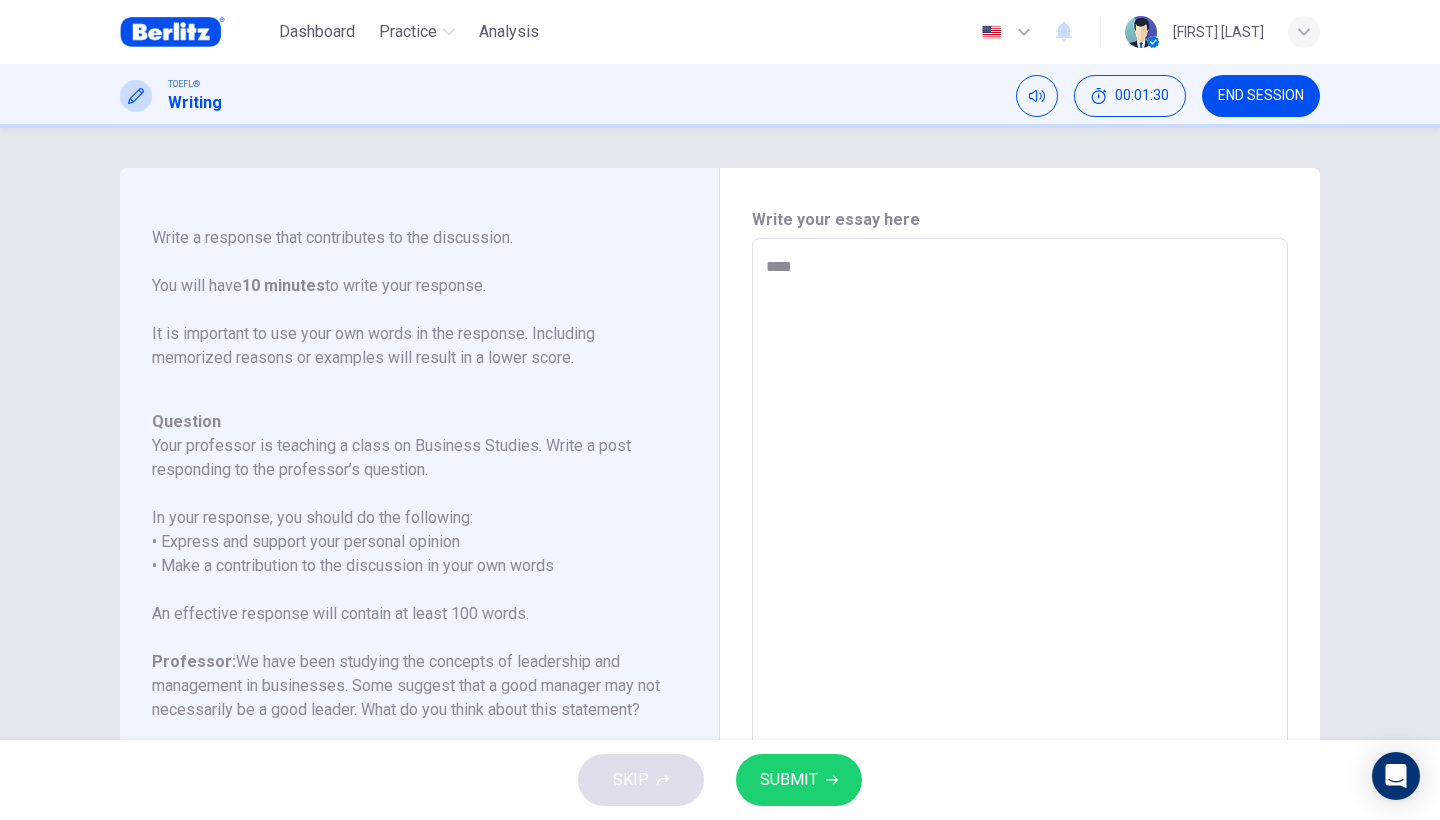 type on "*" 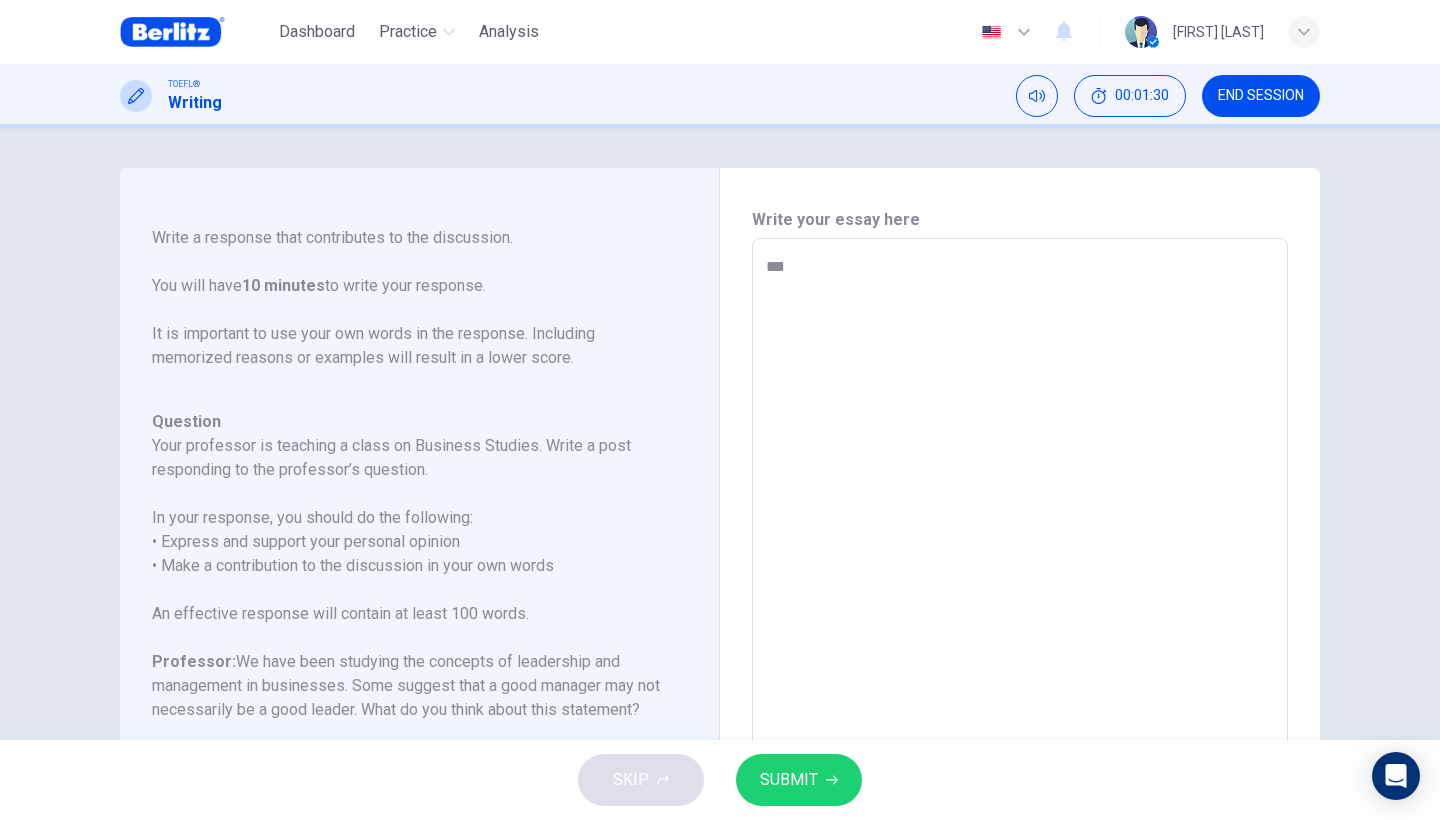 type on "*" 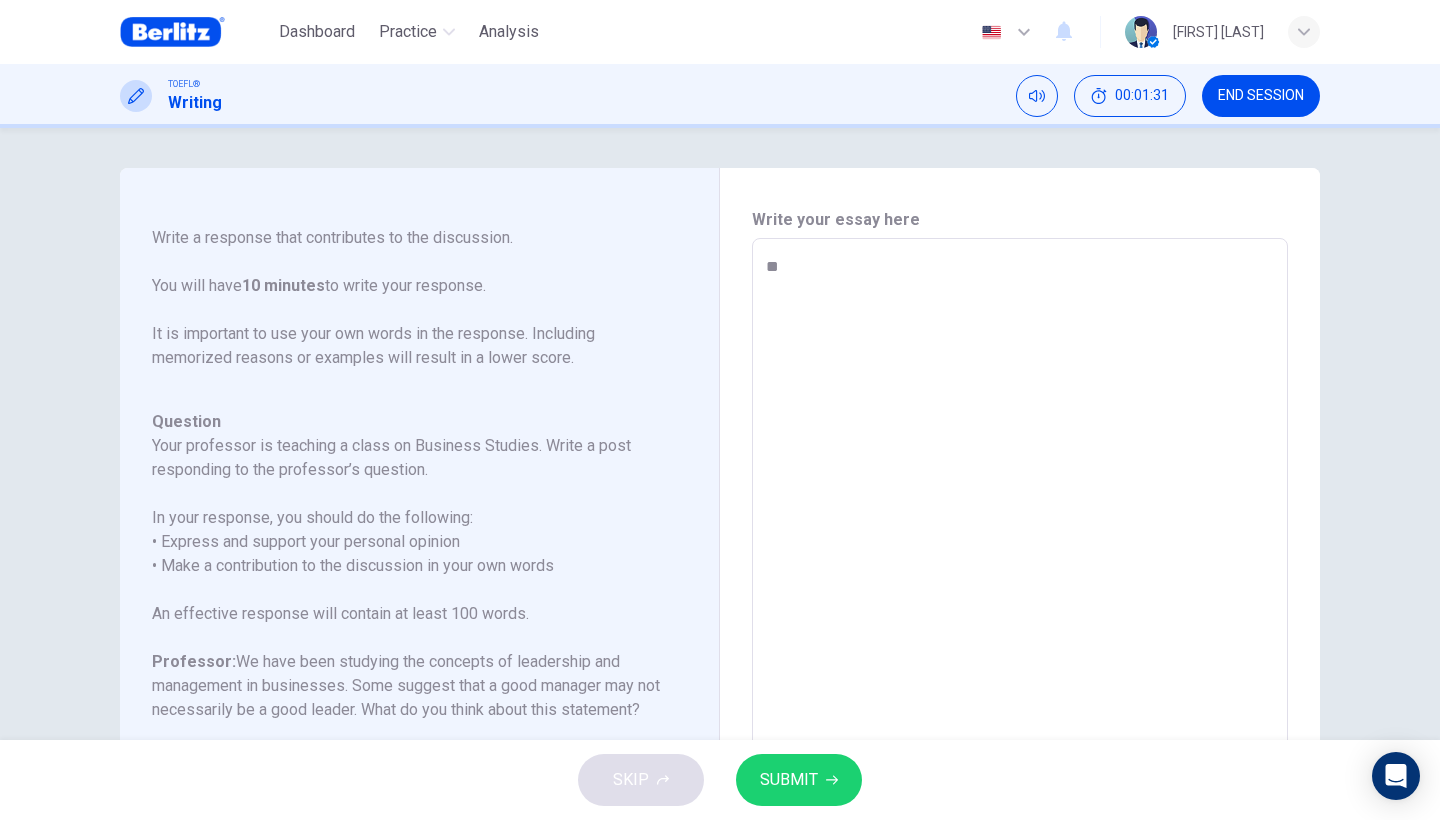 type on "*" 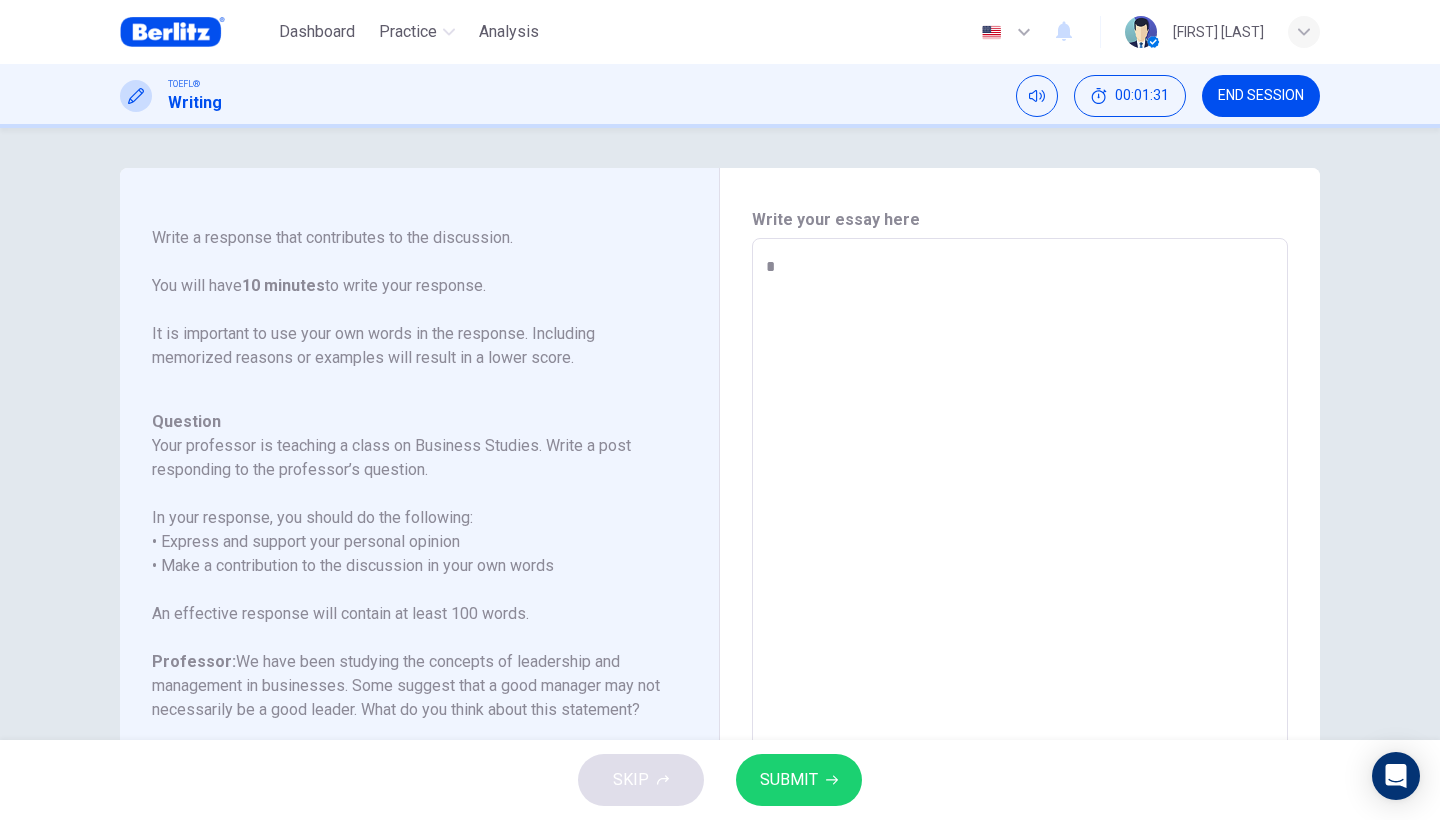 type on "*" 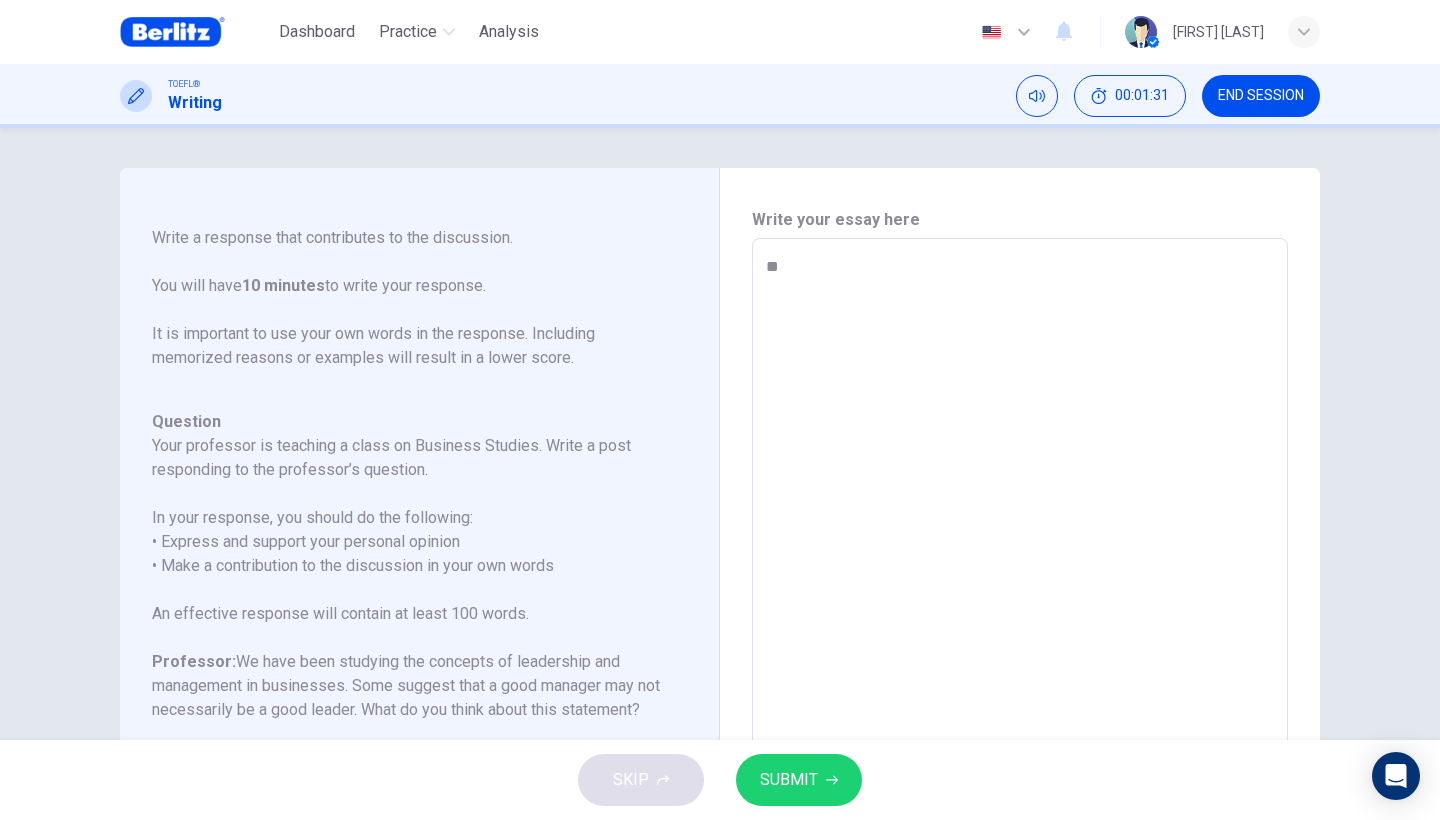 type on "*" 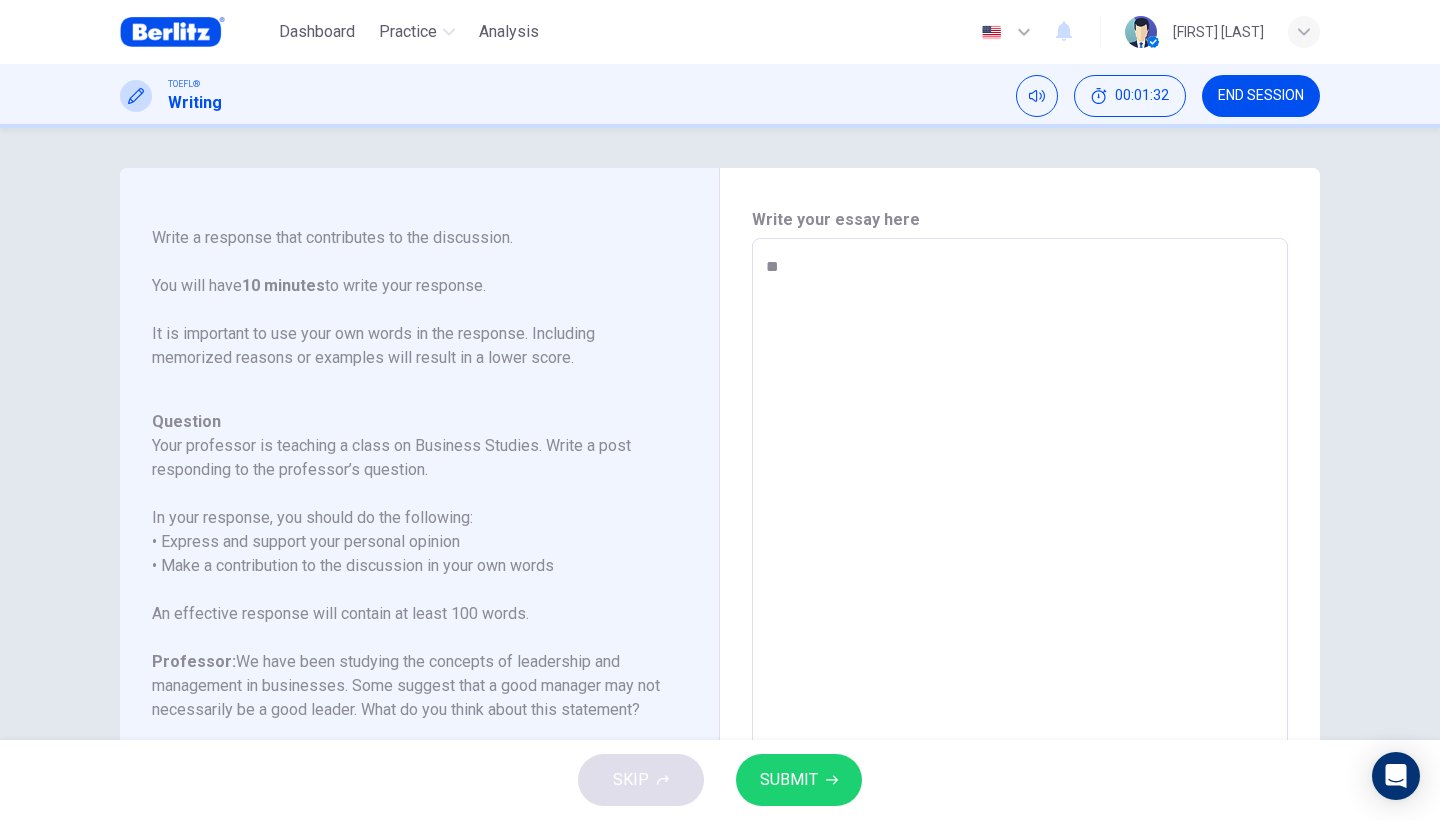 type on "***" 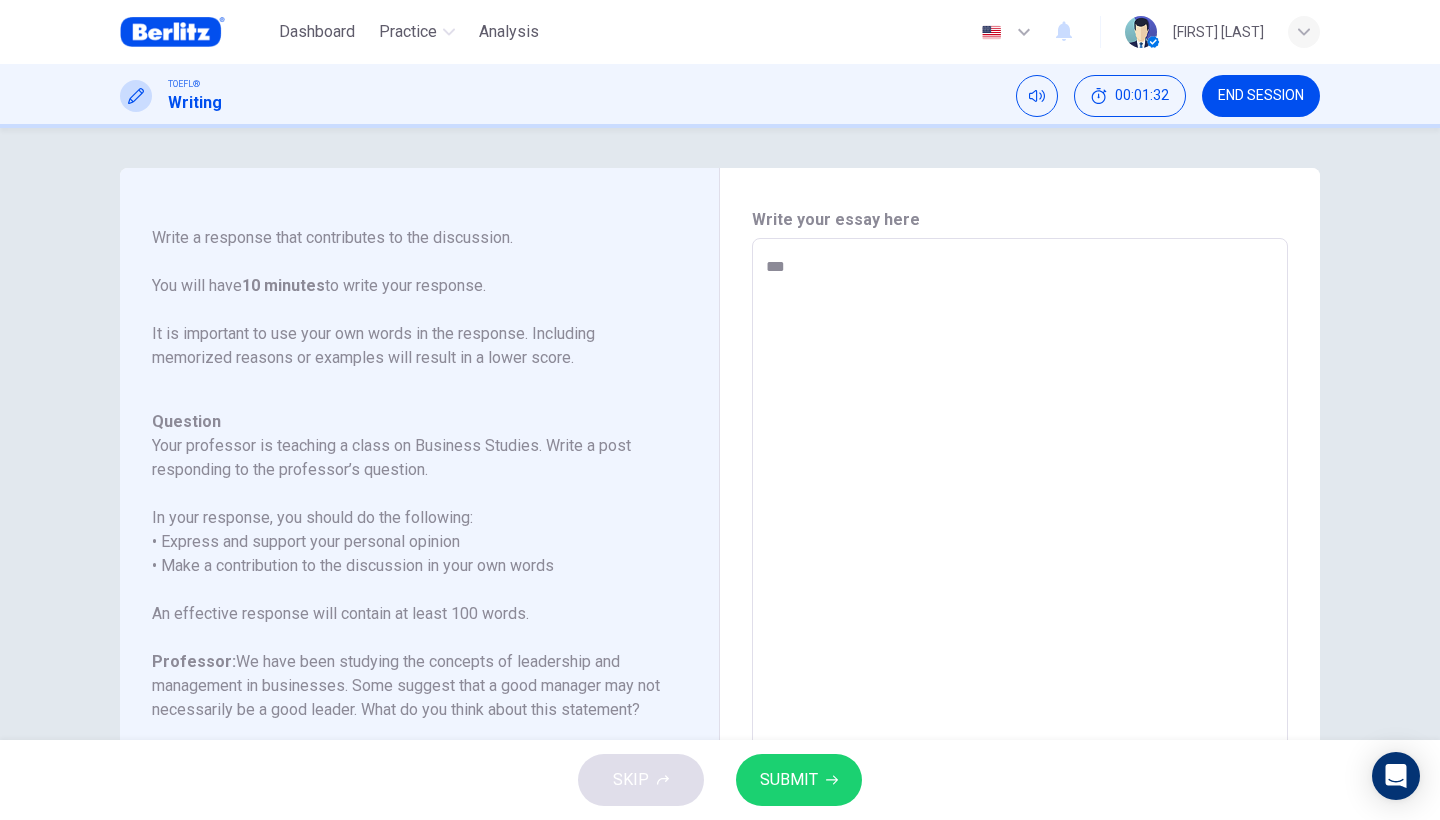type on "*" 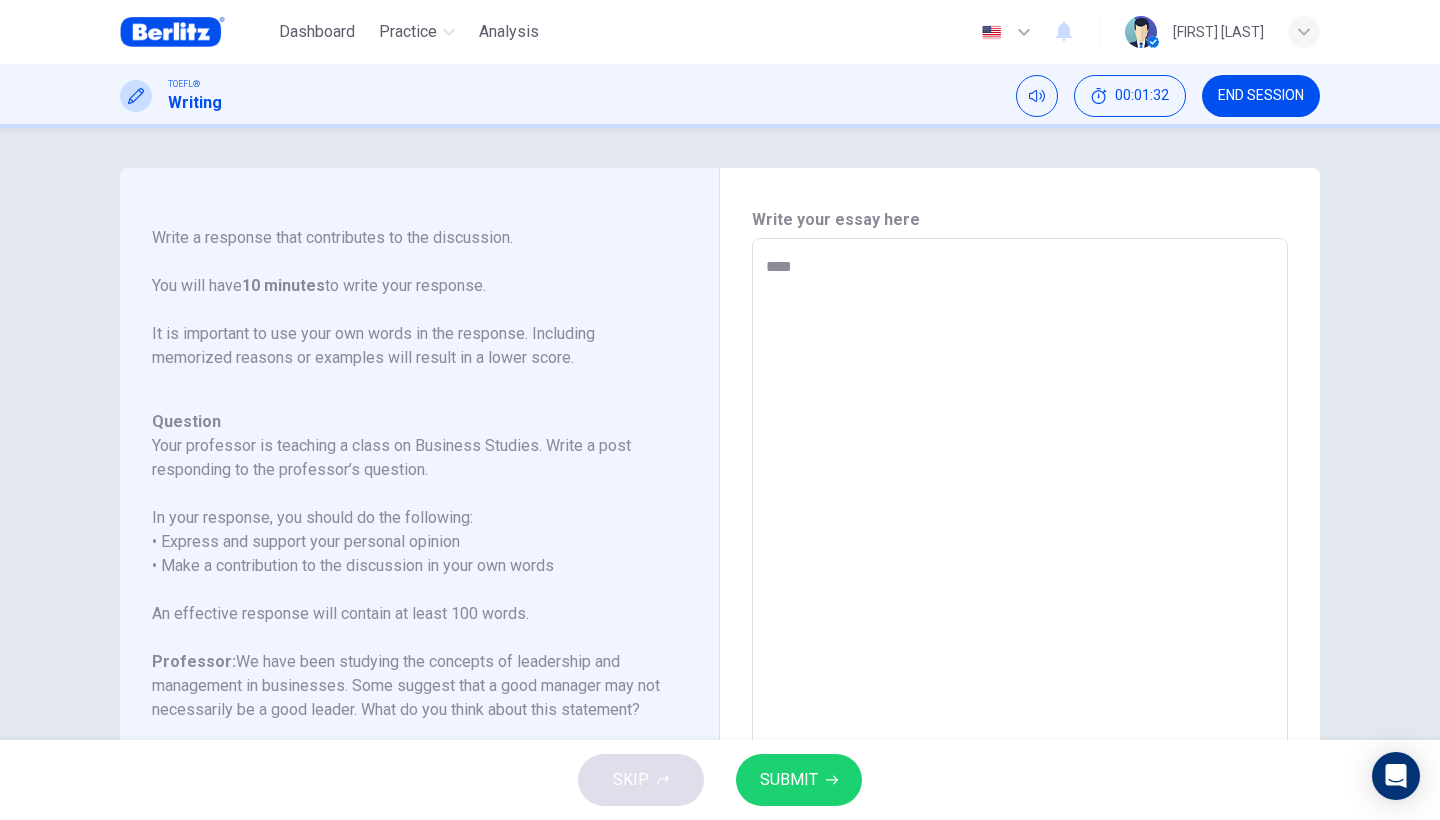 type on "*" 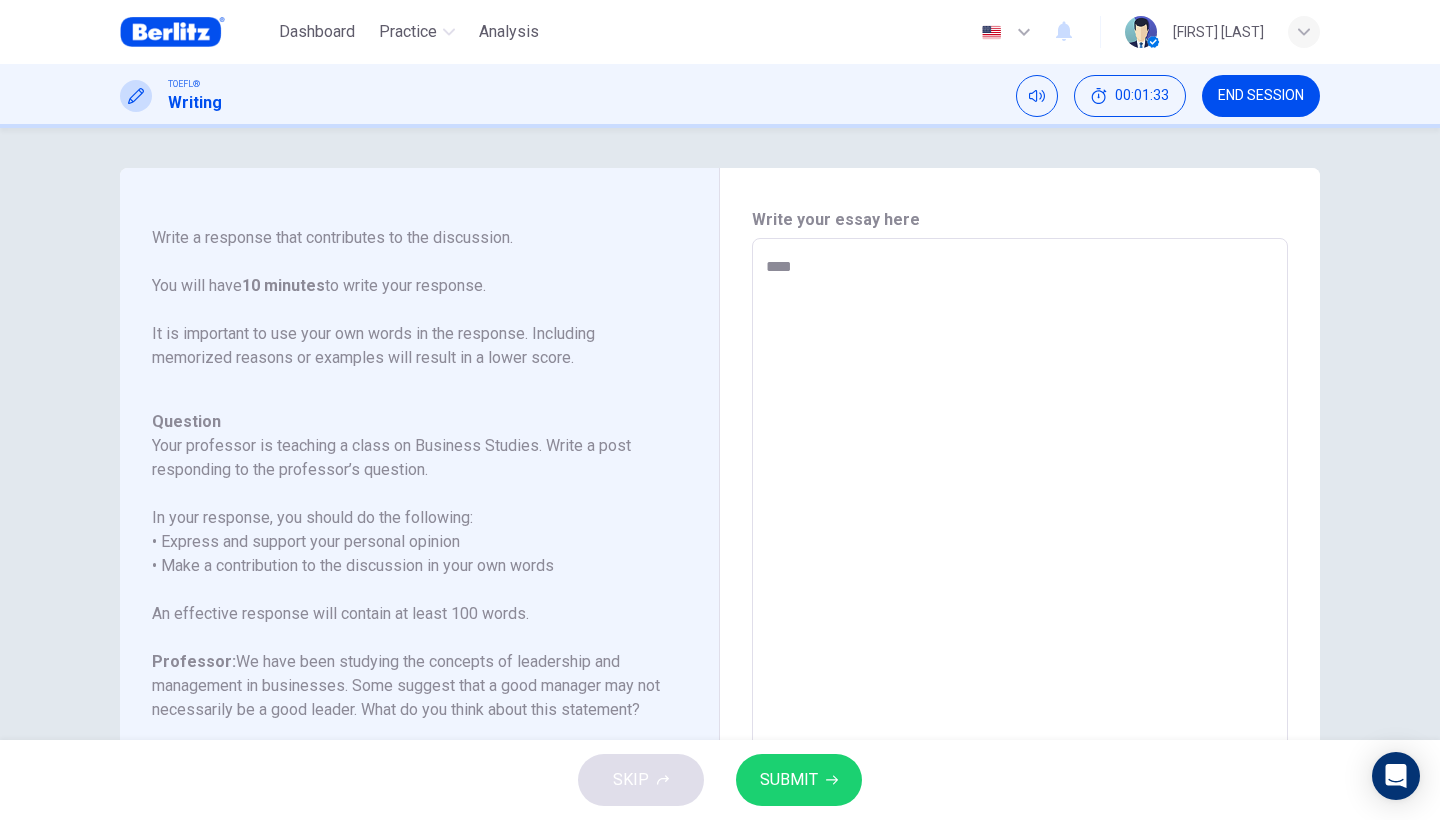type on "***" 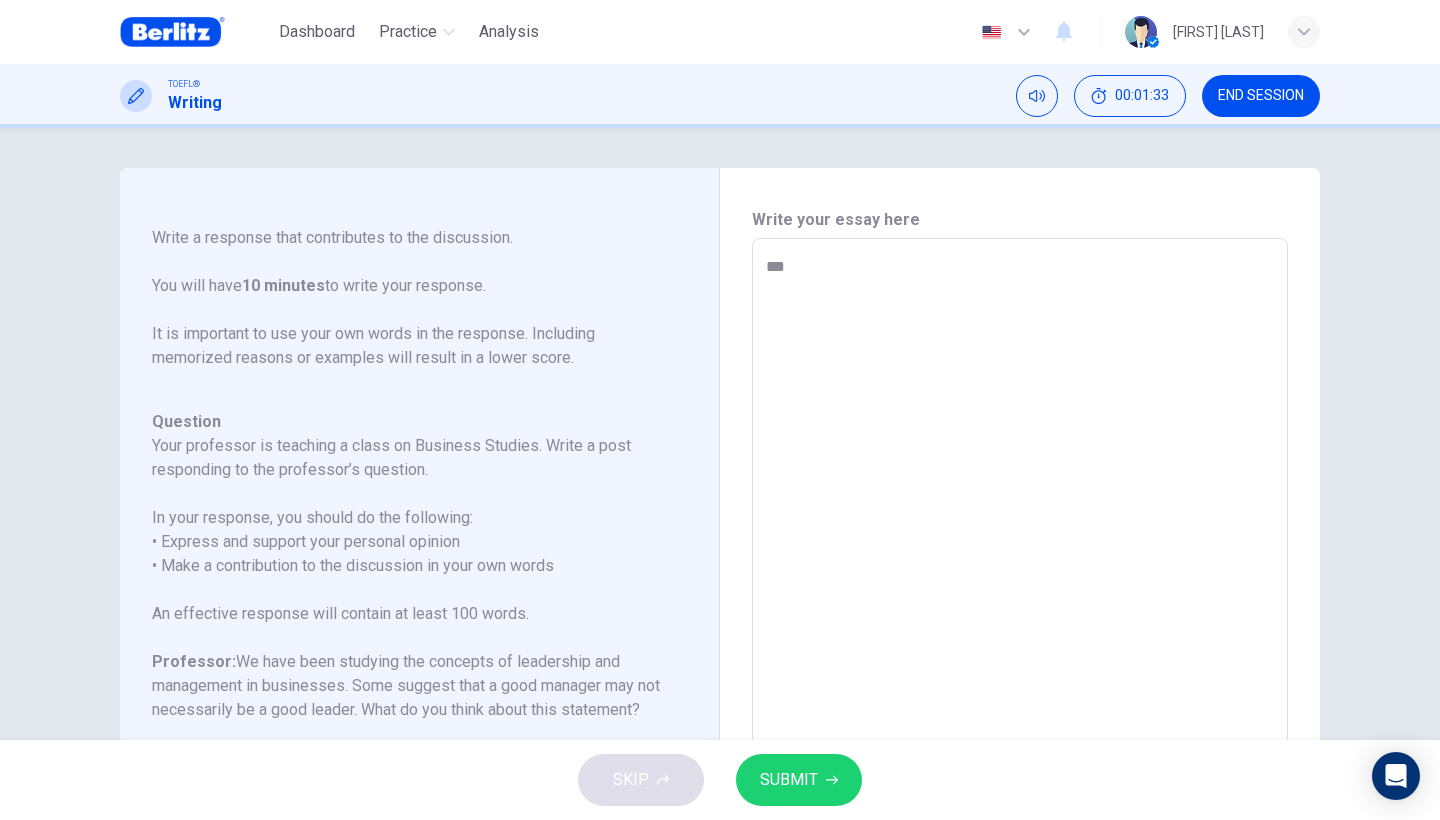 type on "*" 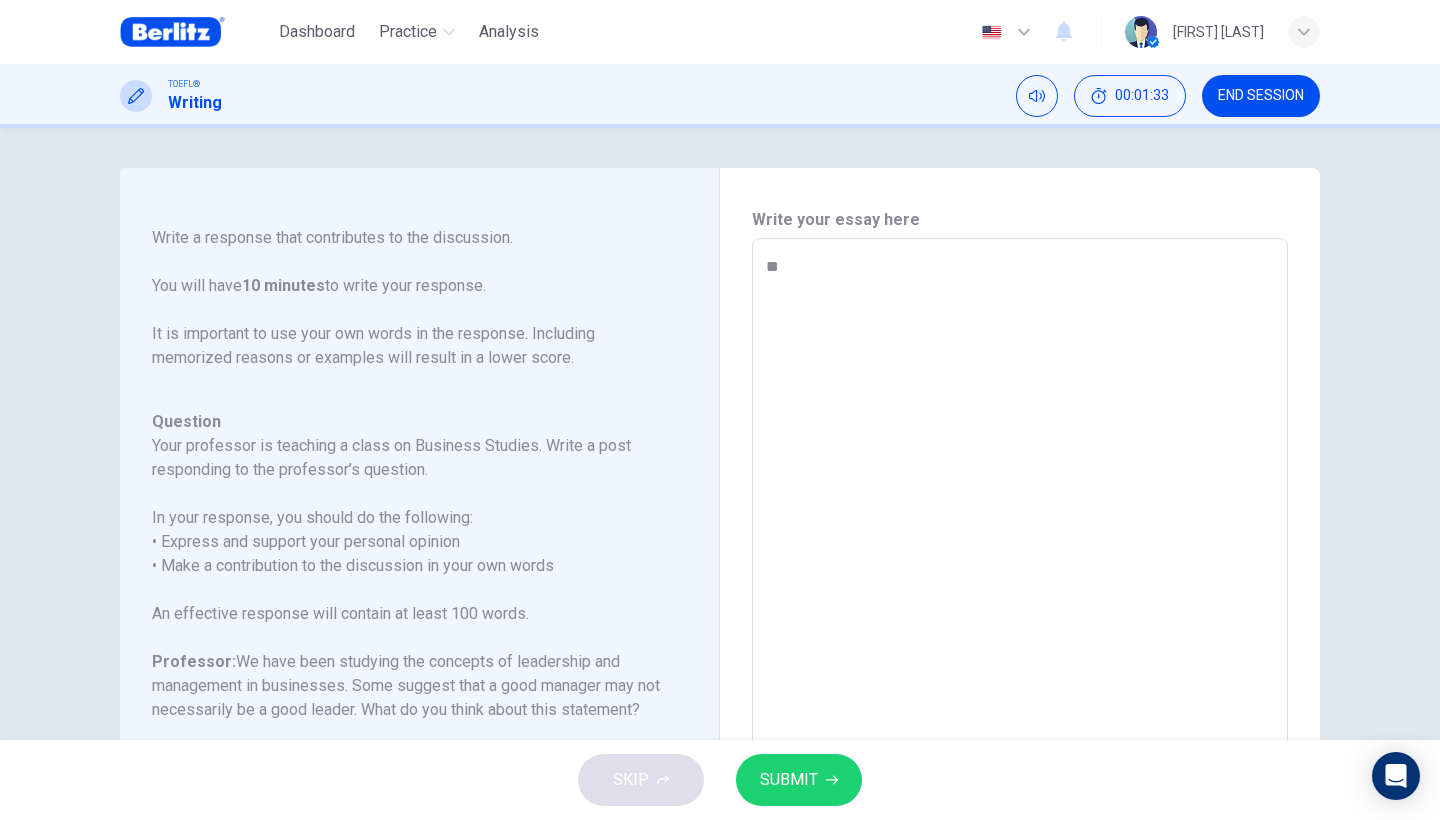 type on "*" 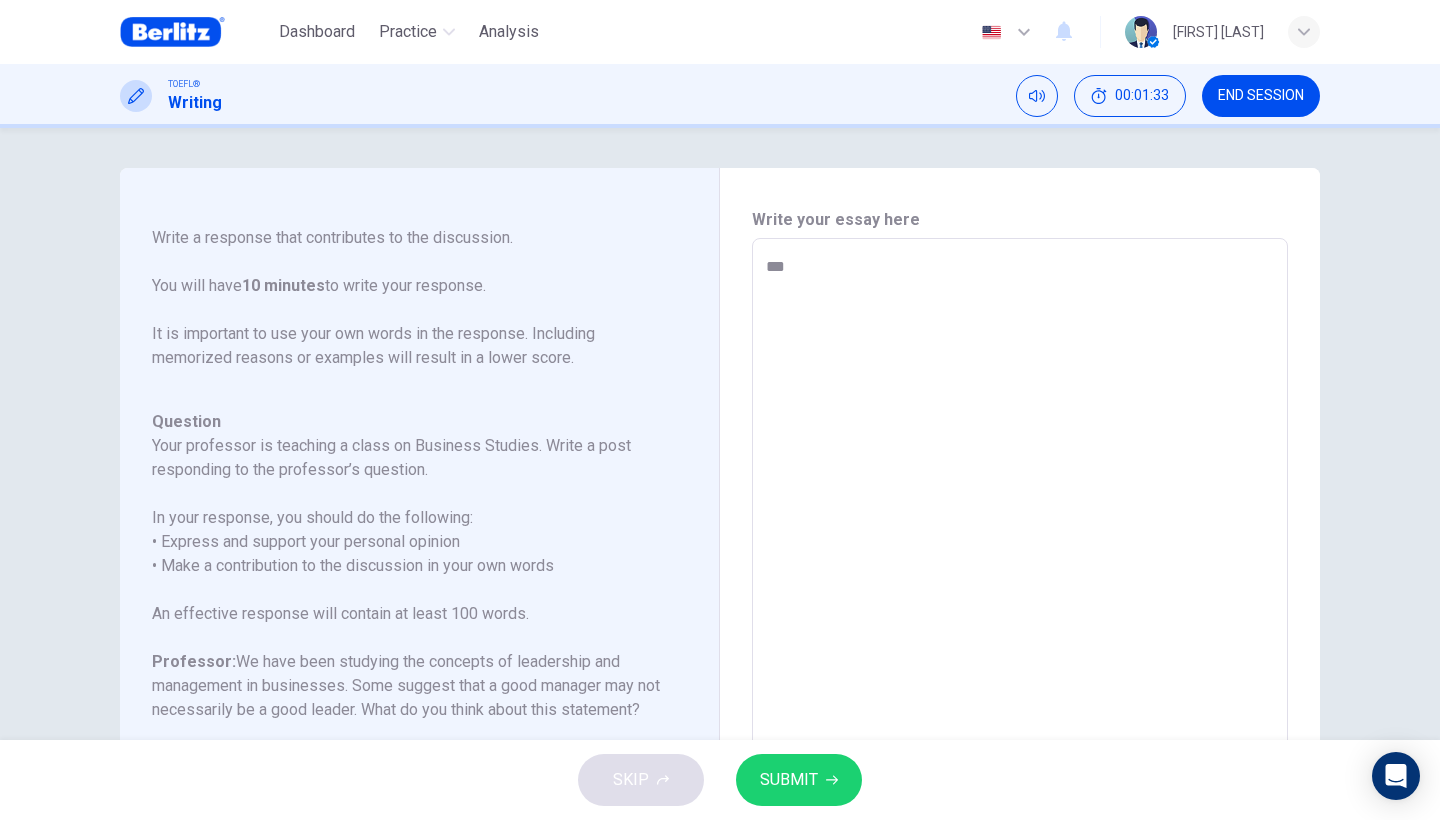 type on "*" 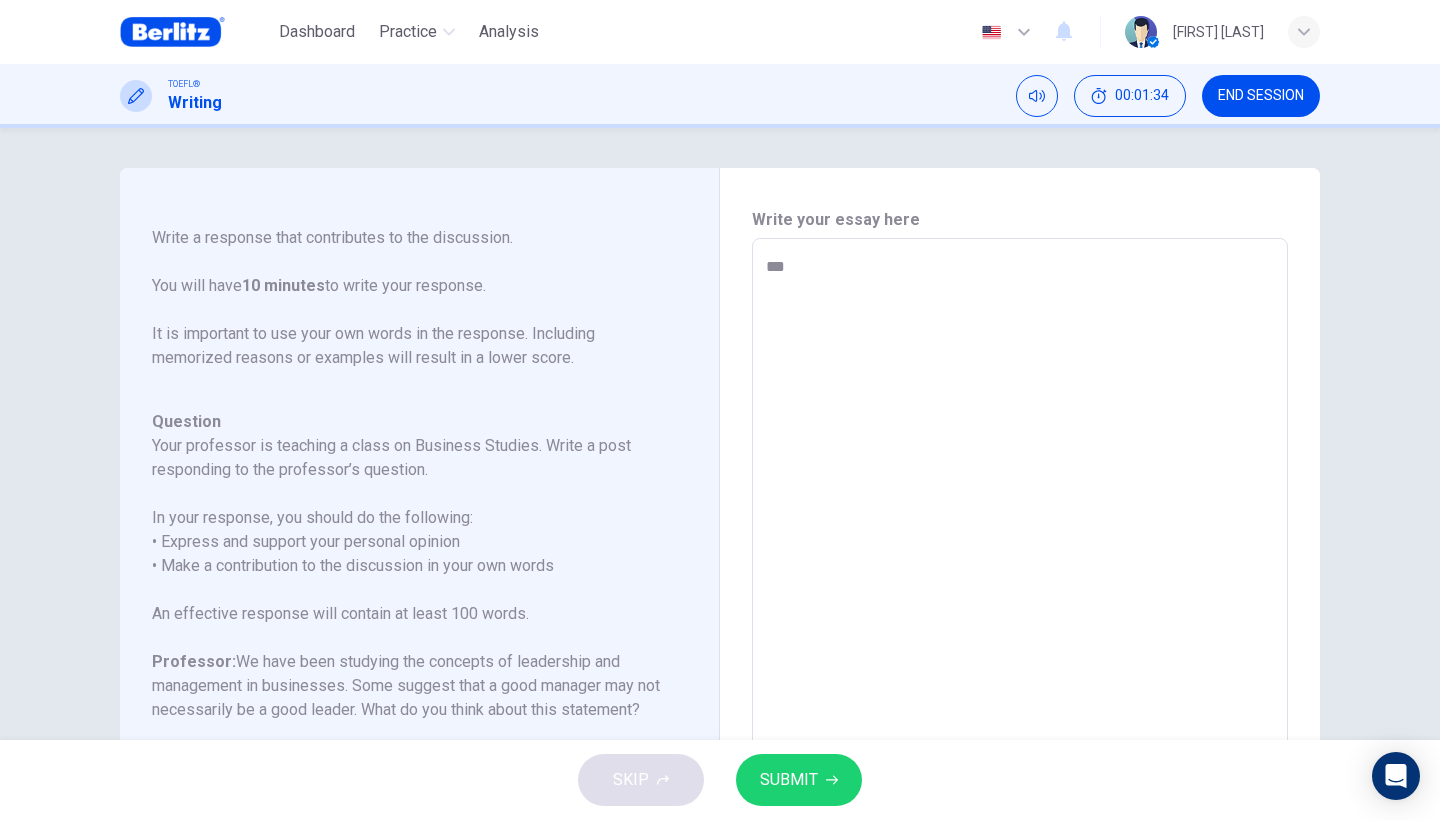 type on "****" 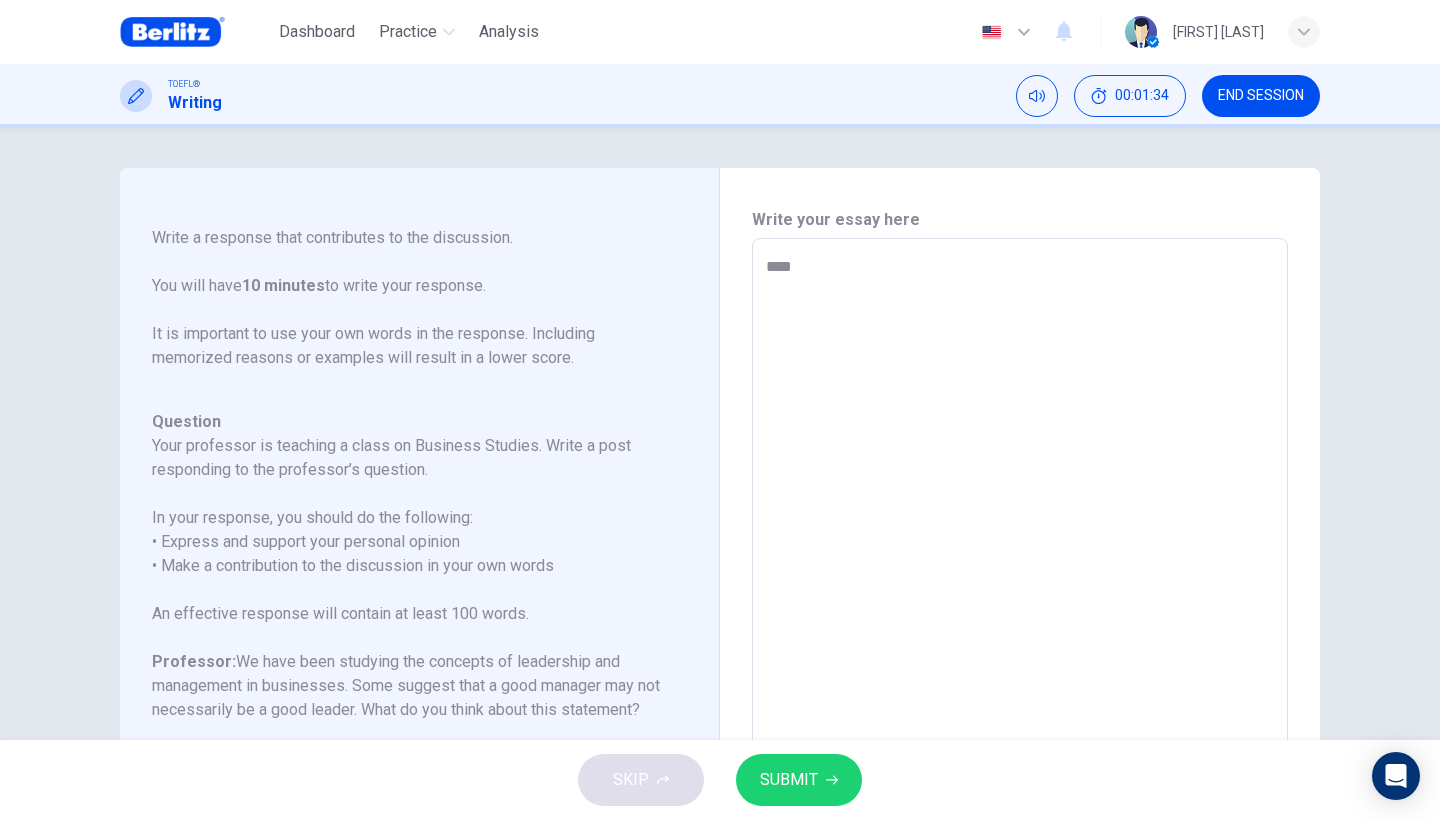 type on "*" 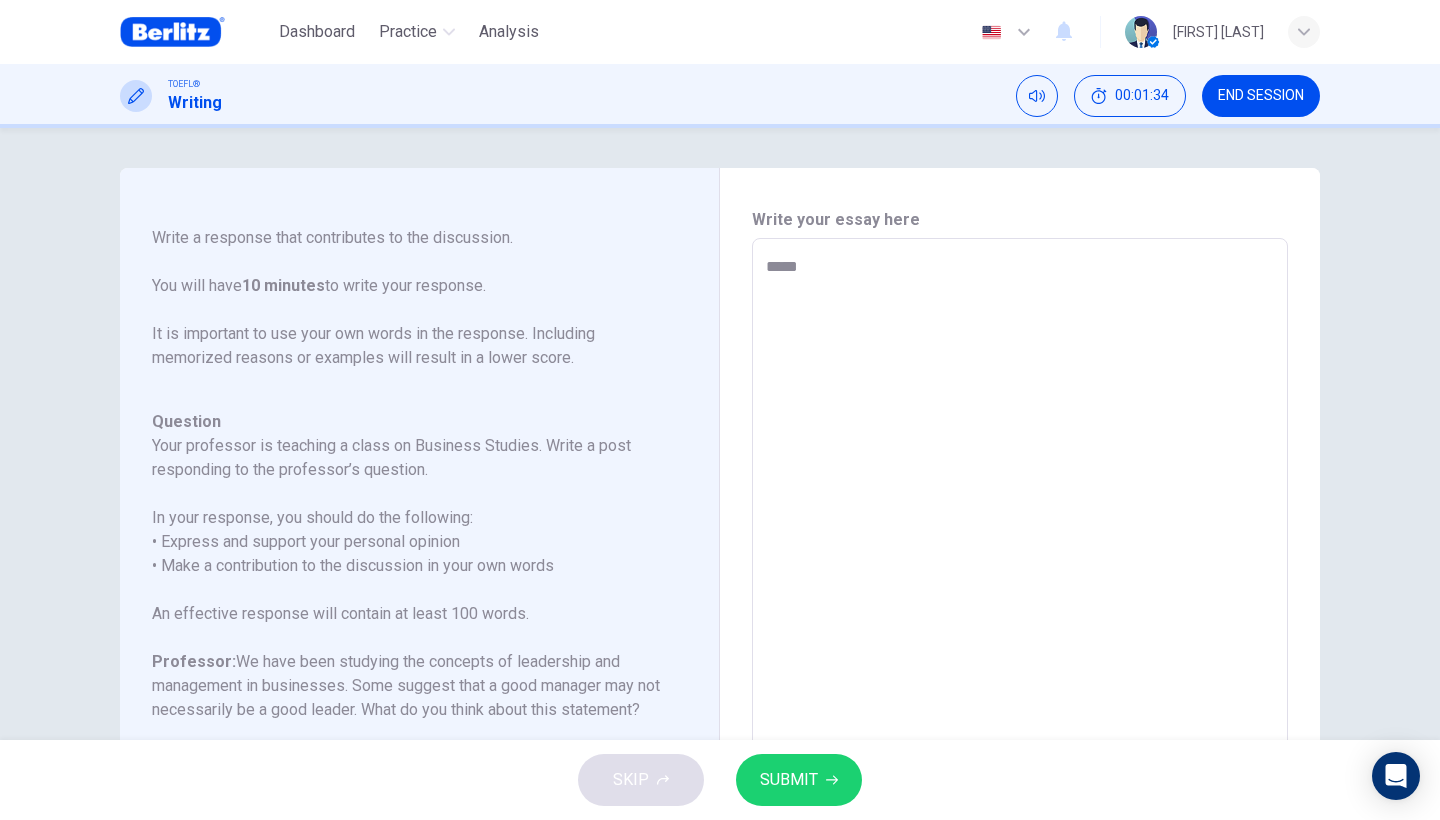 type on "*" 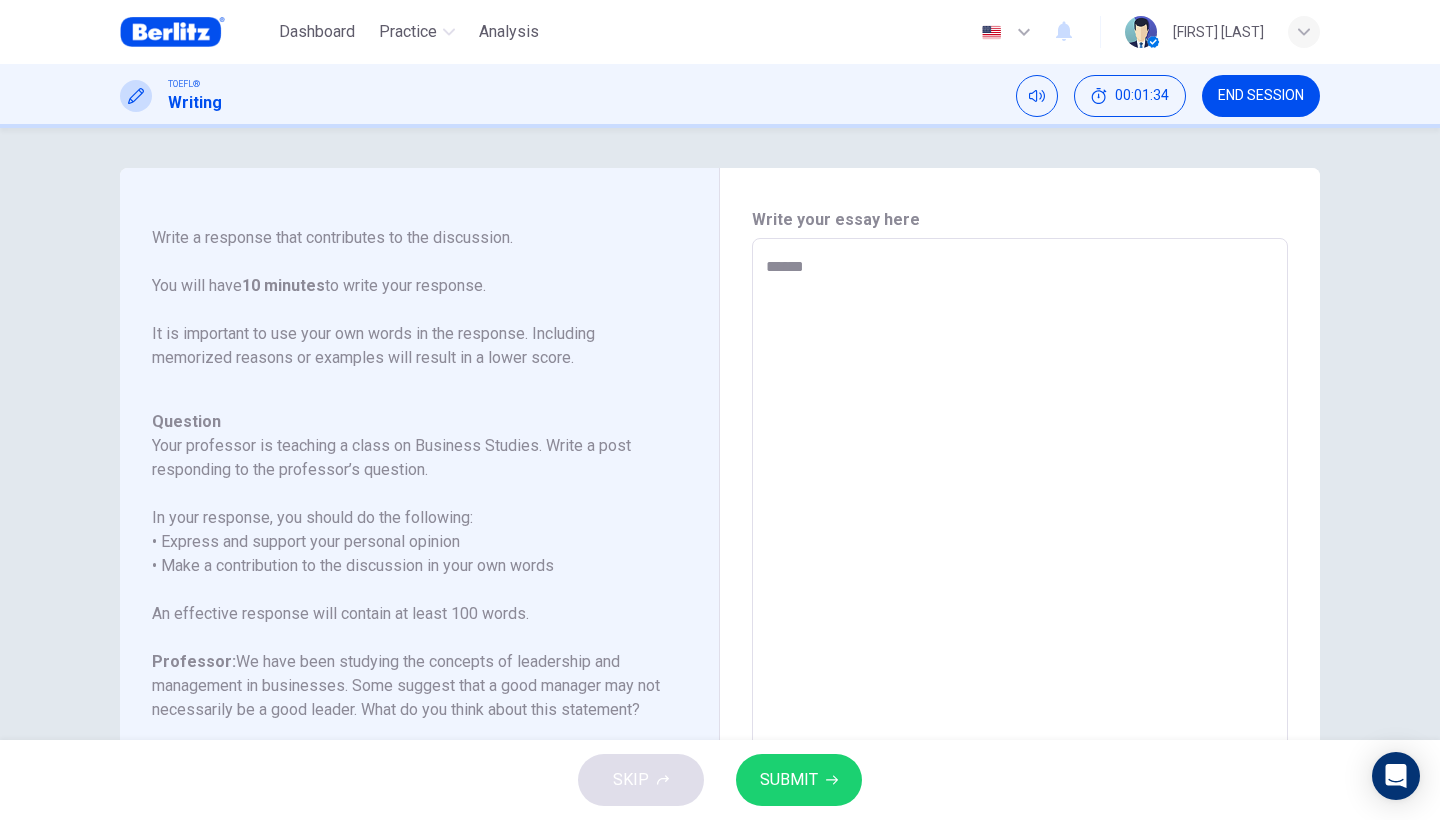 type on "*" 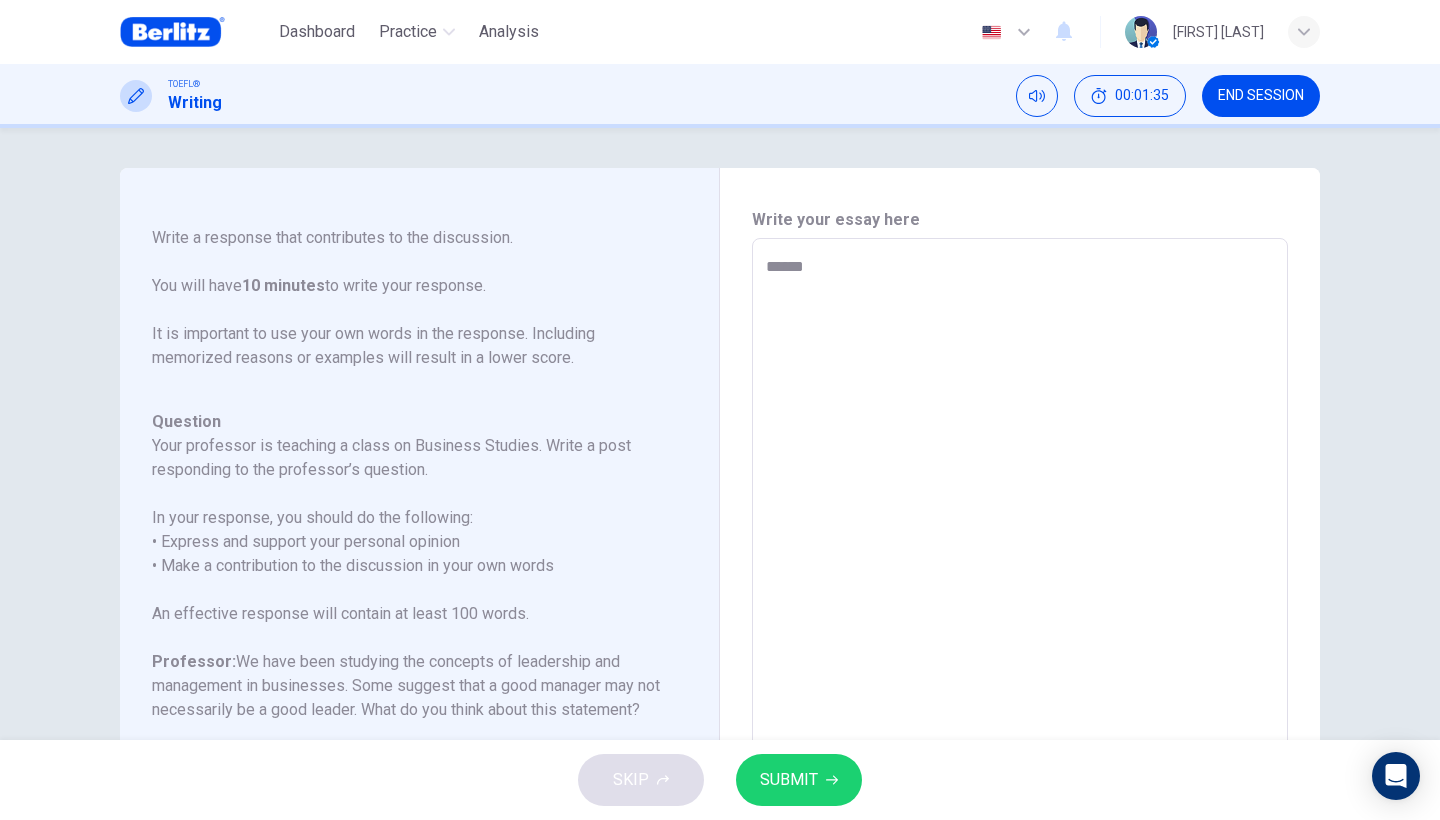 type on "*******" 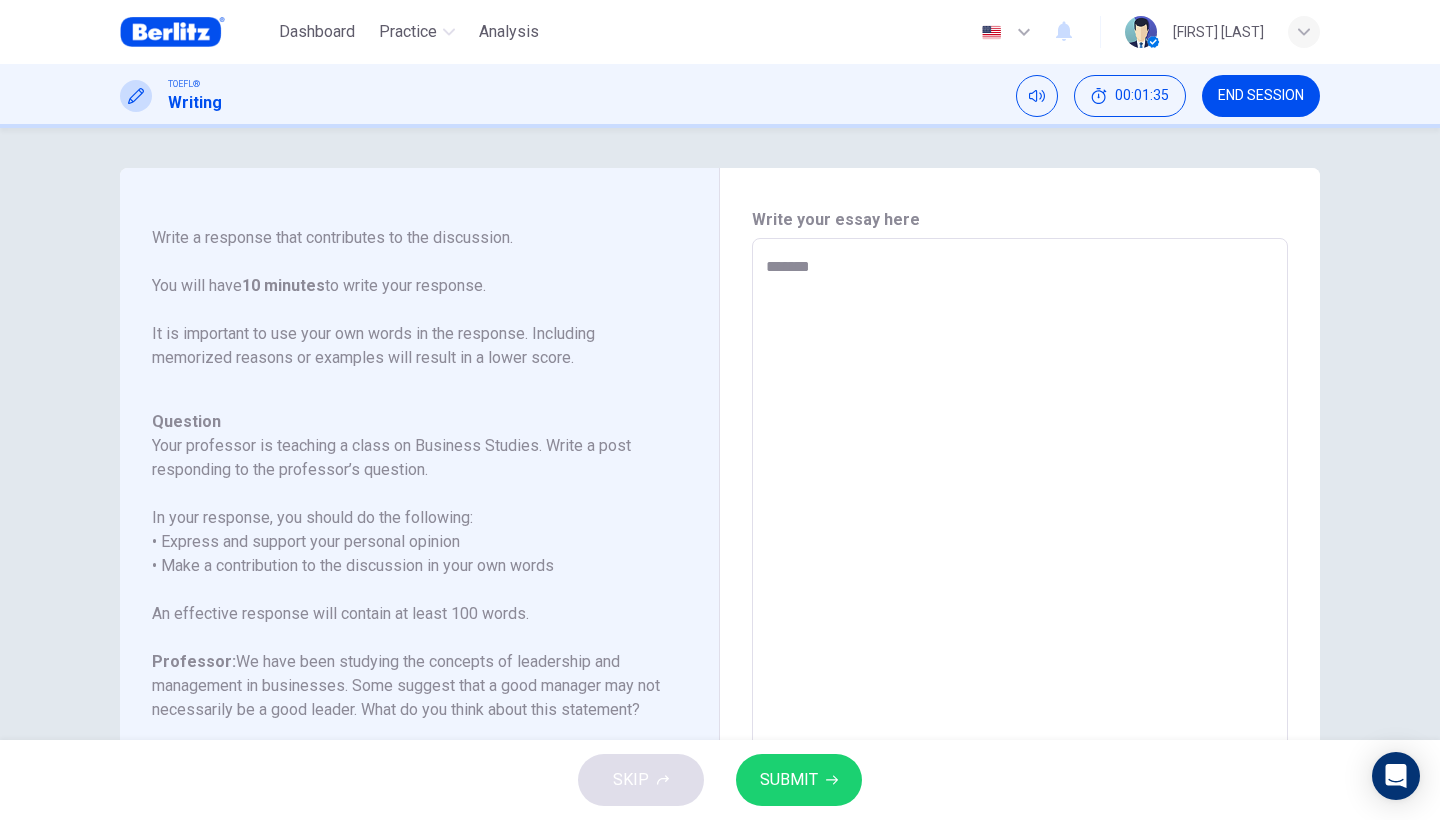 type on "*" 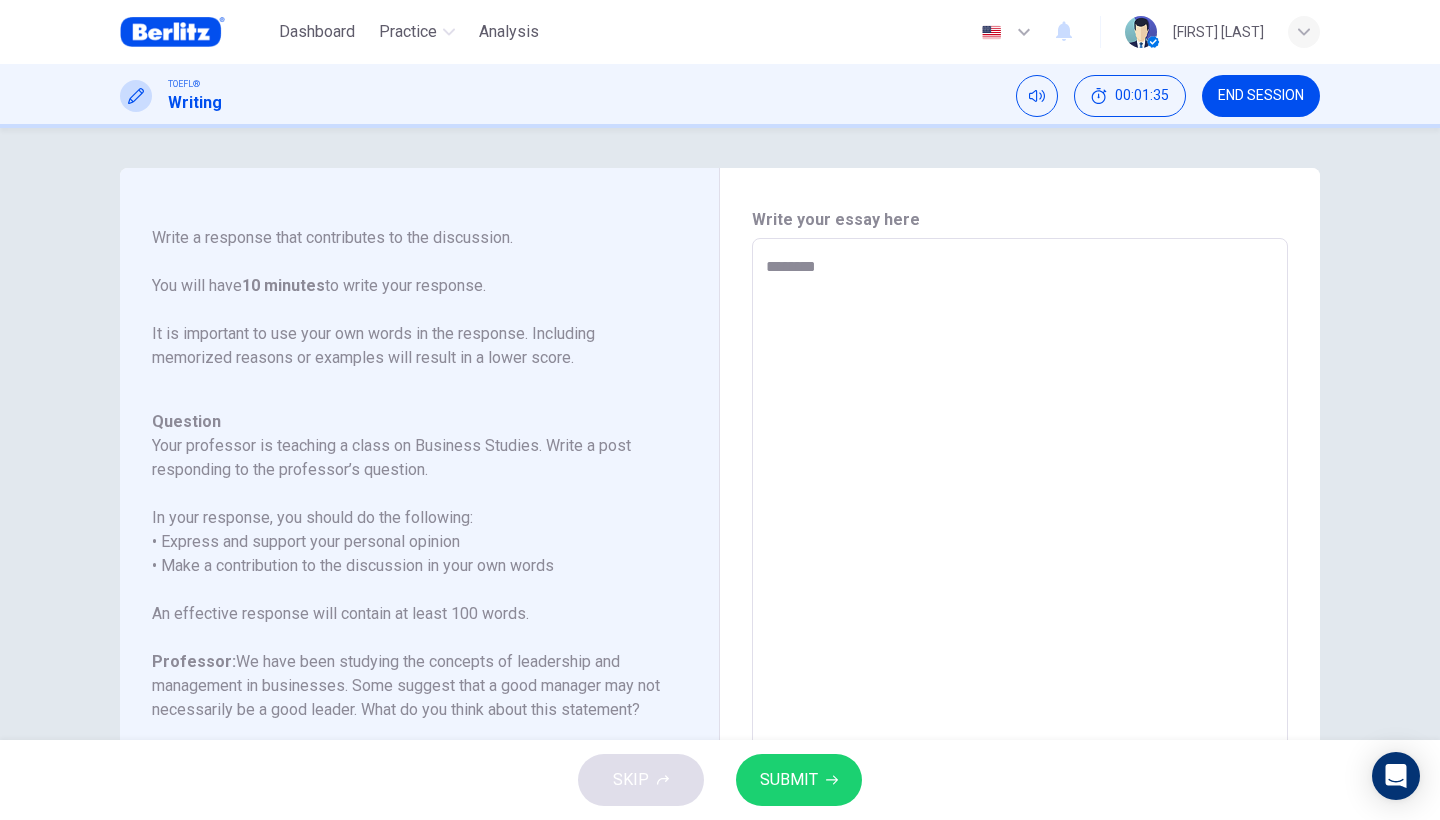 type on "*" 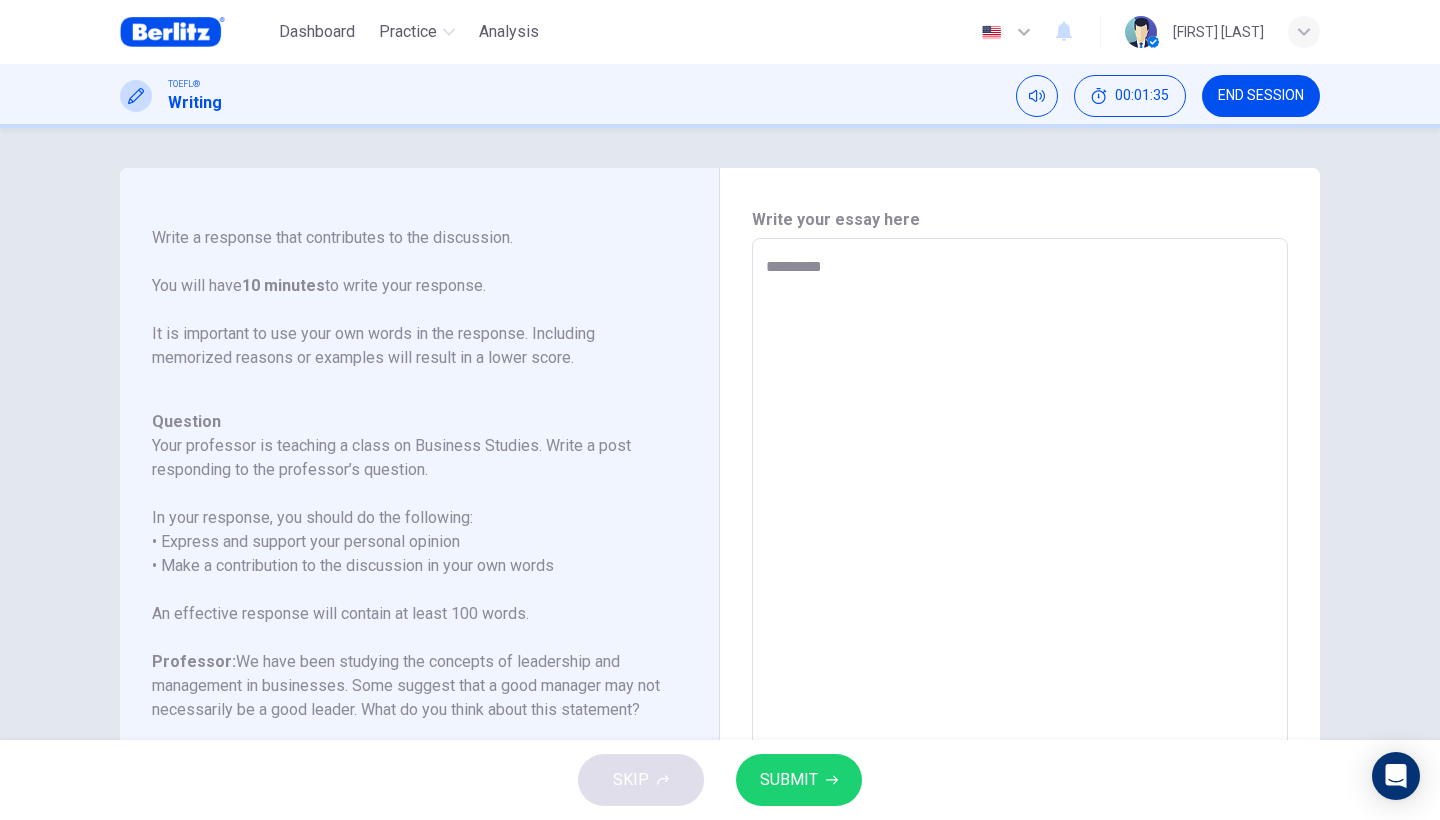 type on "*" 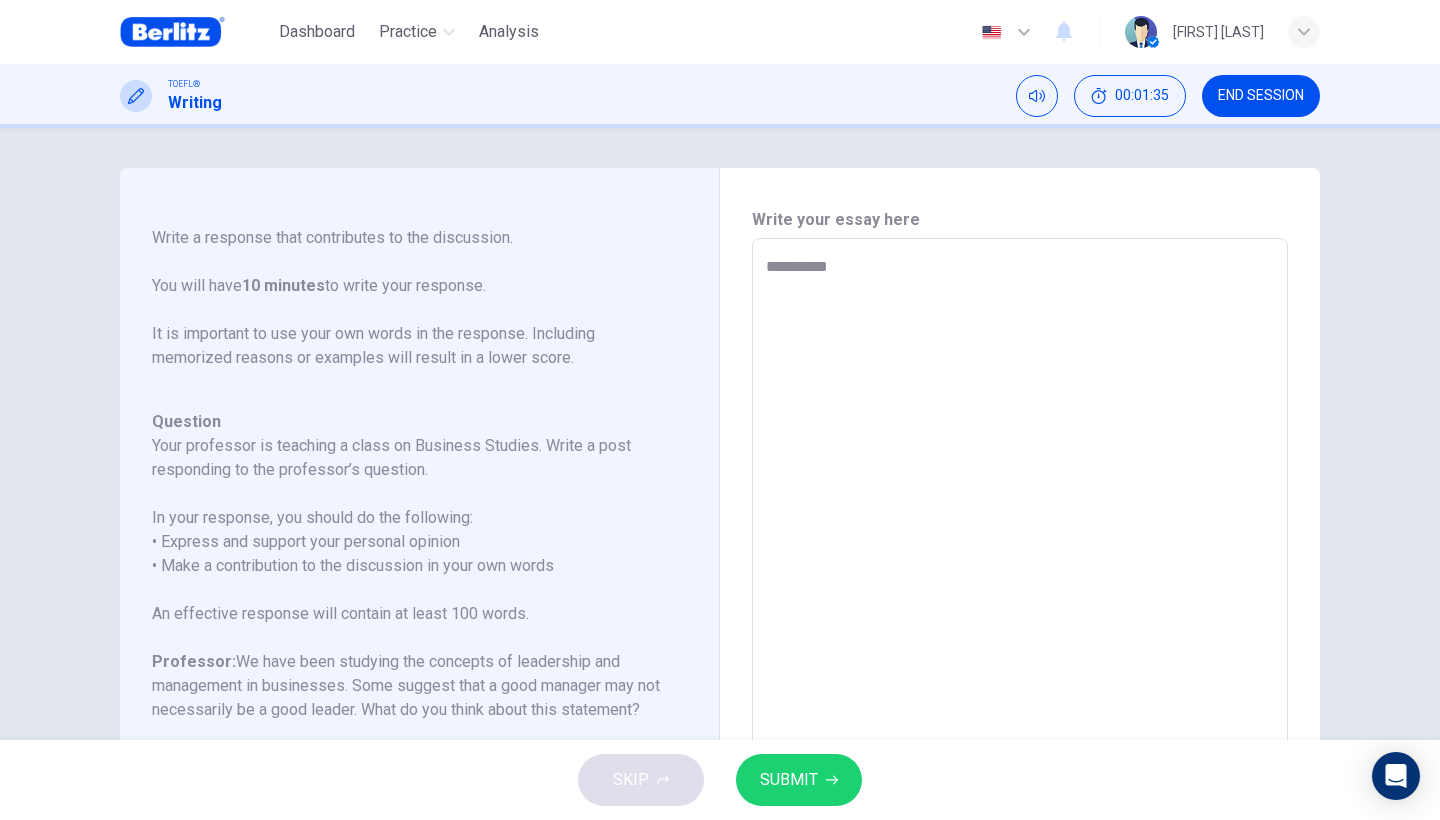 type on "*" 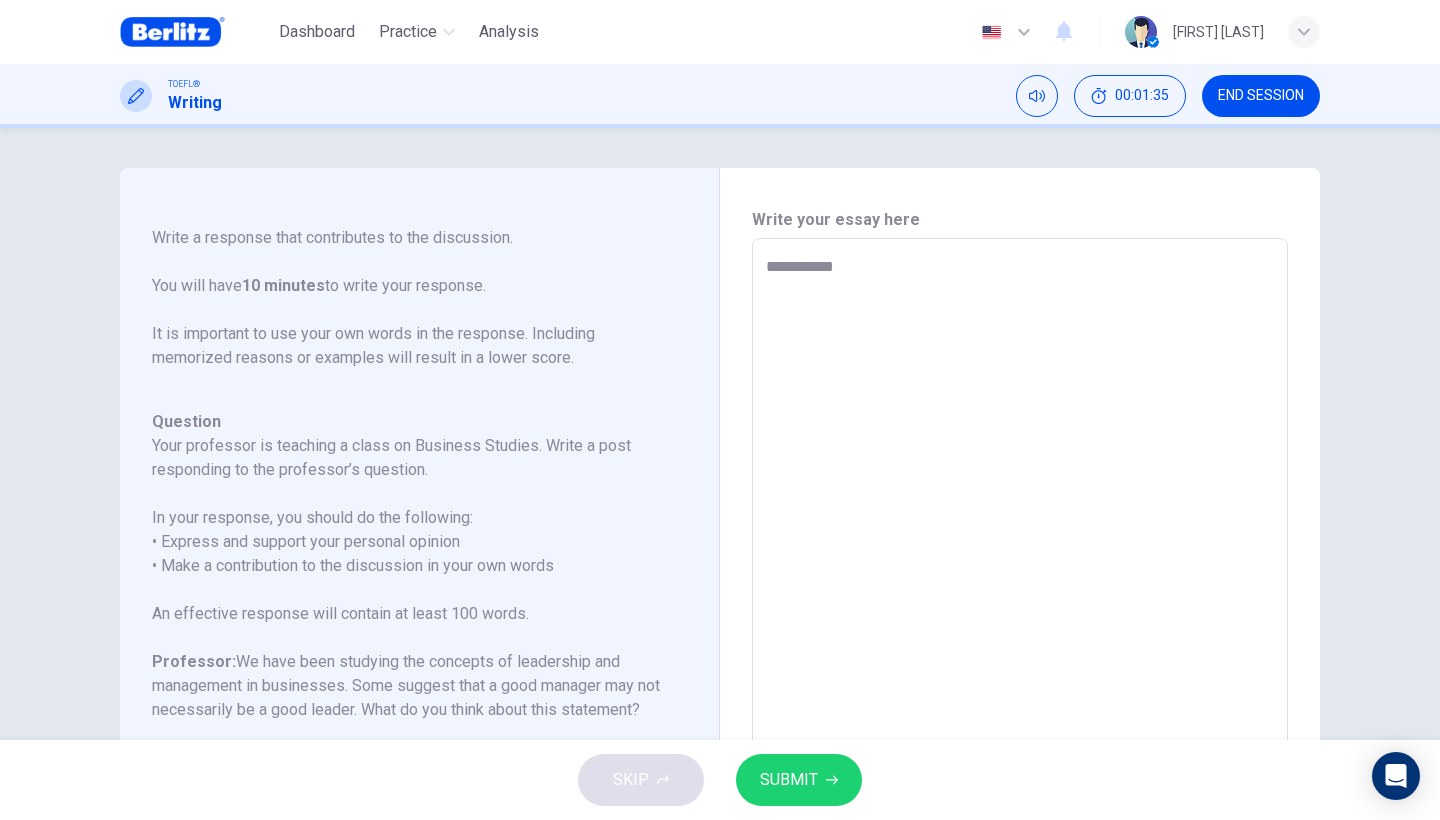 type on "*" 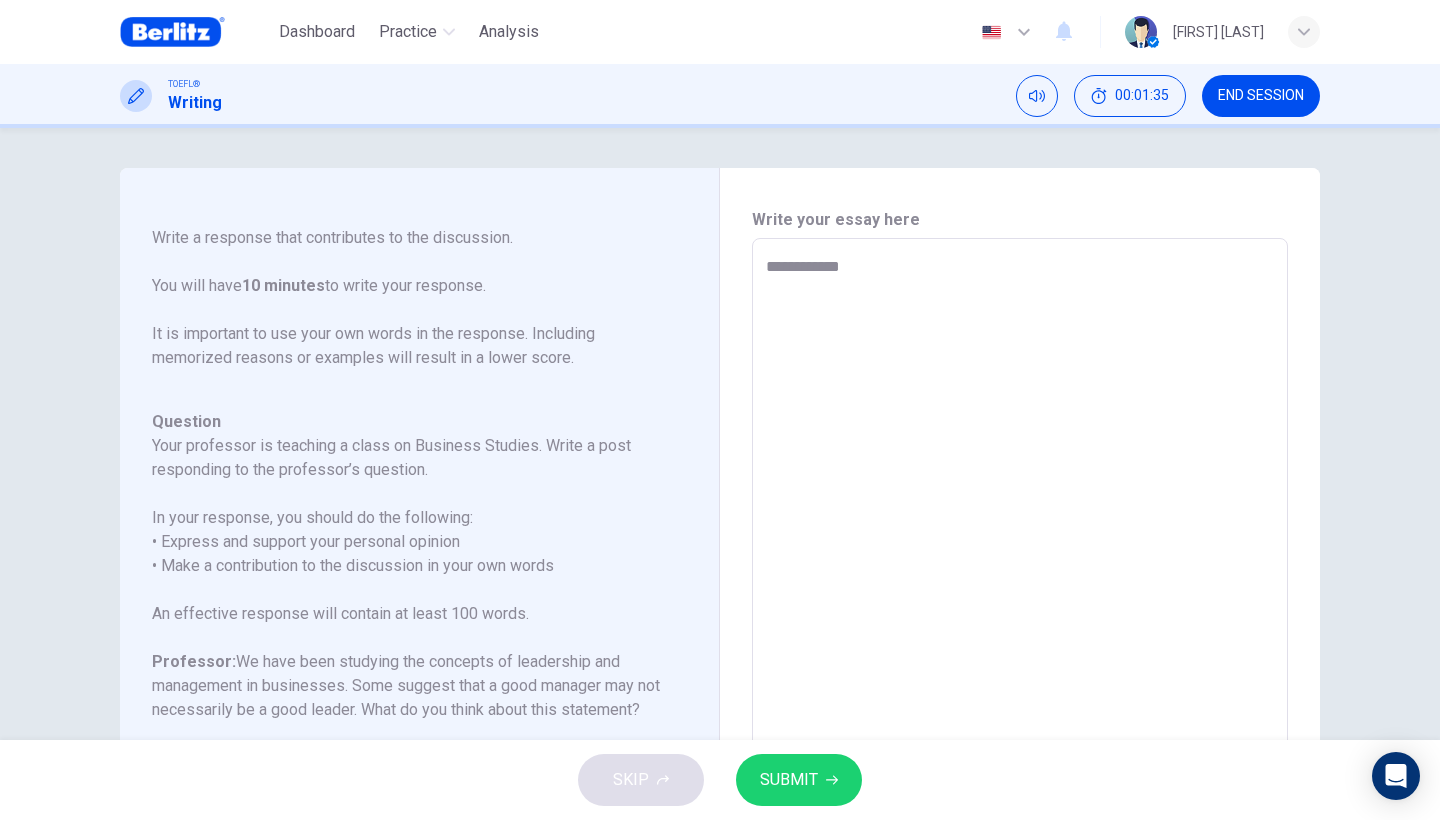 type on "*" 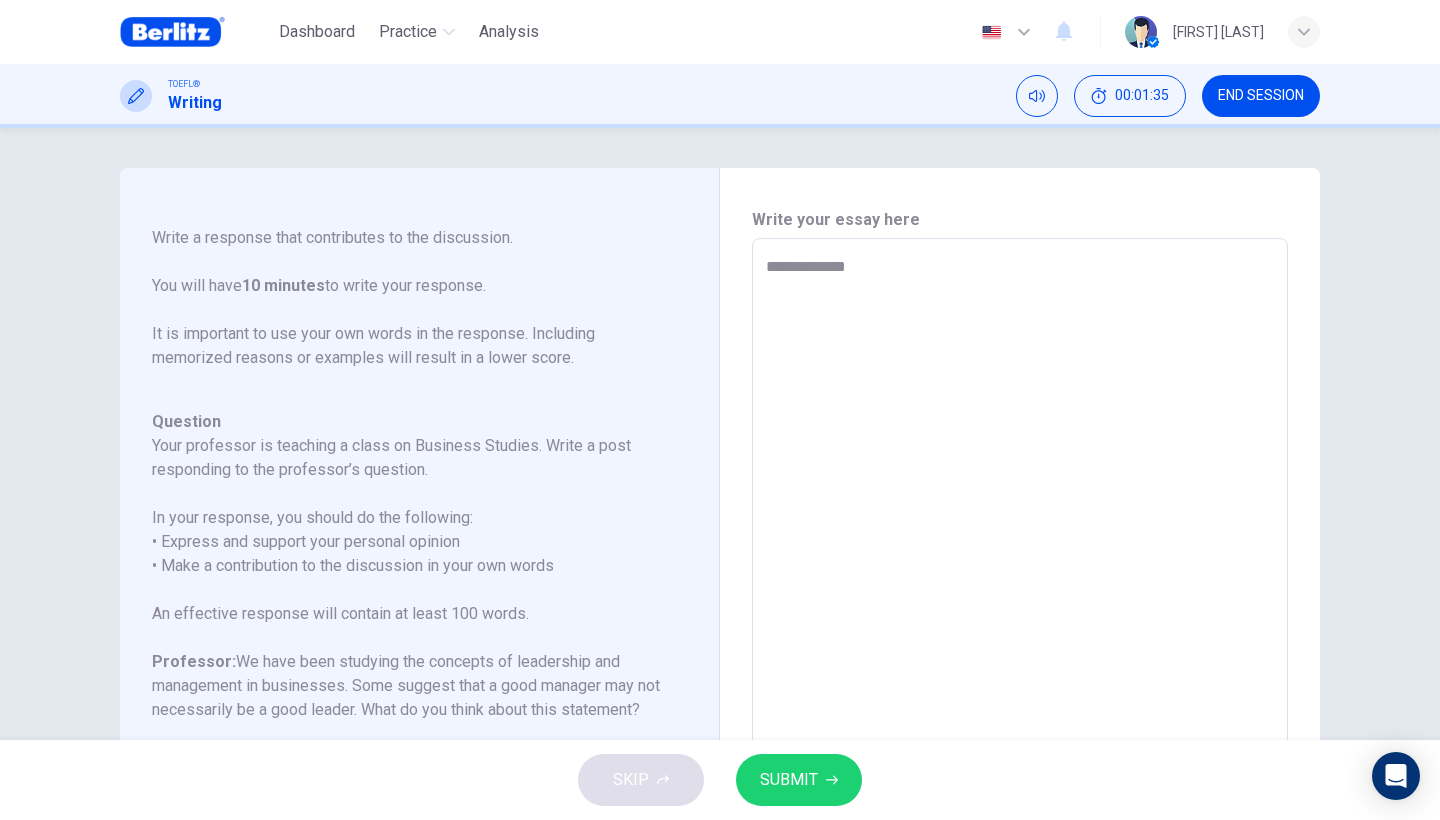type on "*" 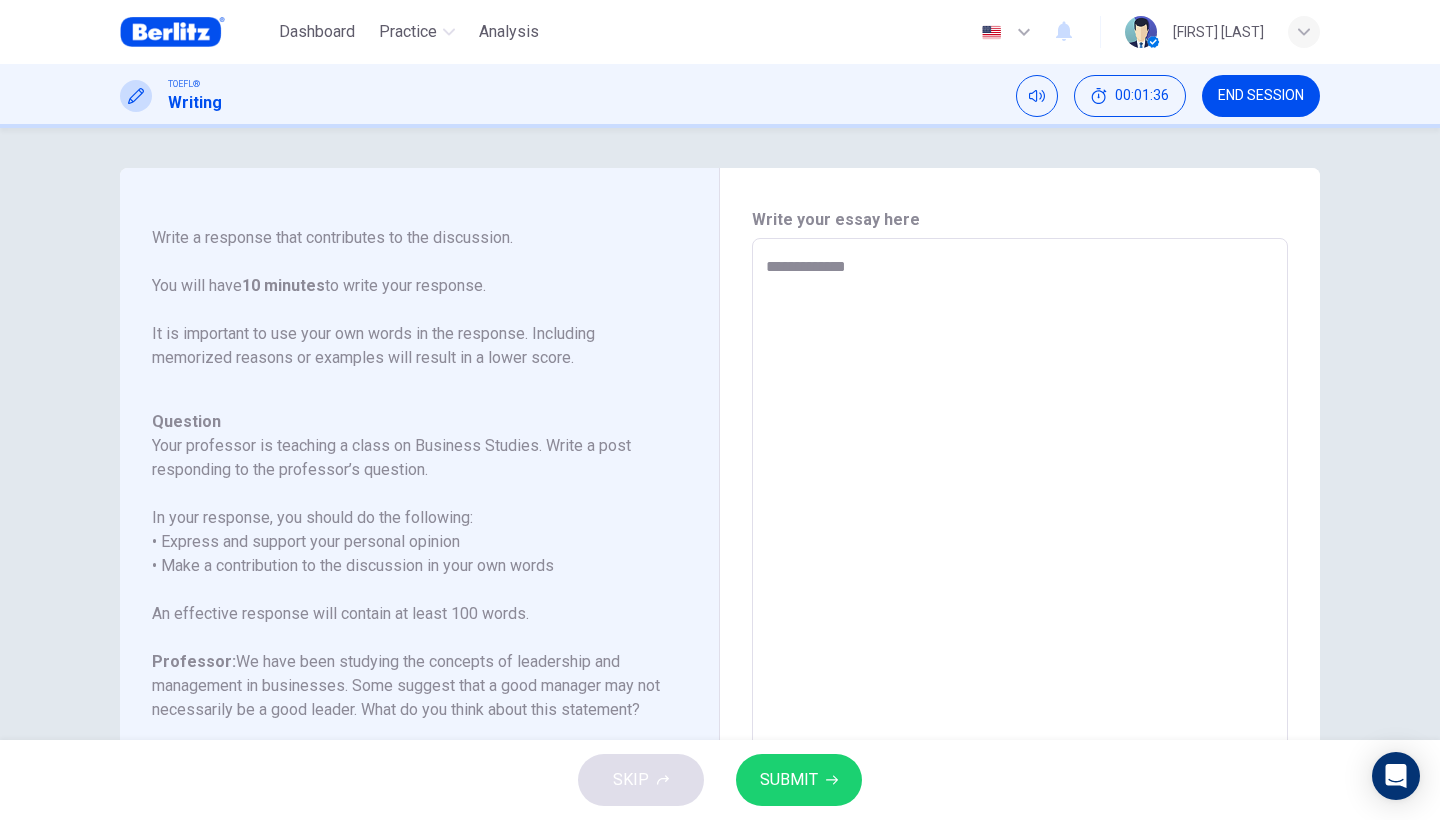 type on "**********" 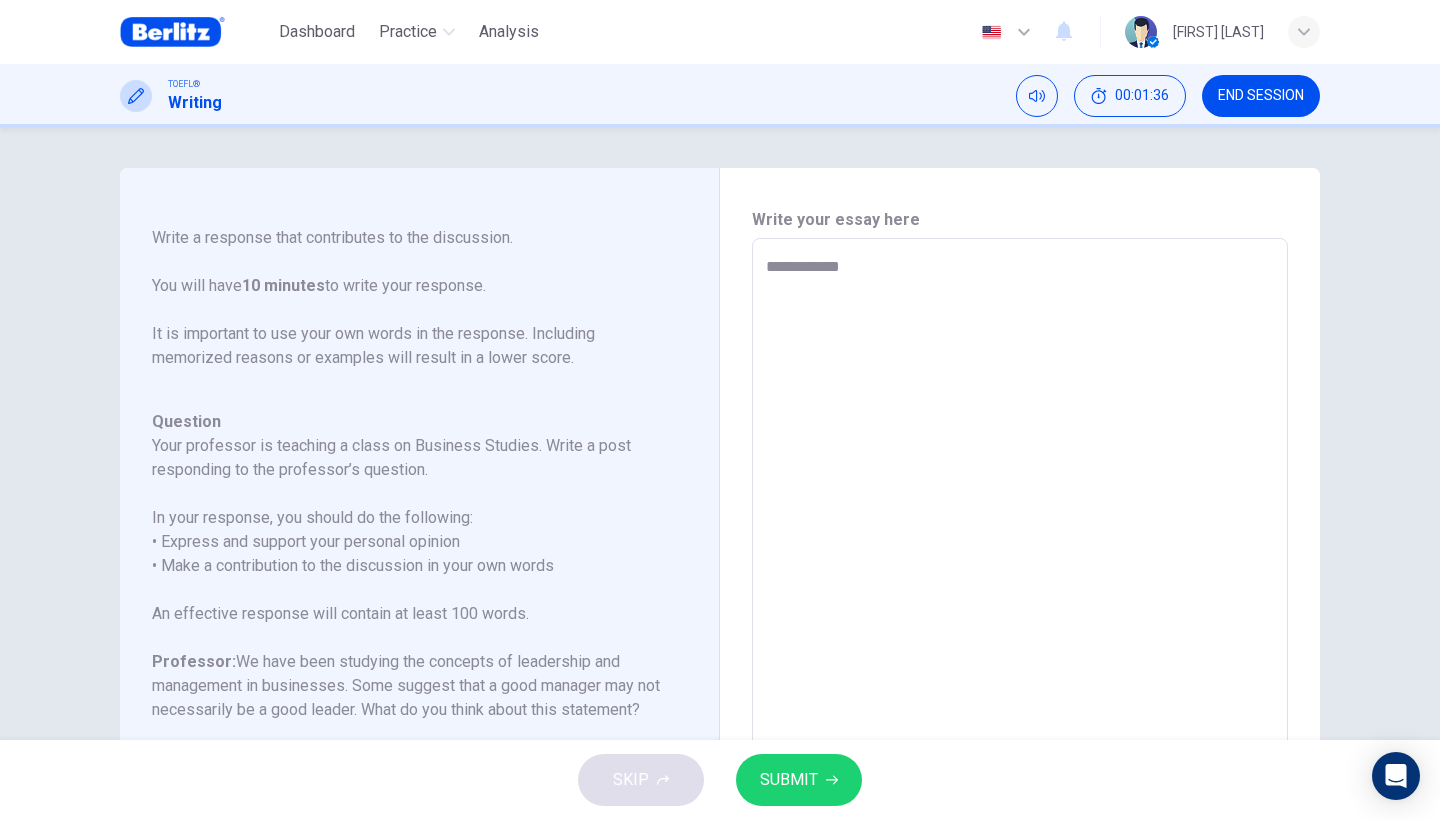 type on "*" 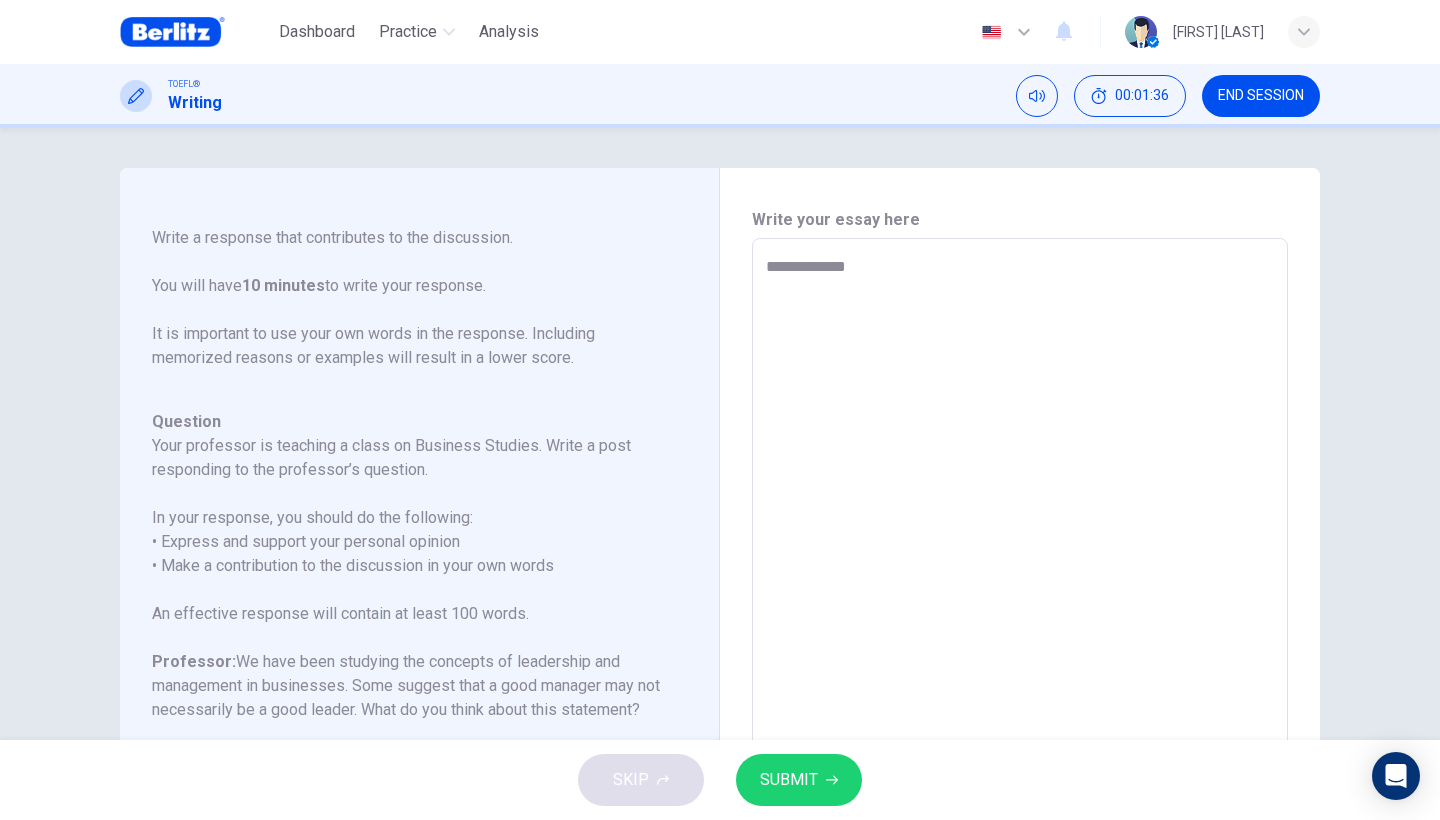 type on "*" 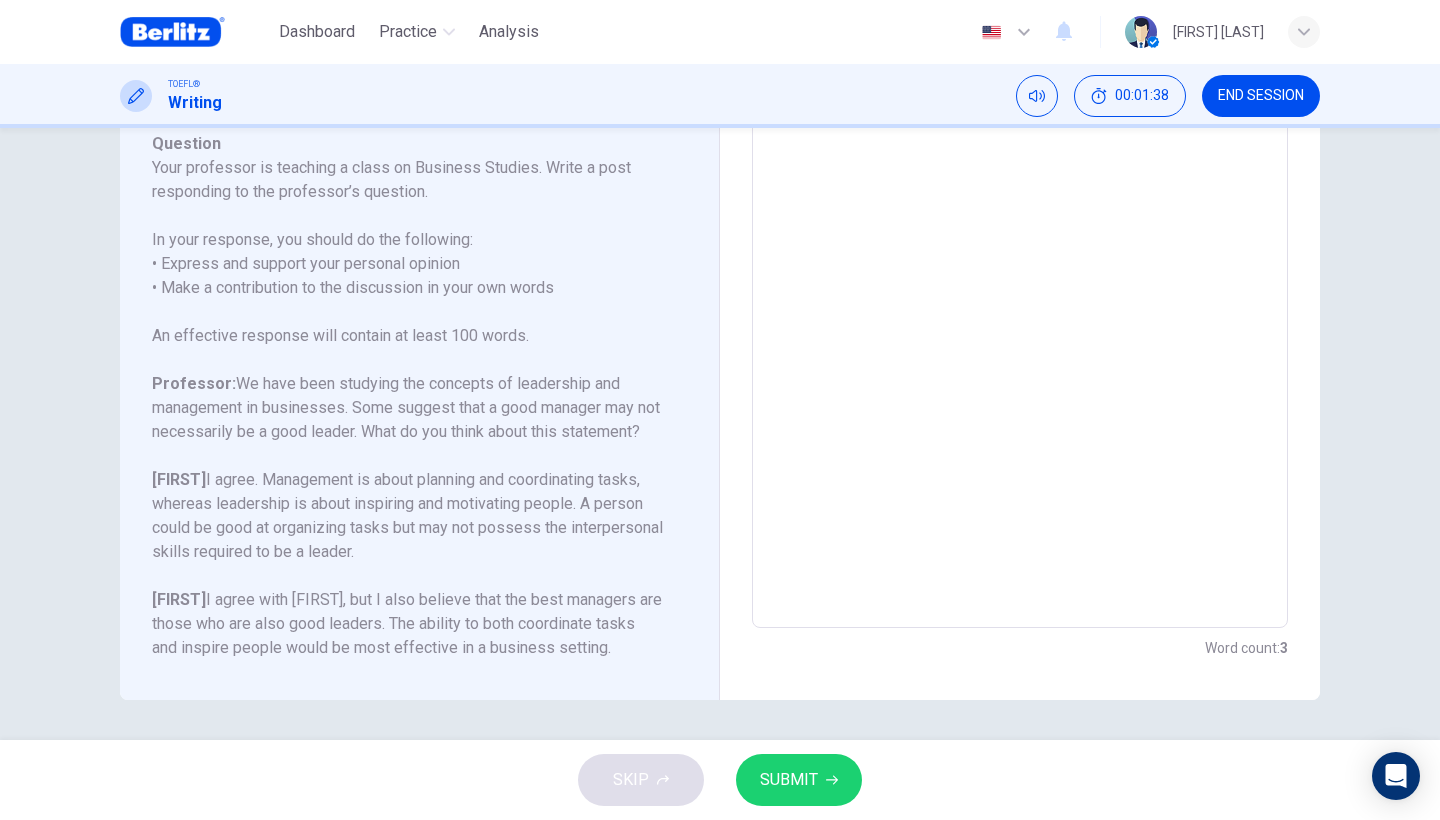 scroll, scrollTop: 278, scrollLeft: 0, axis: vertical 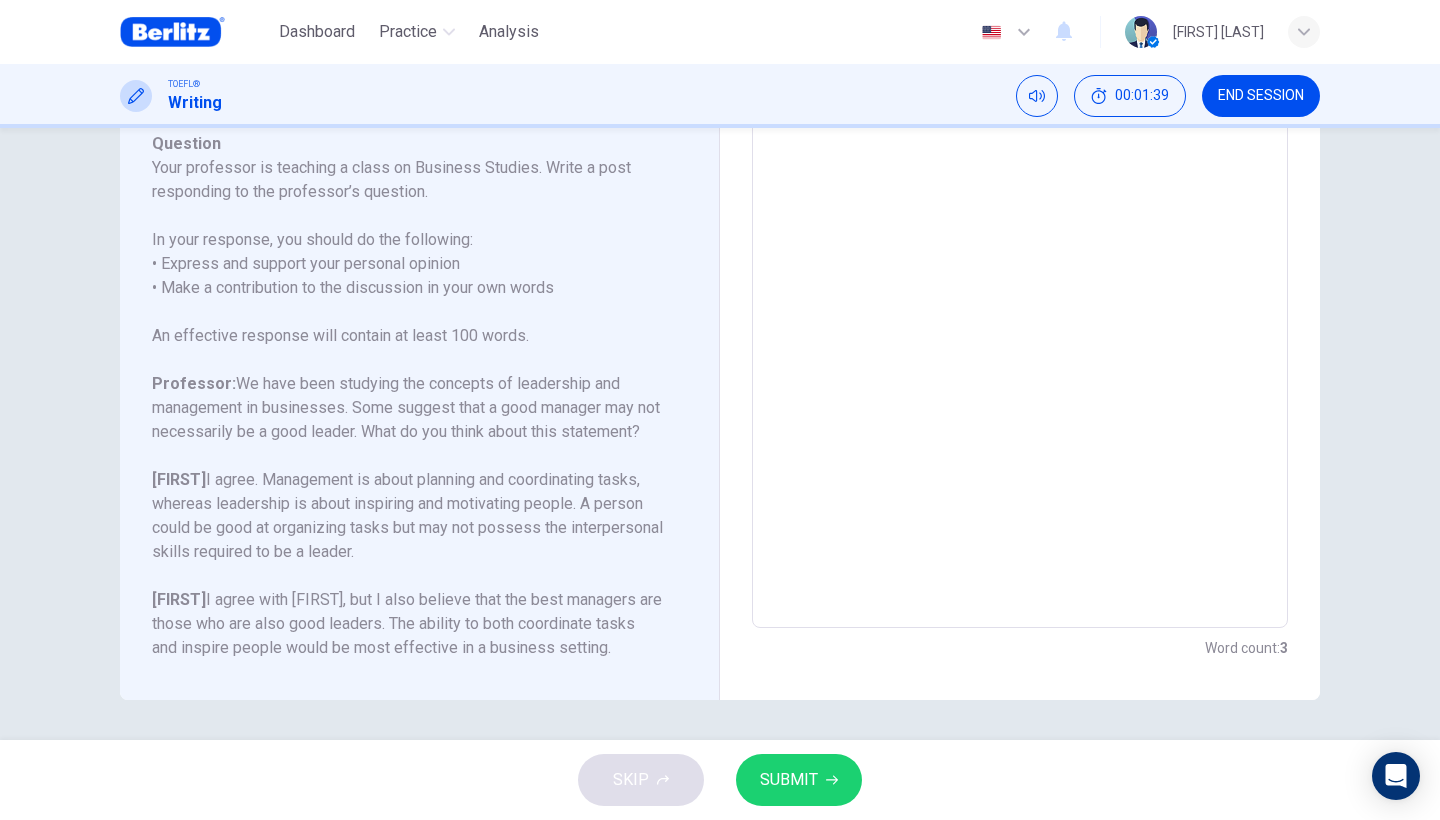 type on "**********" 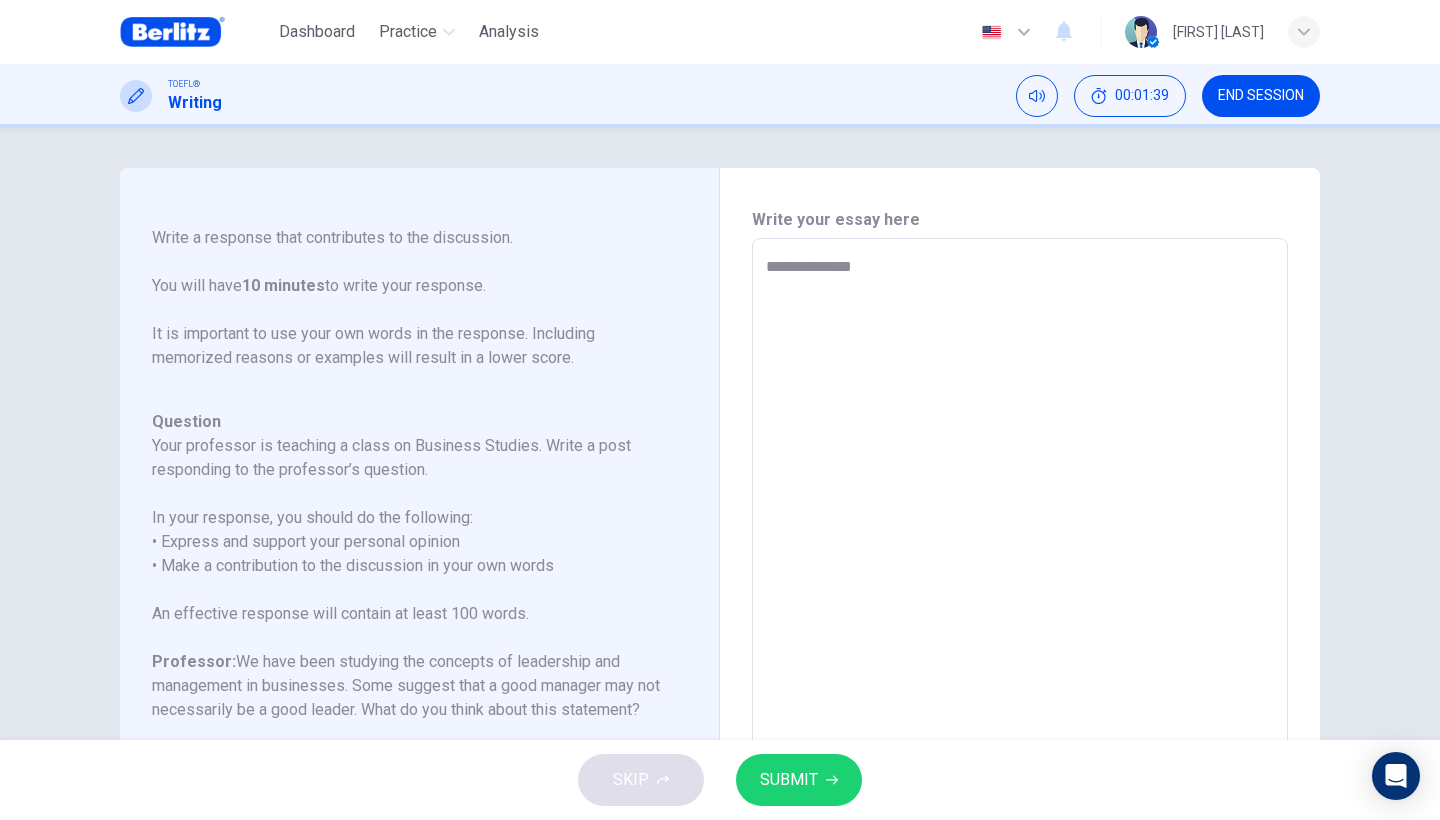 type on "**********" 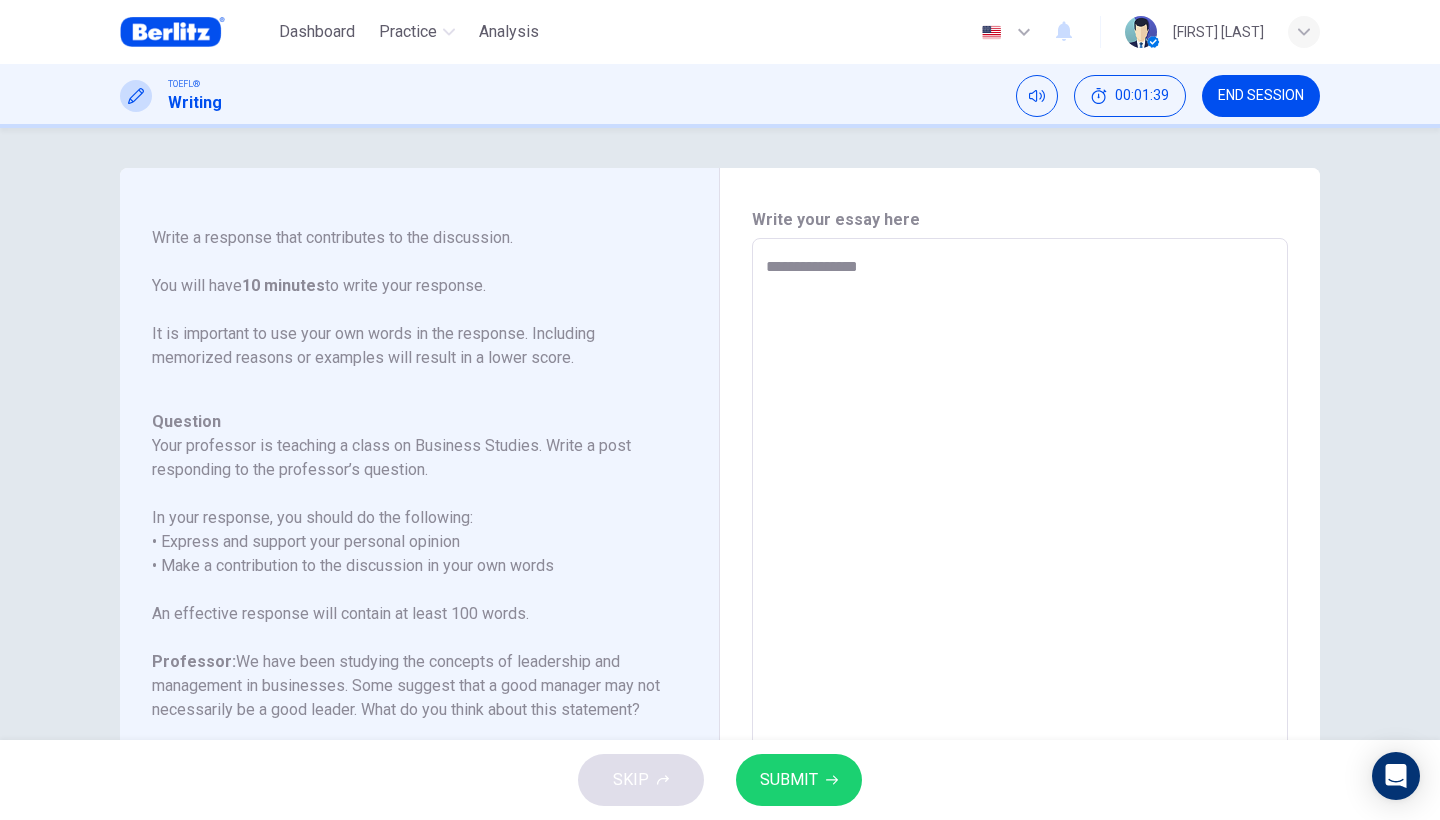 type on "*" 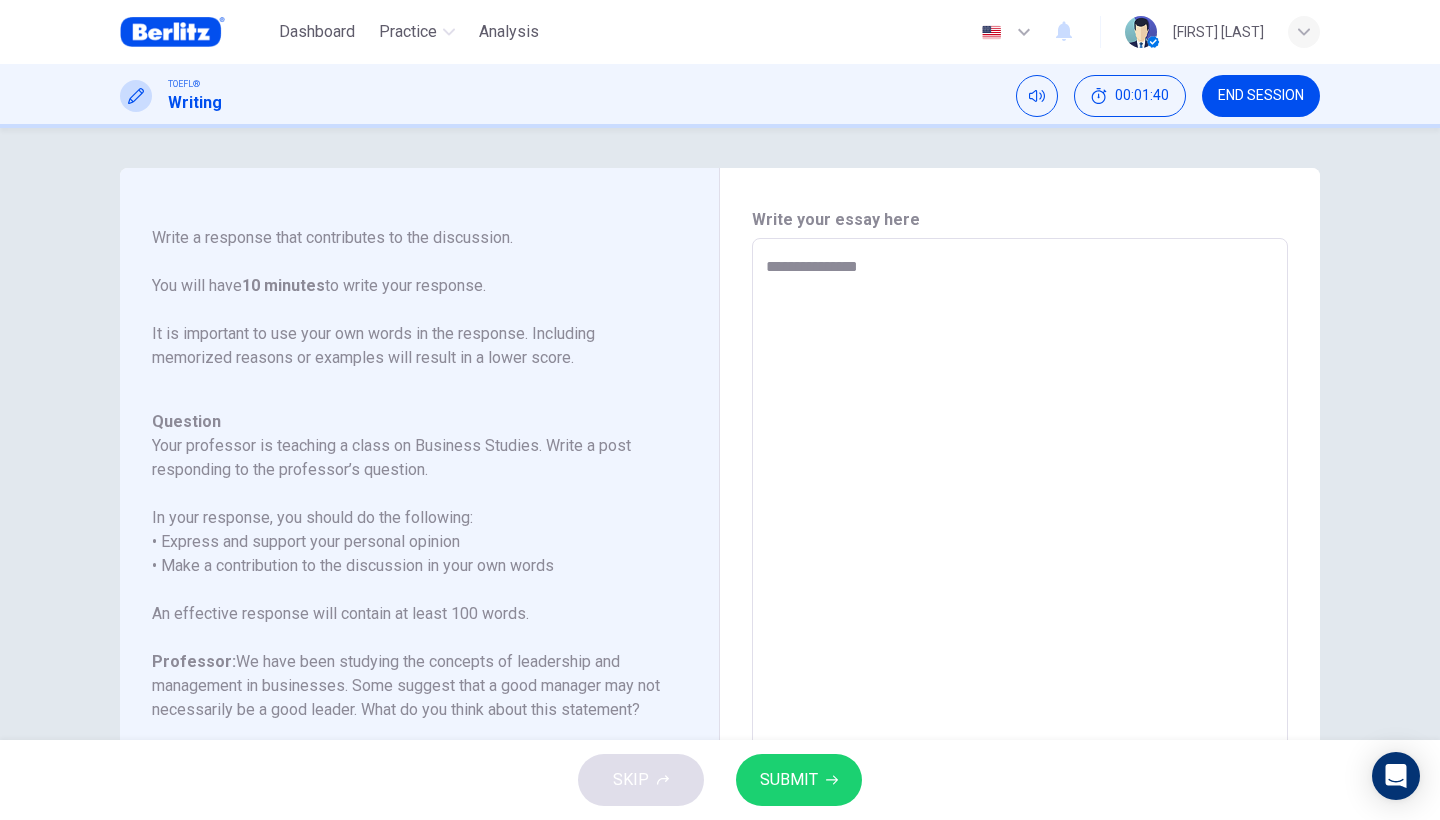 type on "**********" 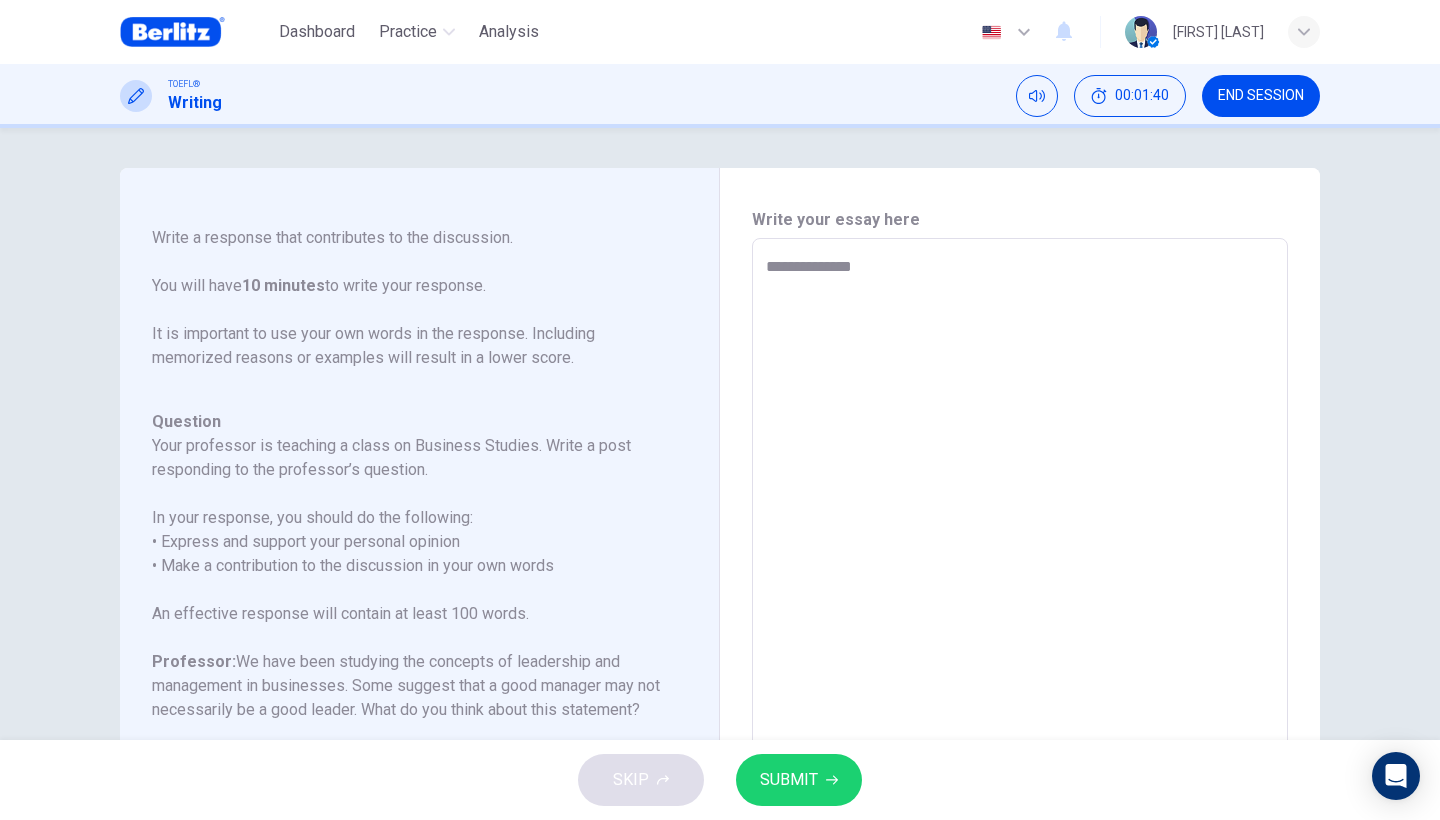 type on "*" 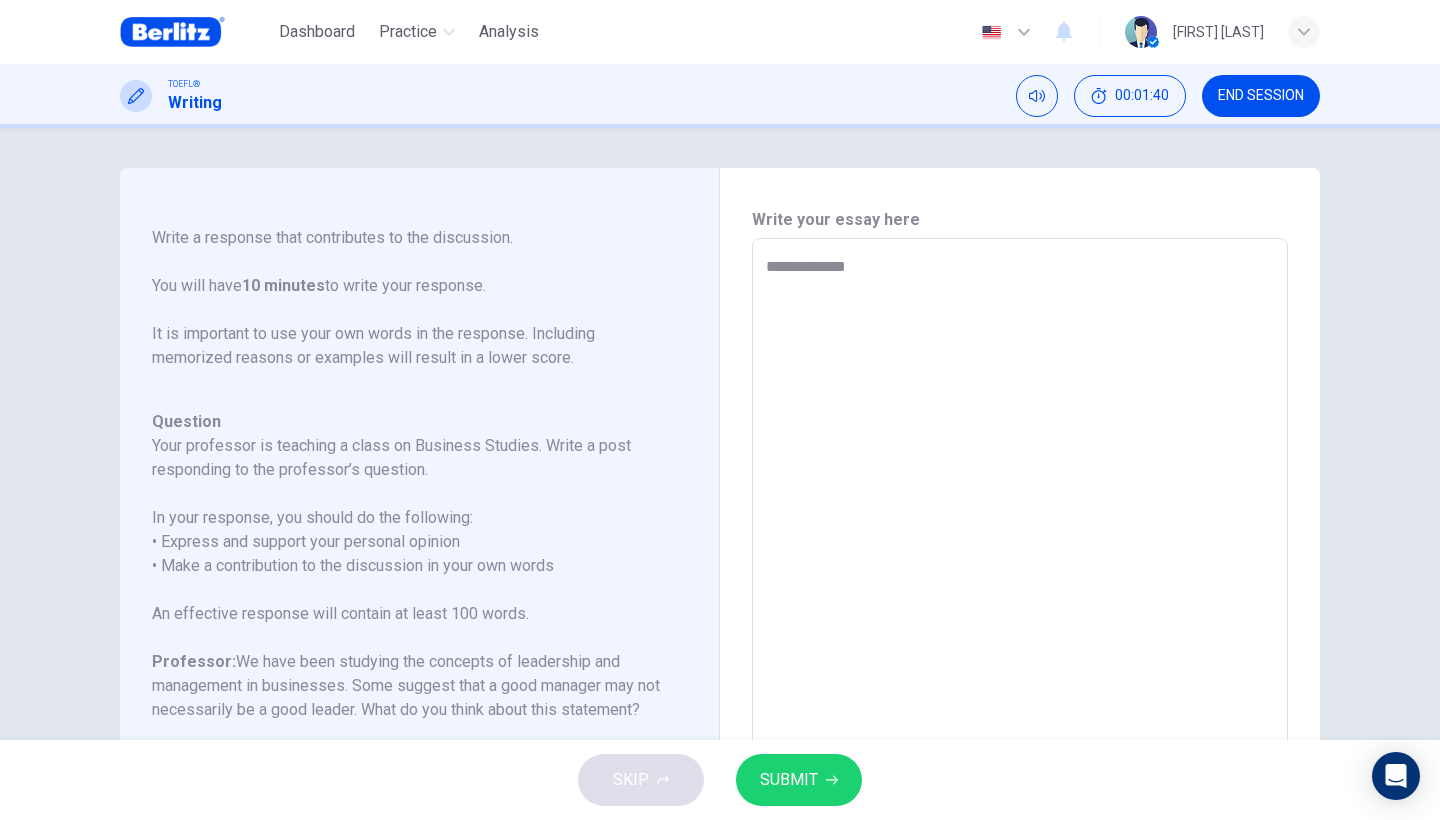type on "*" 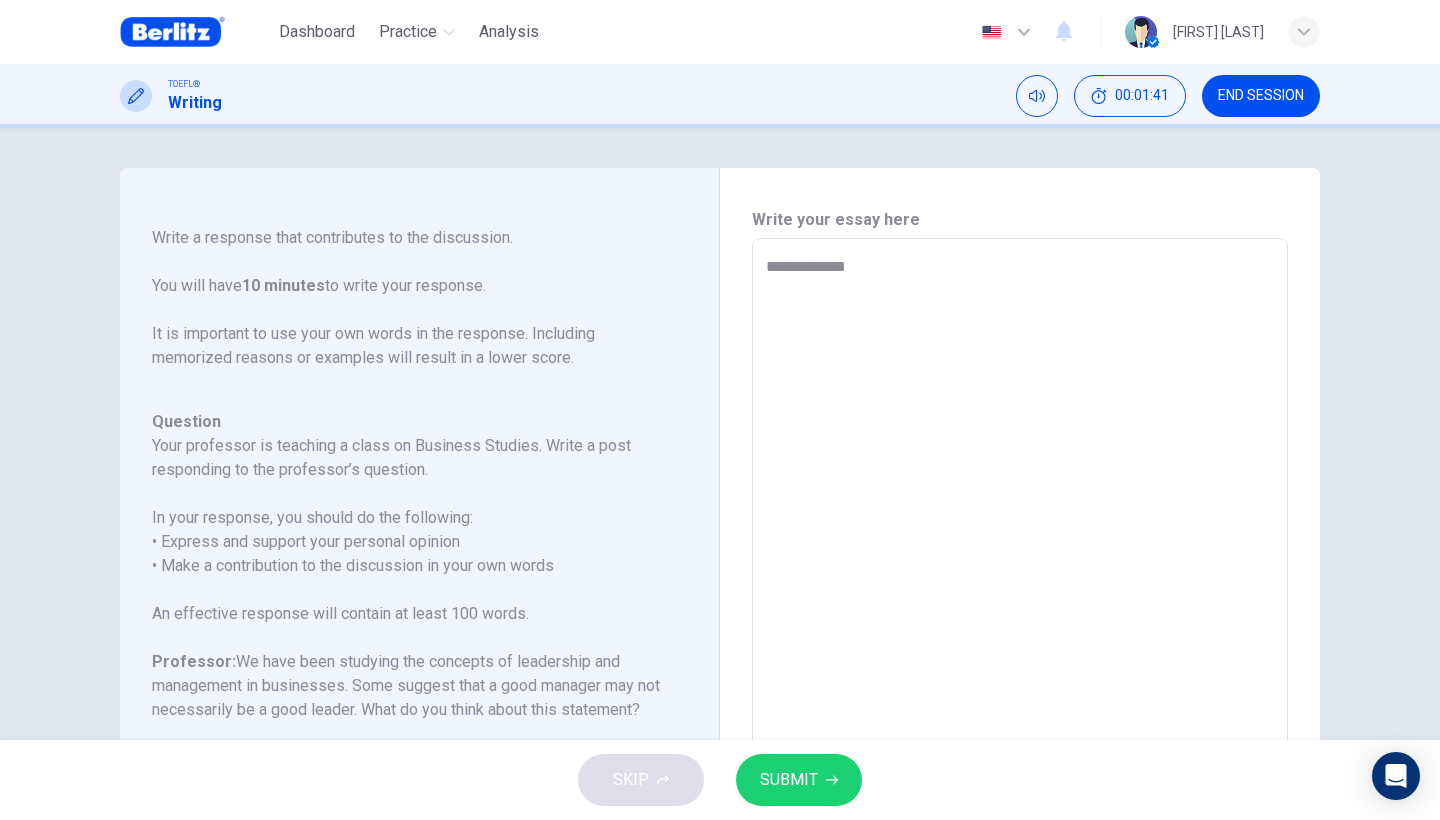 type on "**********" 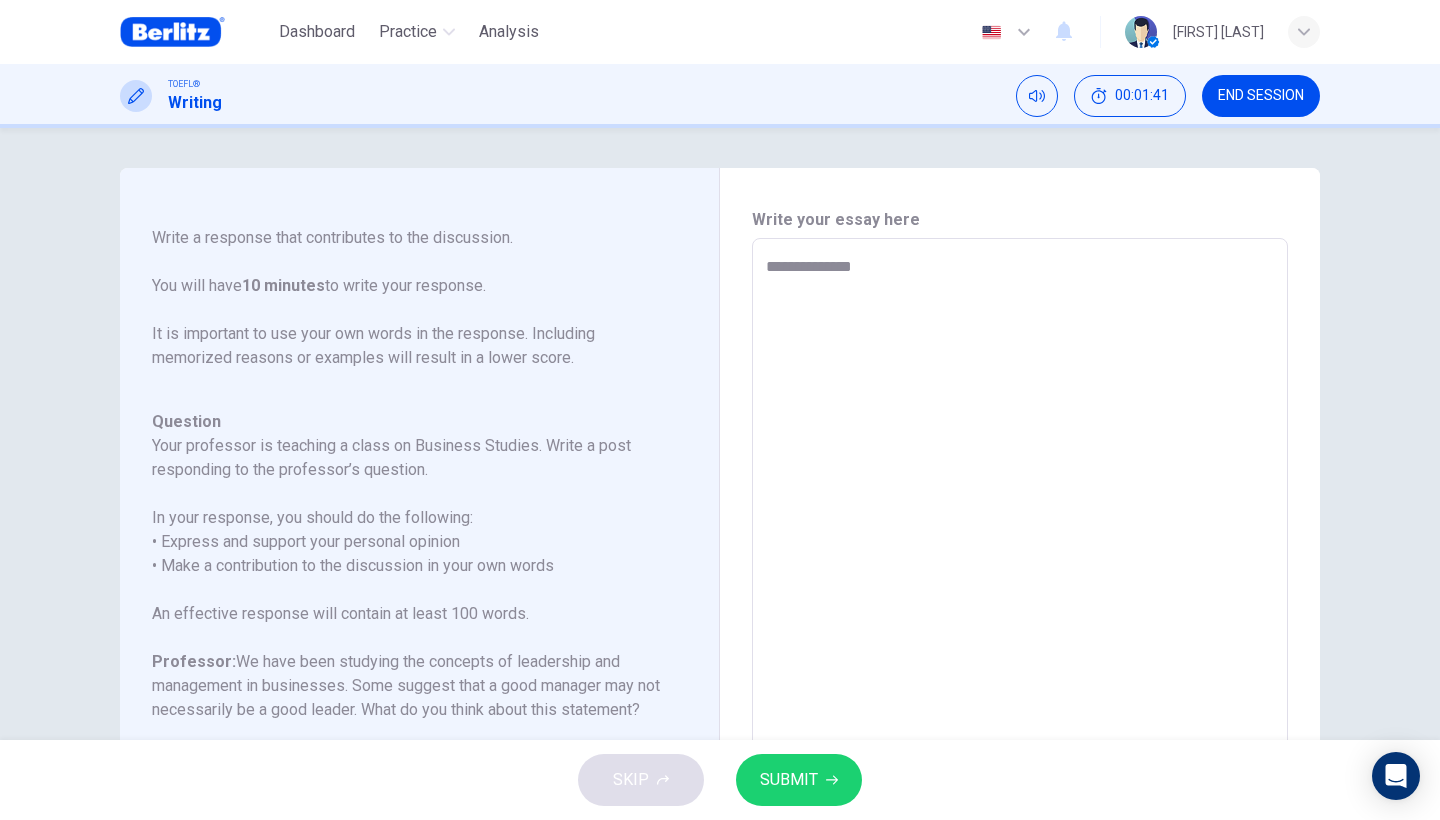 type on "*" 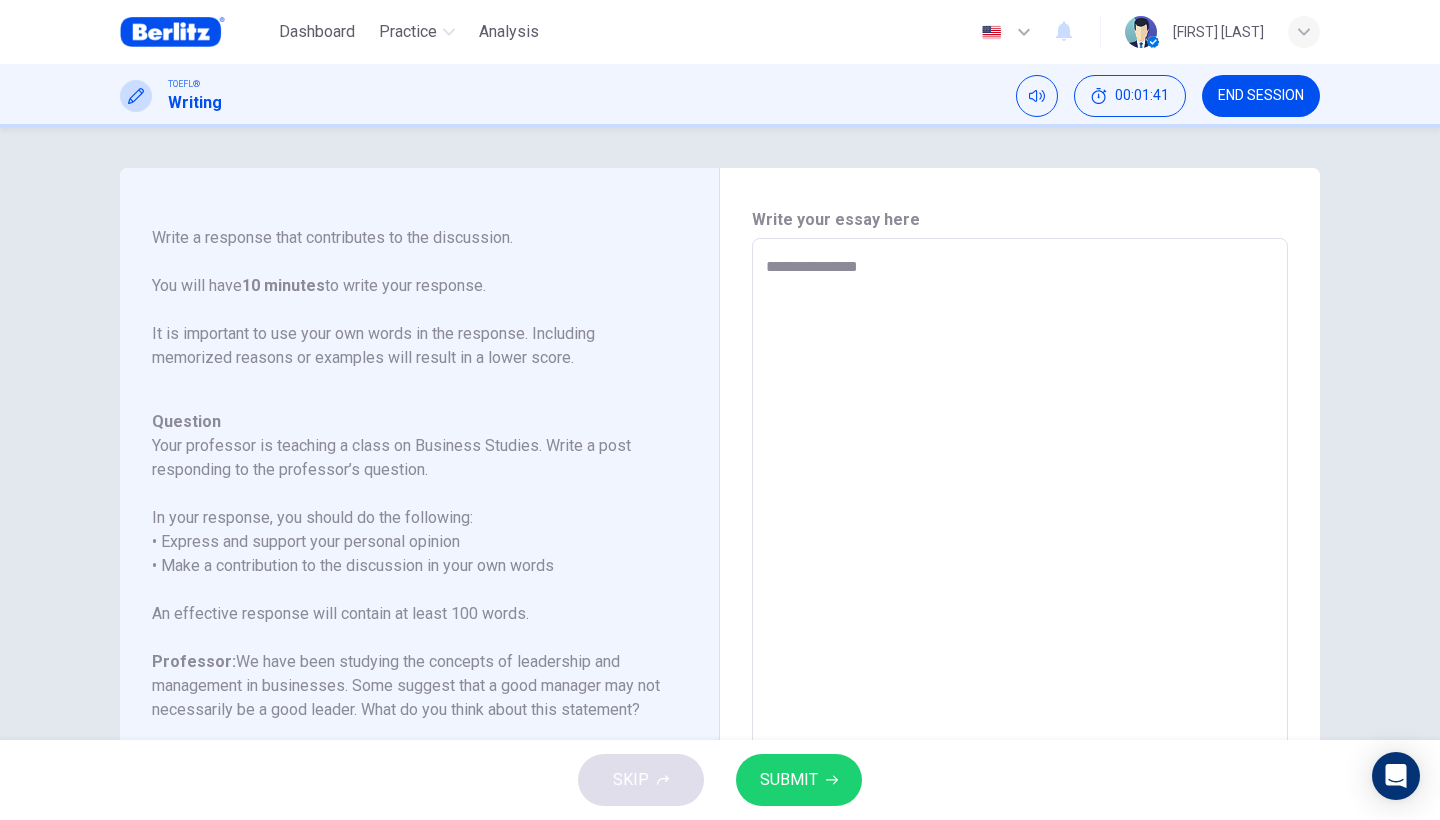 type on "*" 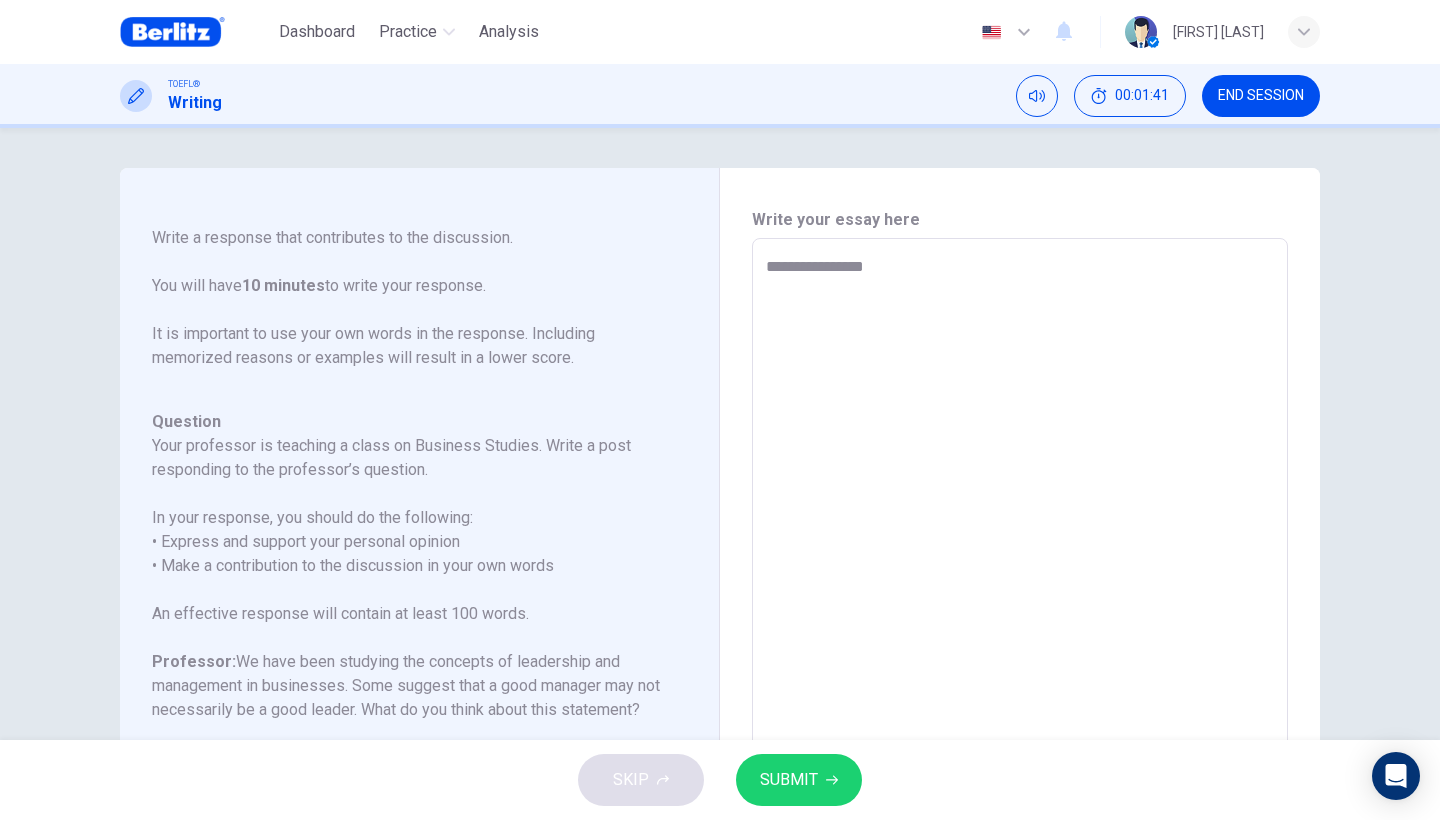 type on "*" 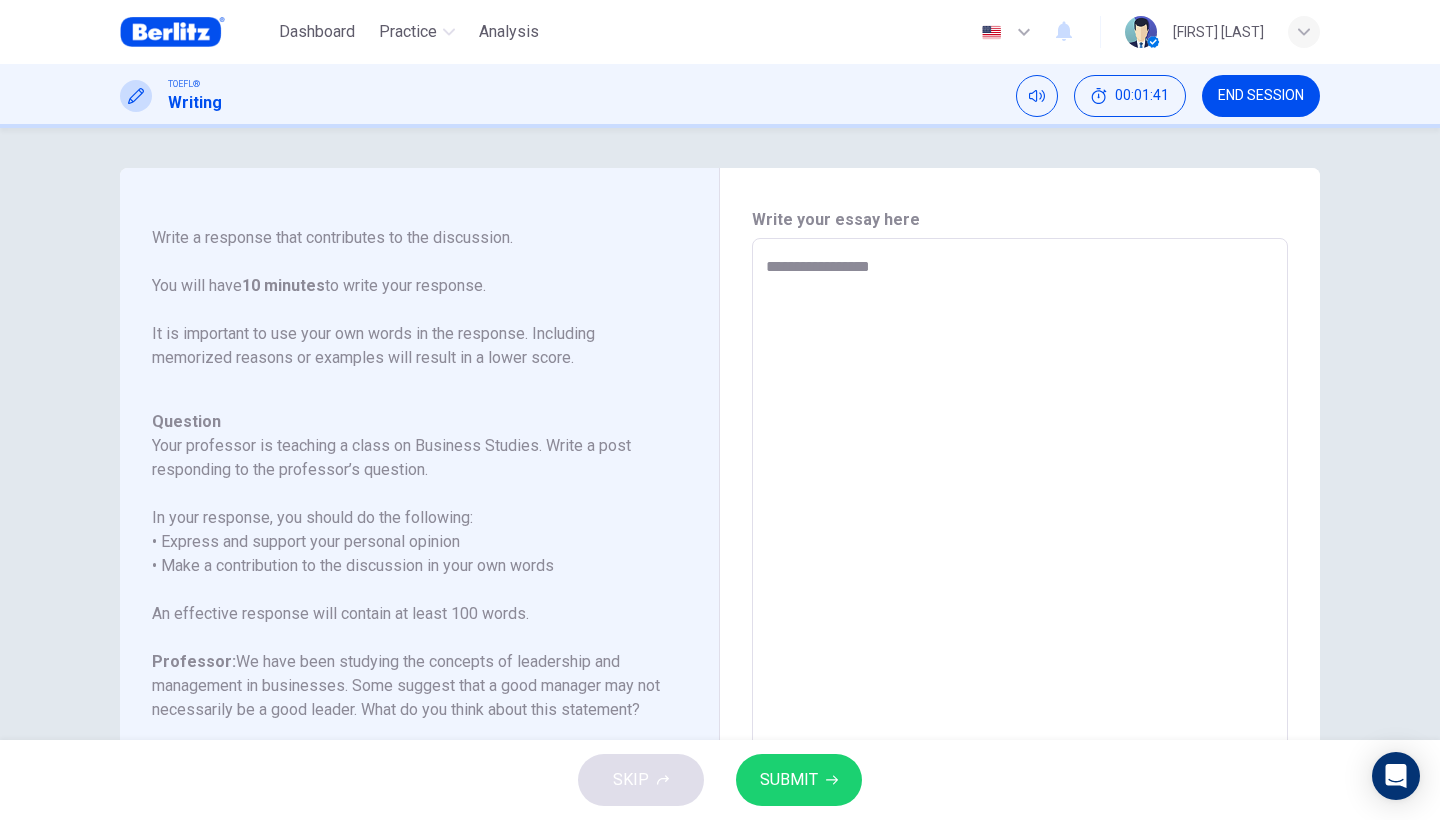 type on "*" 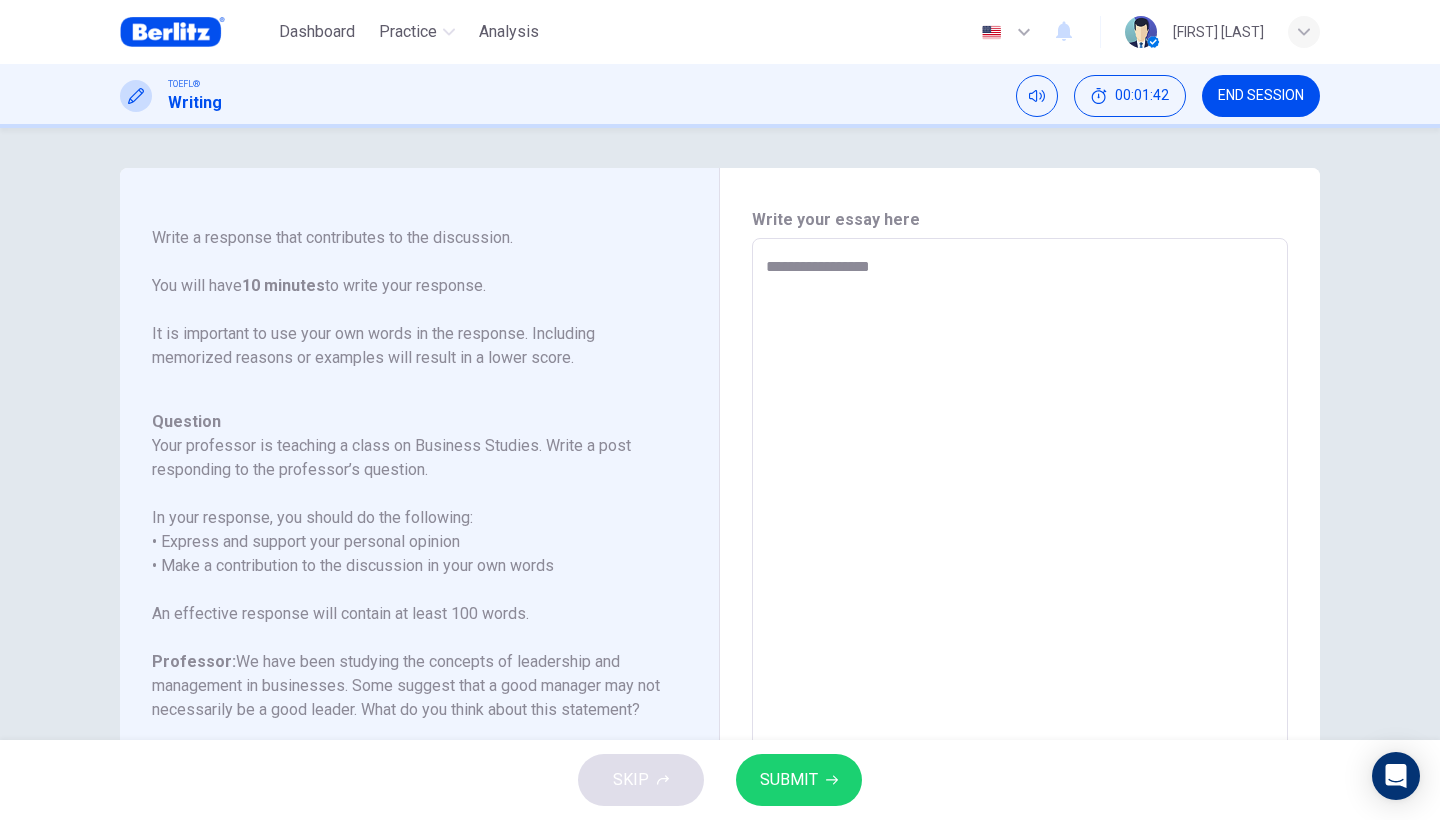 type on "**********" 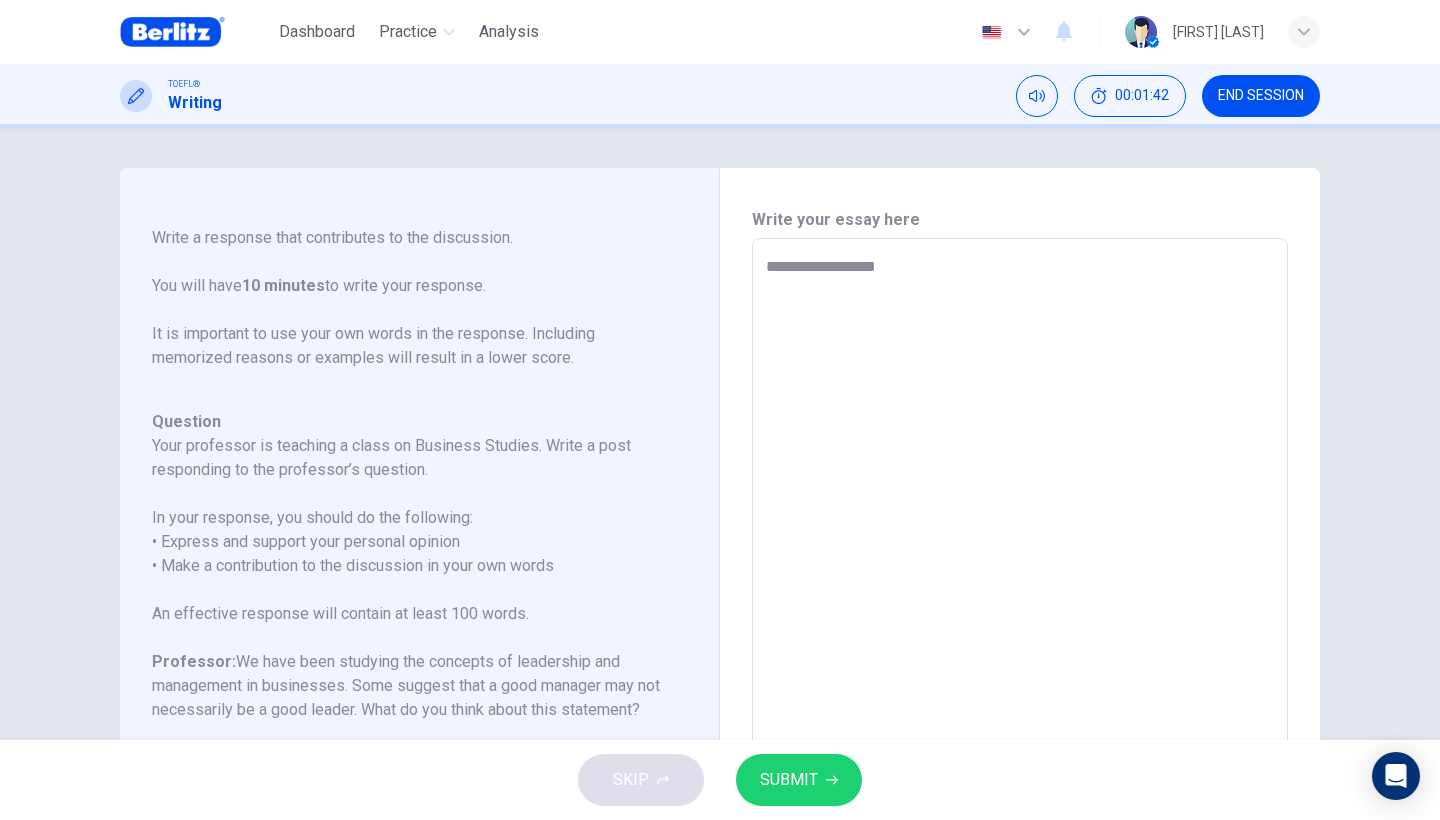 type on "*" 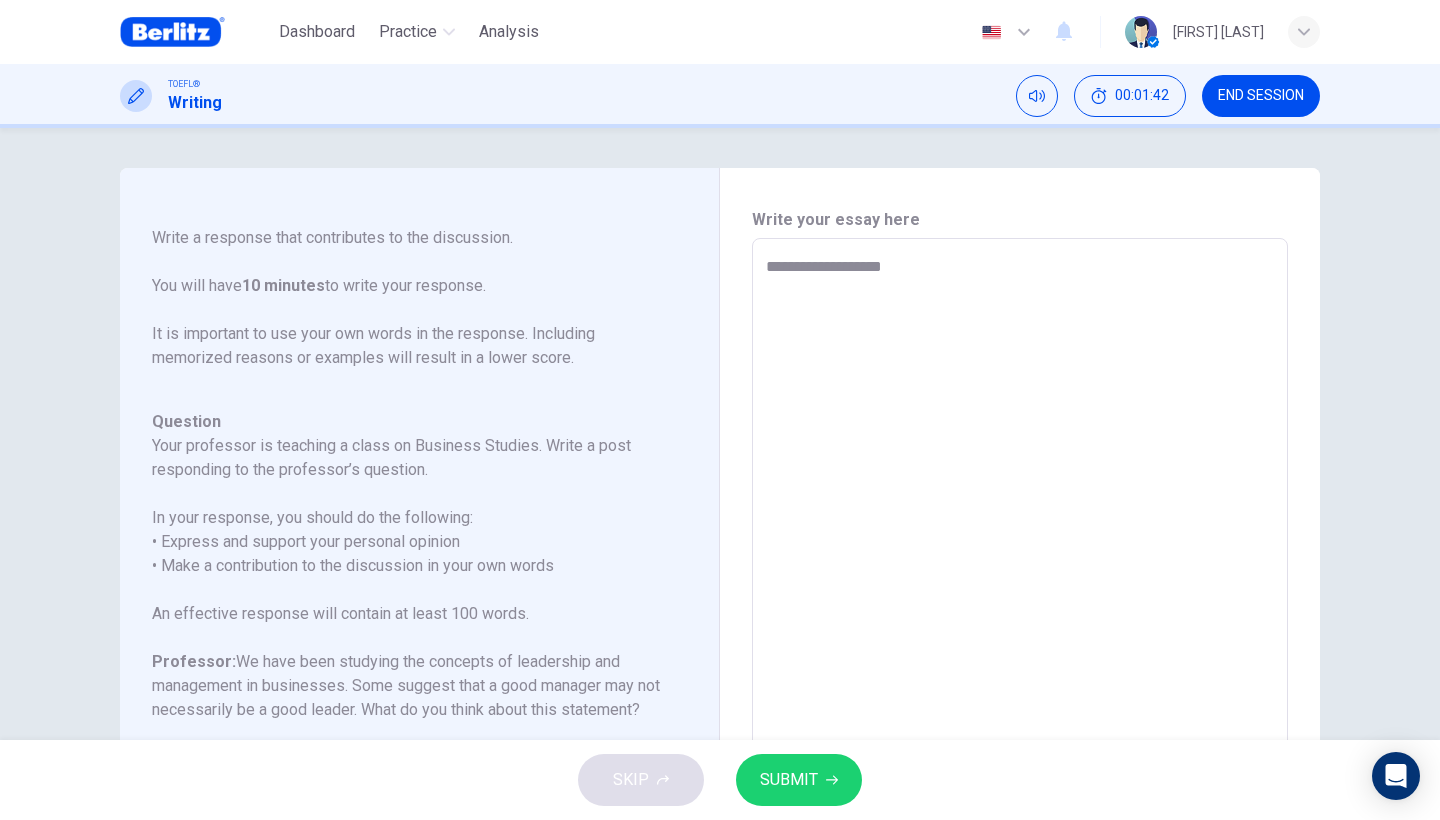type on "*" 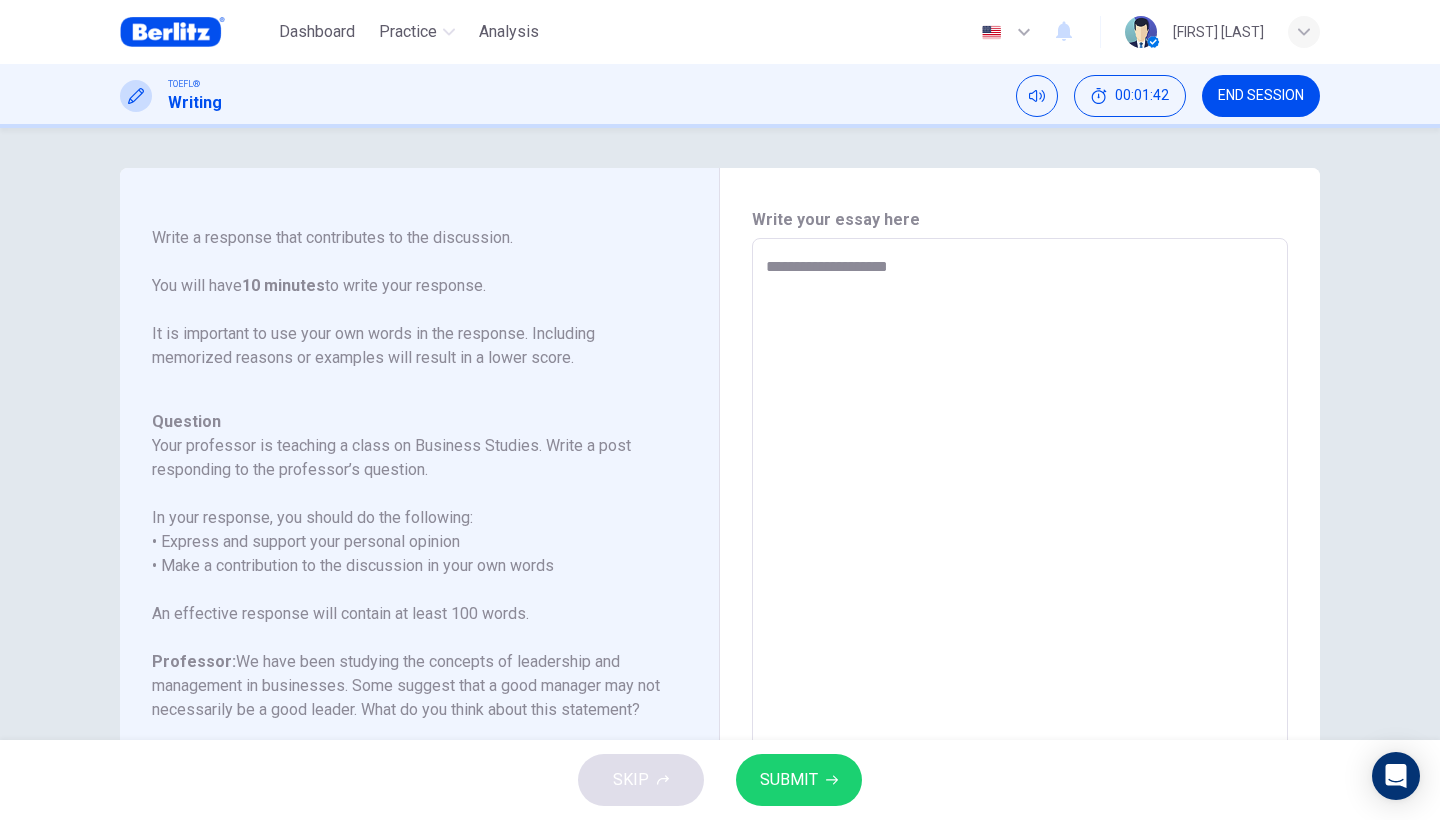 type on "*" 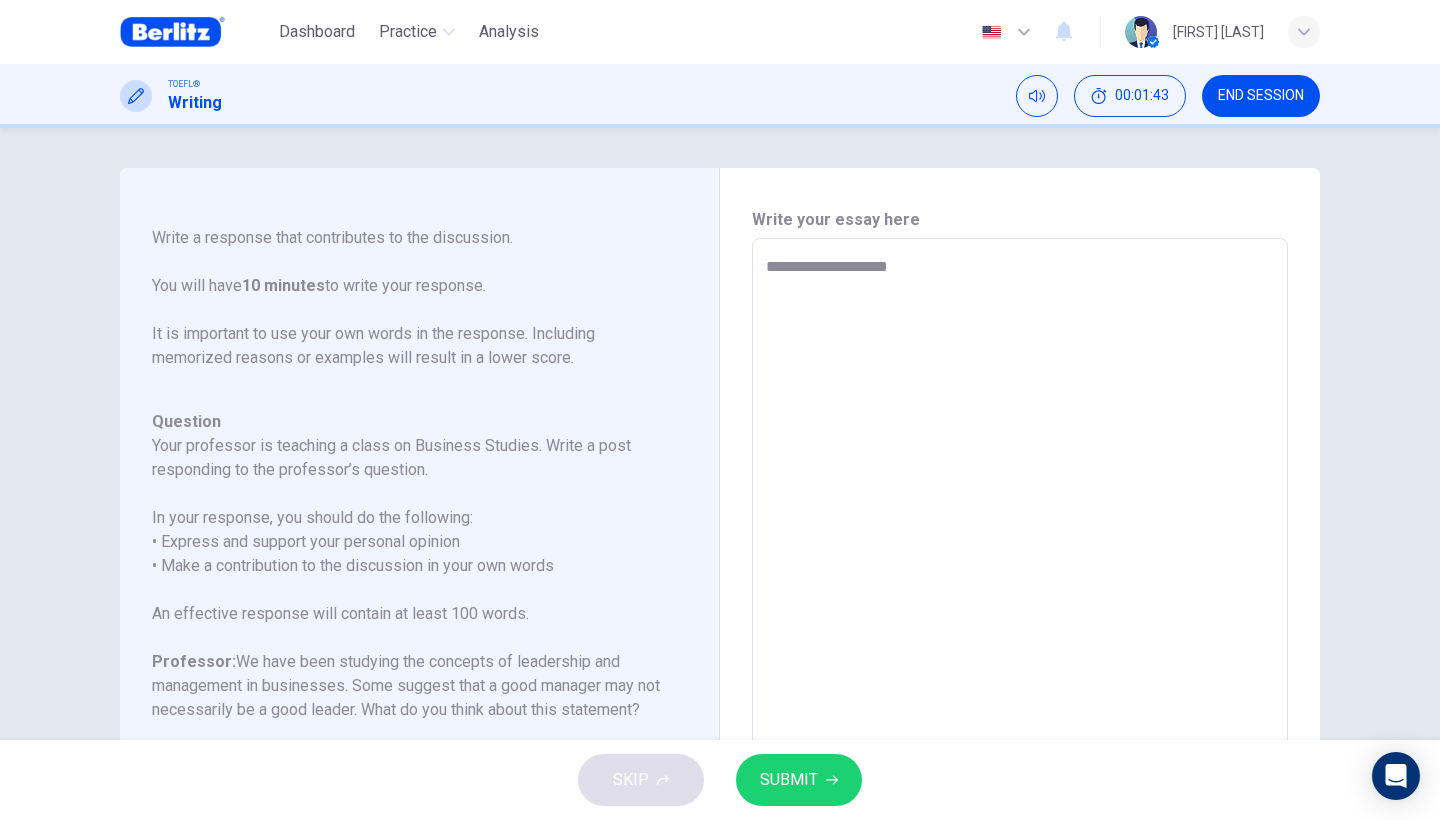 type on "**********" 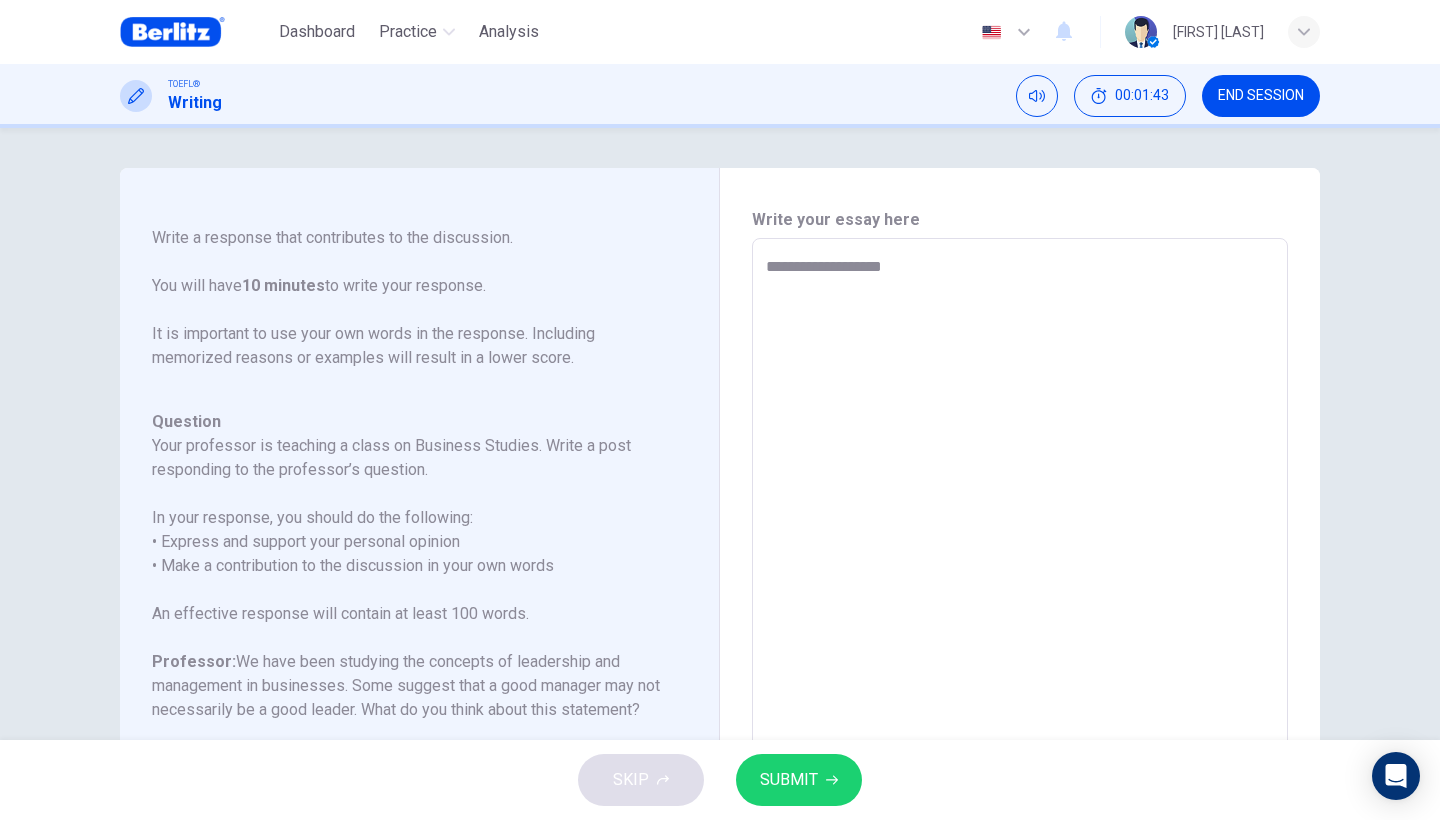 type on "*" 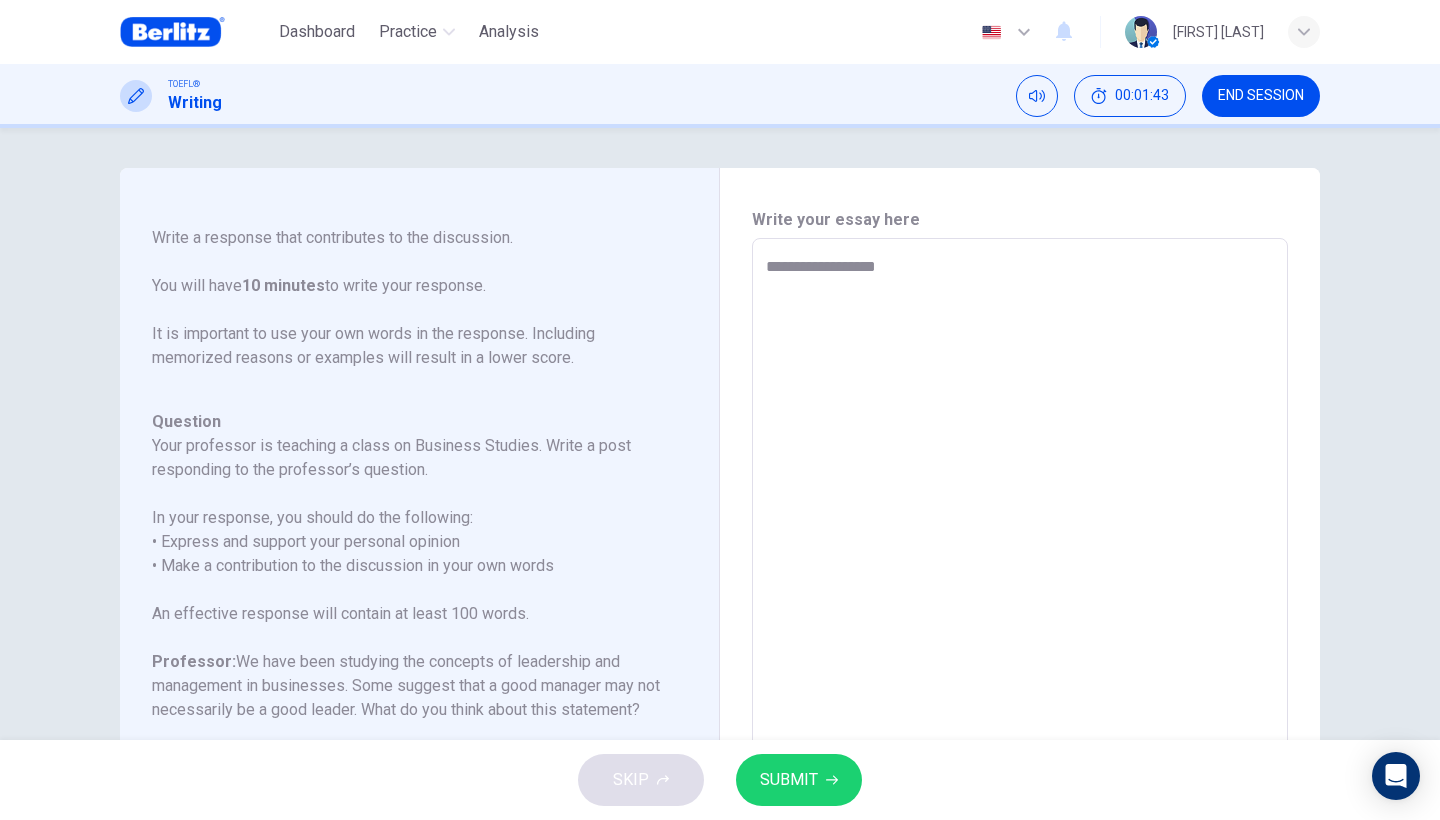 type on "*" 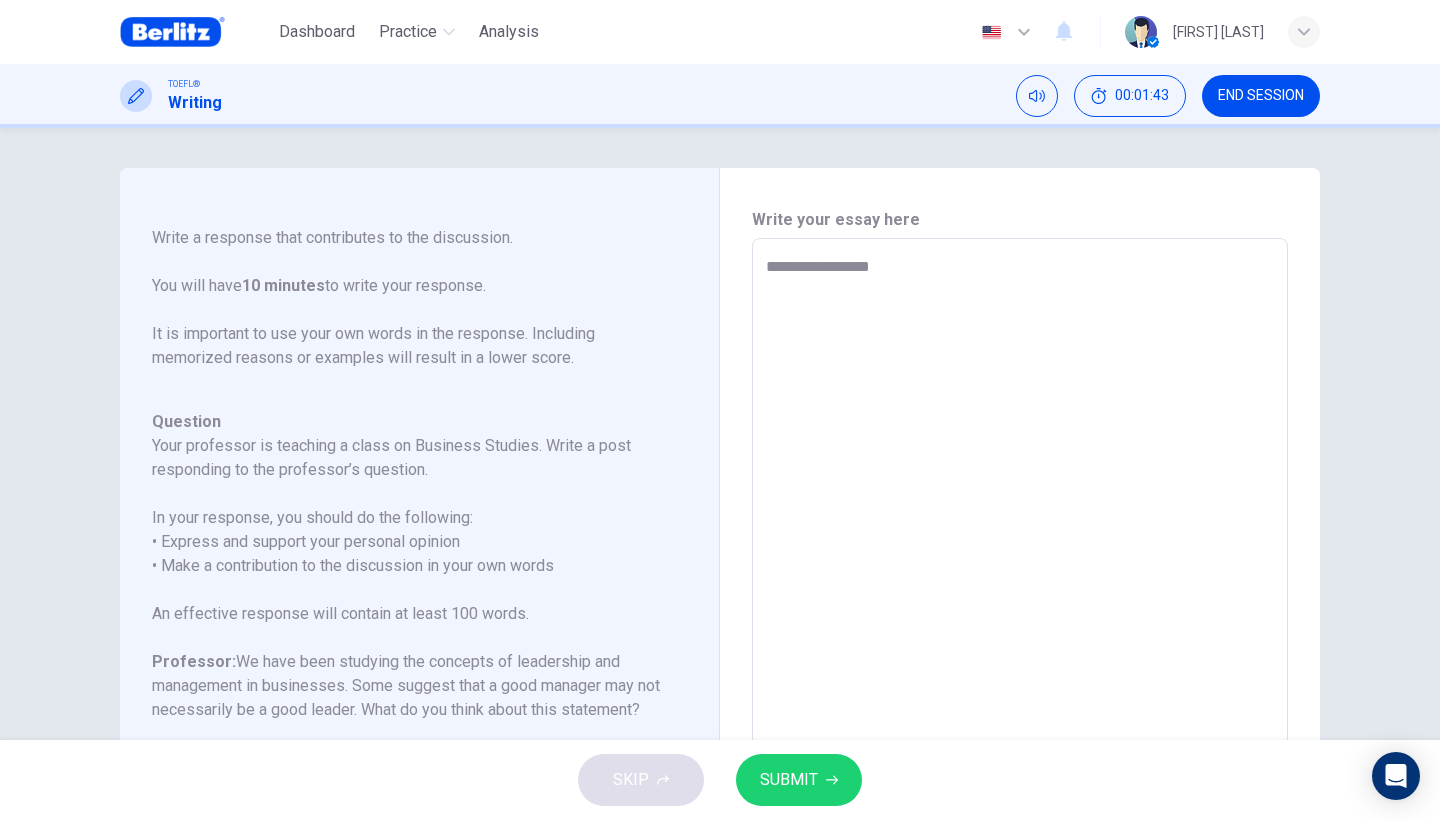 type on "*" 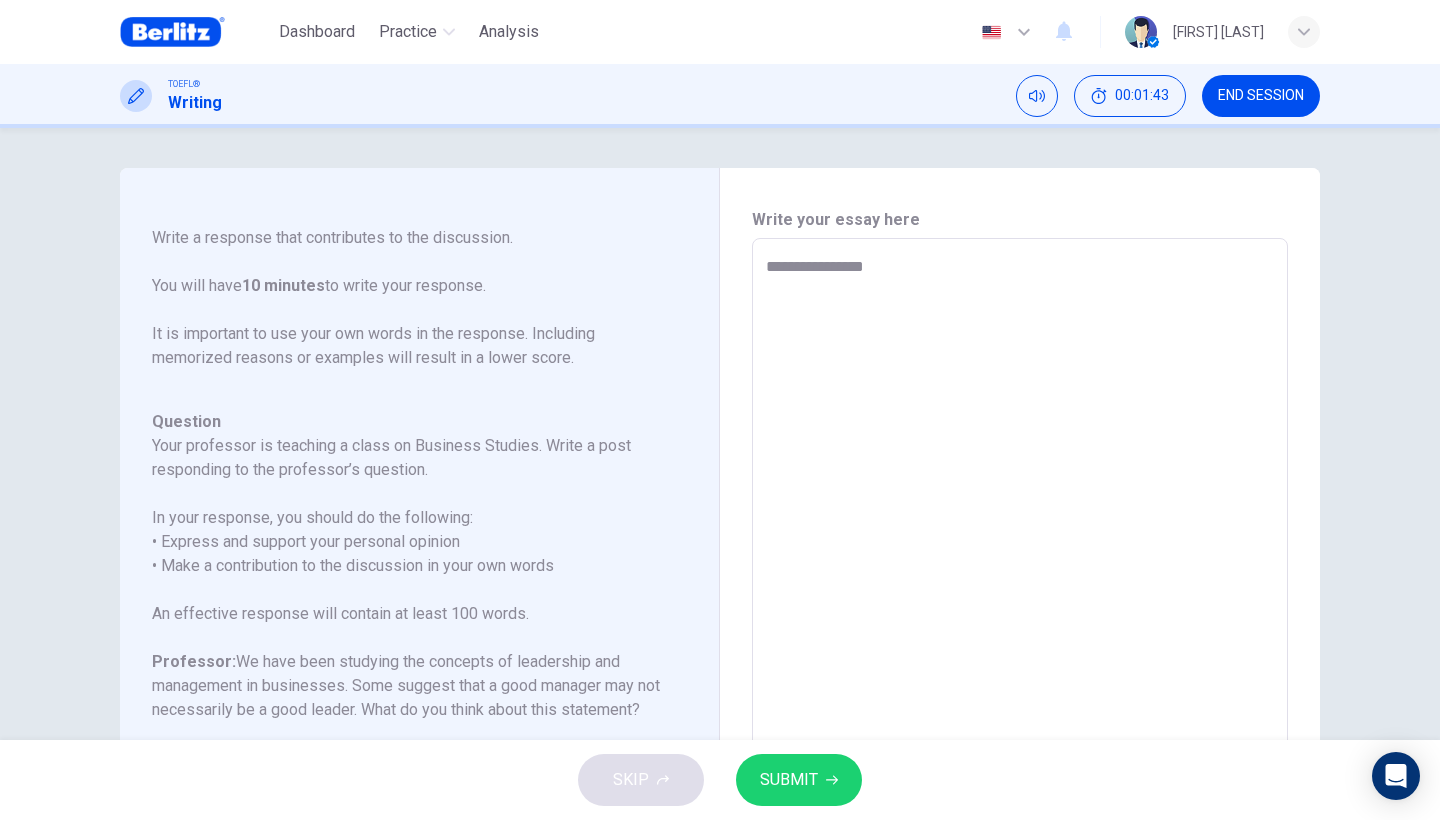 type on "*" 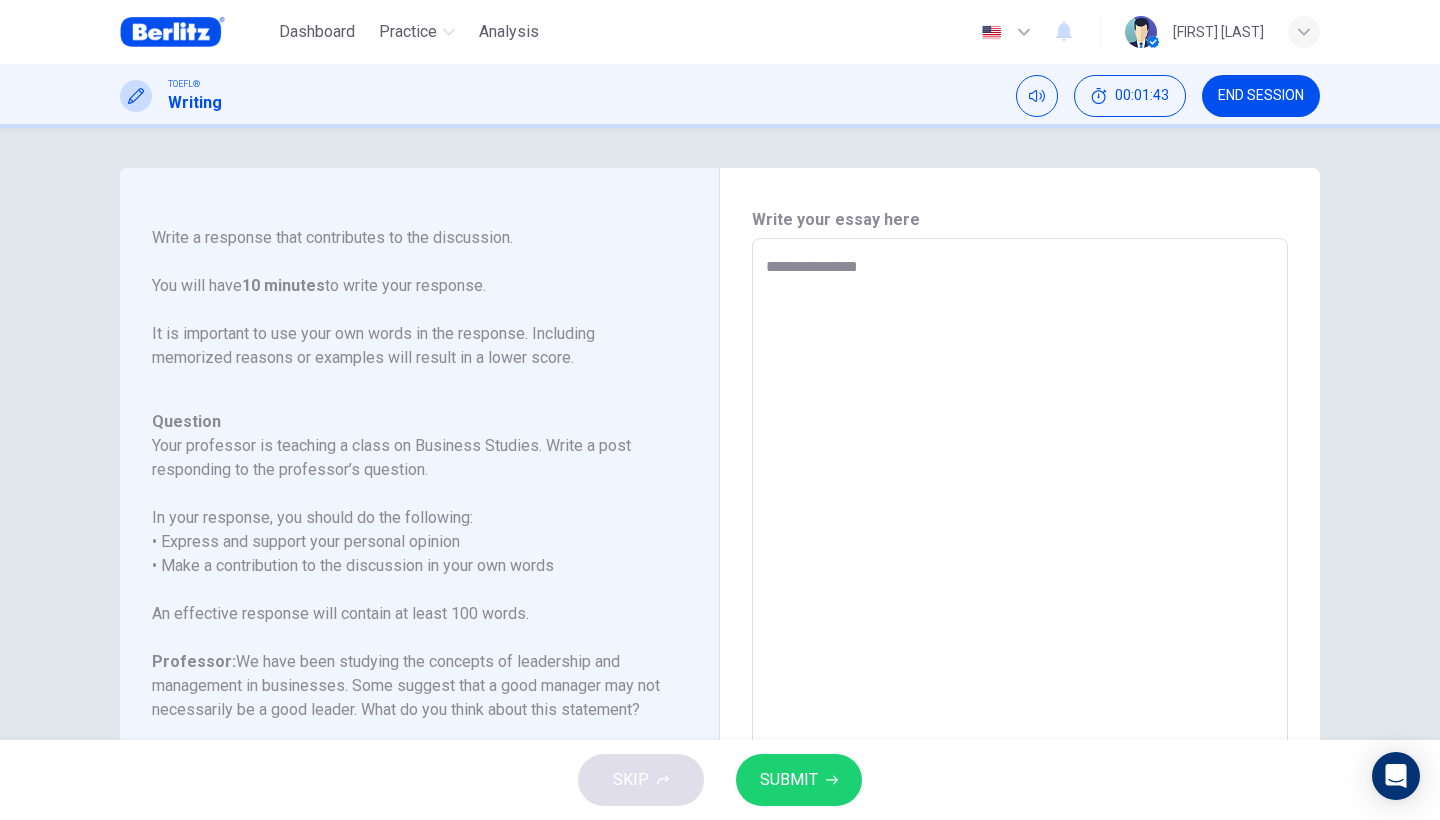 type on "*" 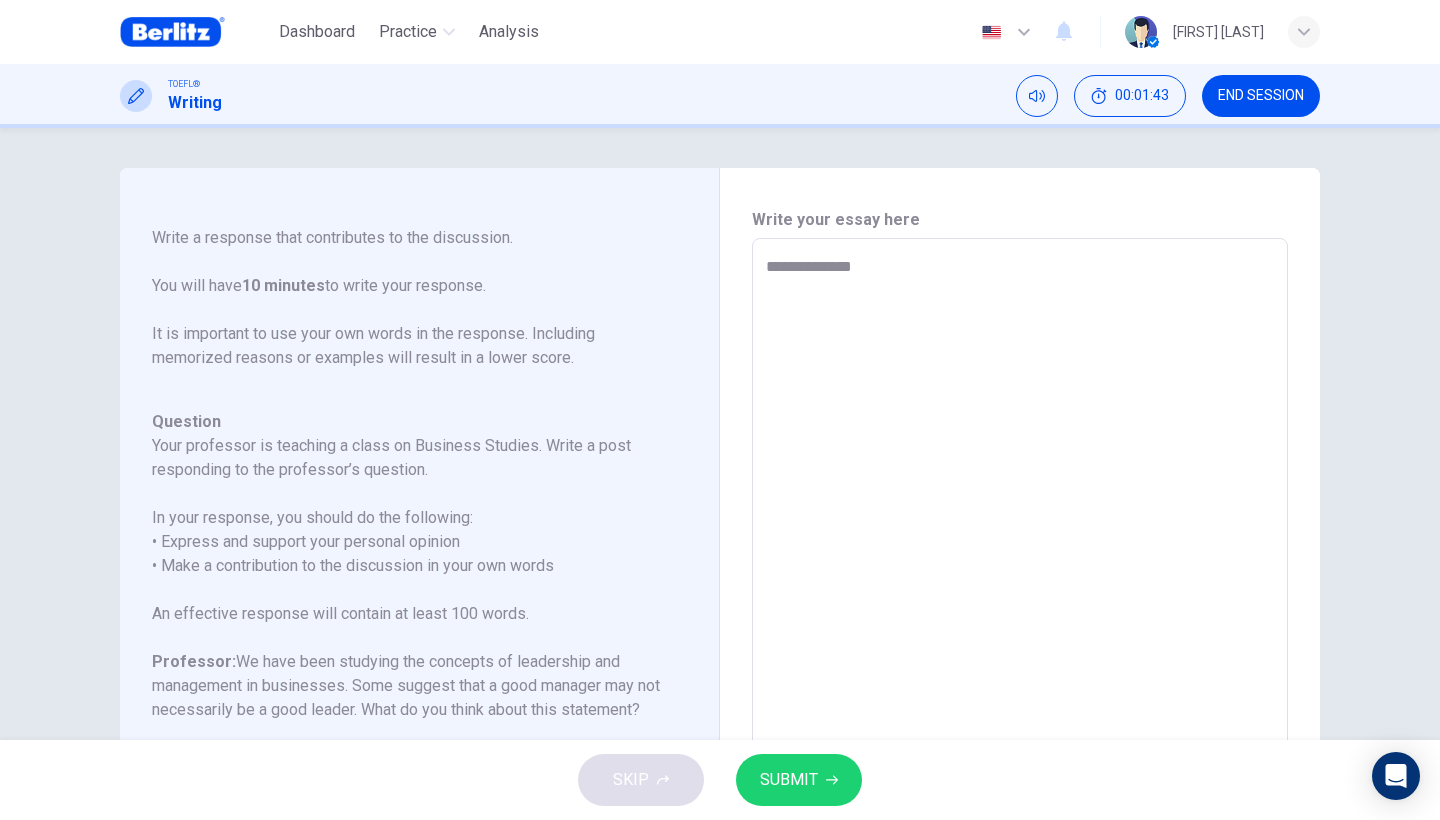 type on "*" 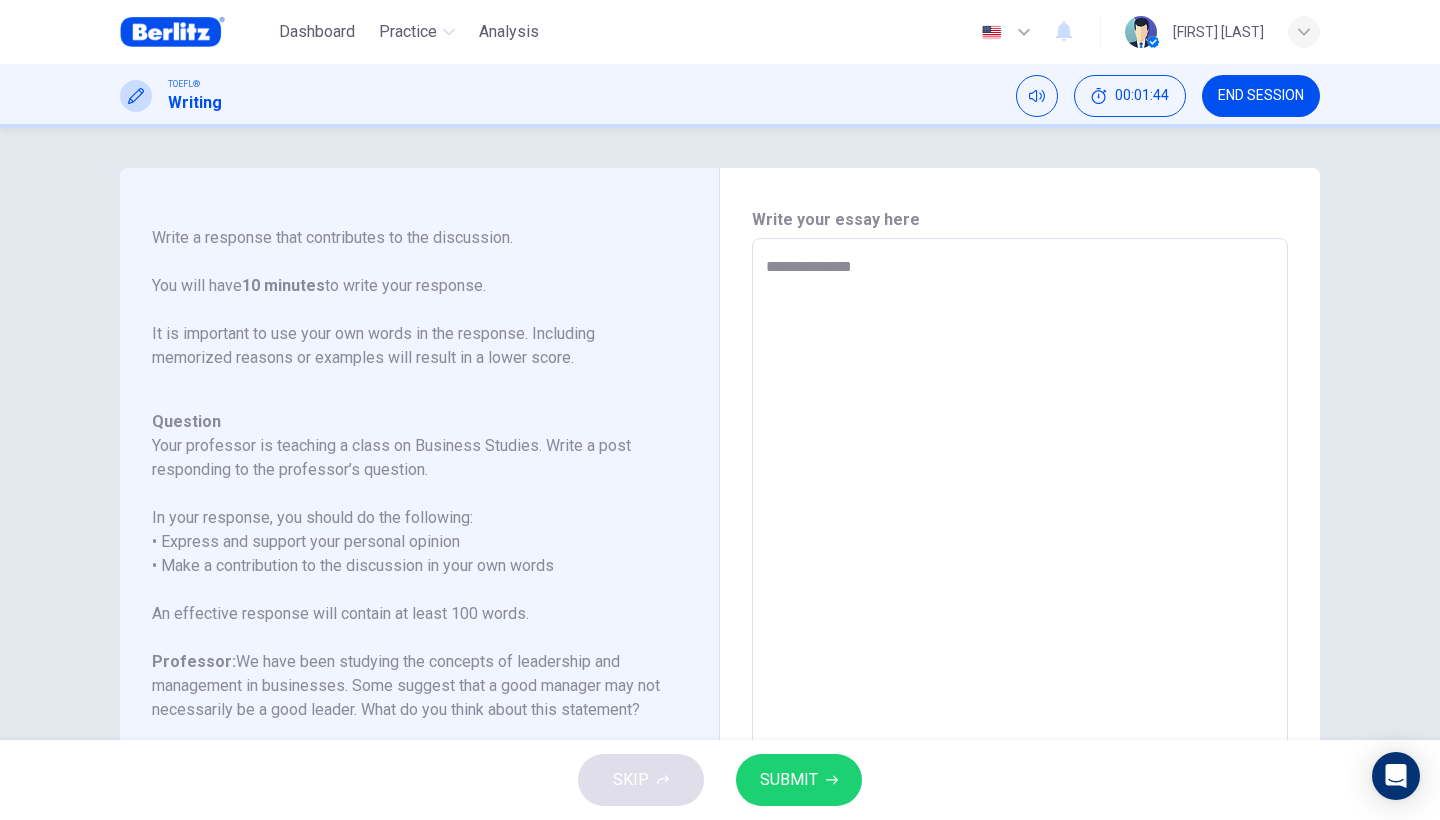 type on "**********" 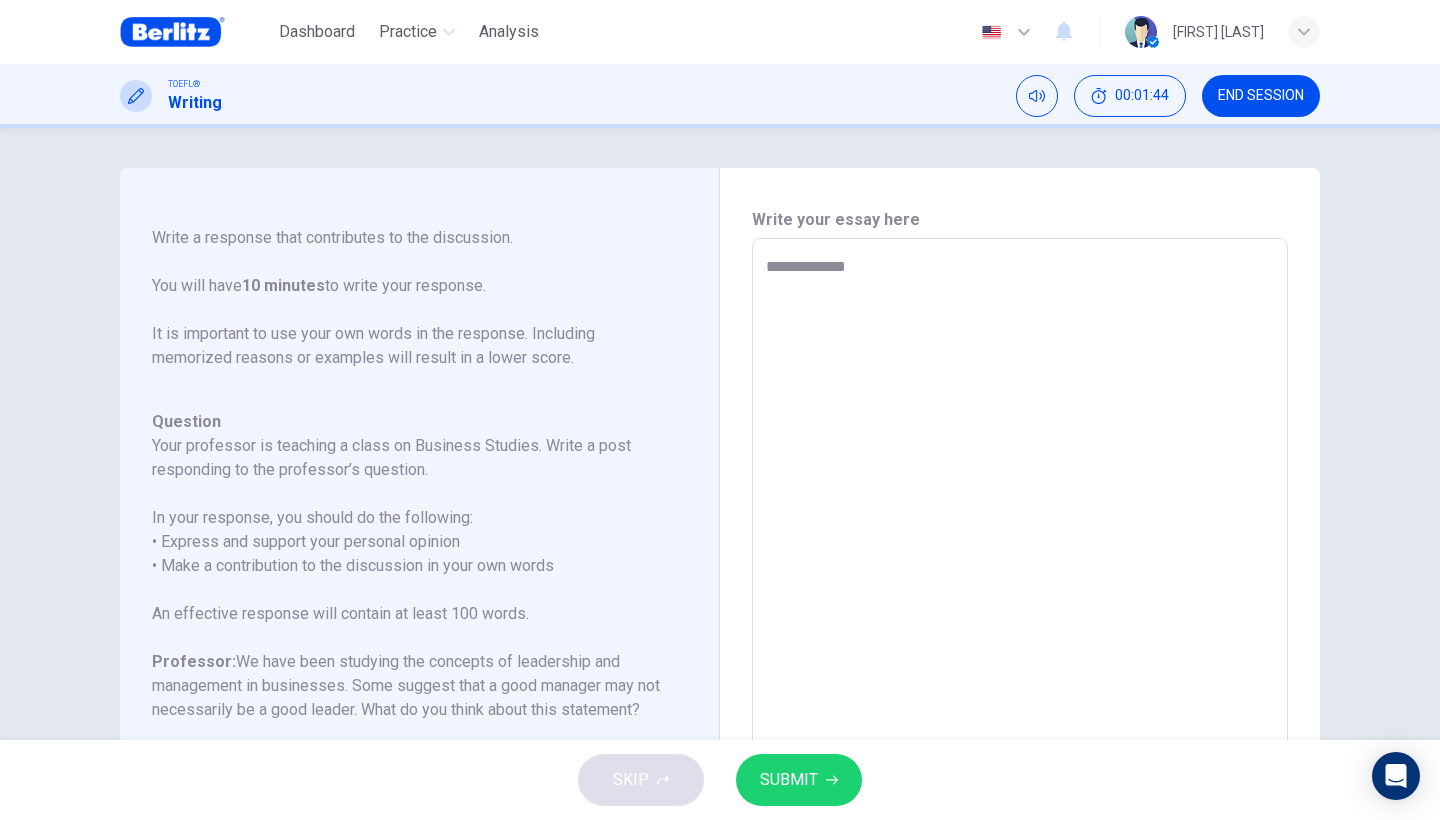 type on "*" 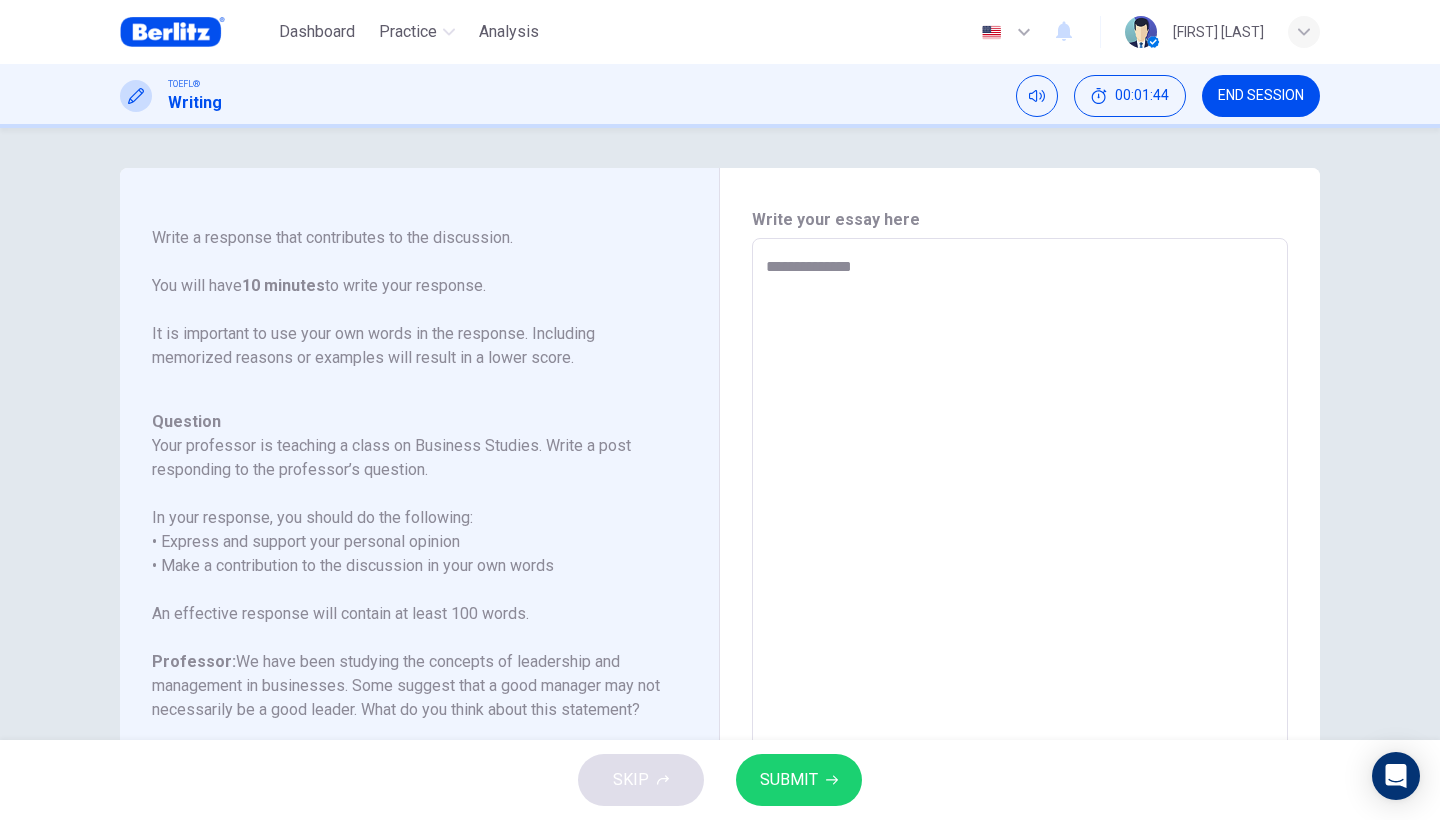 type on "*" 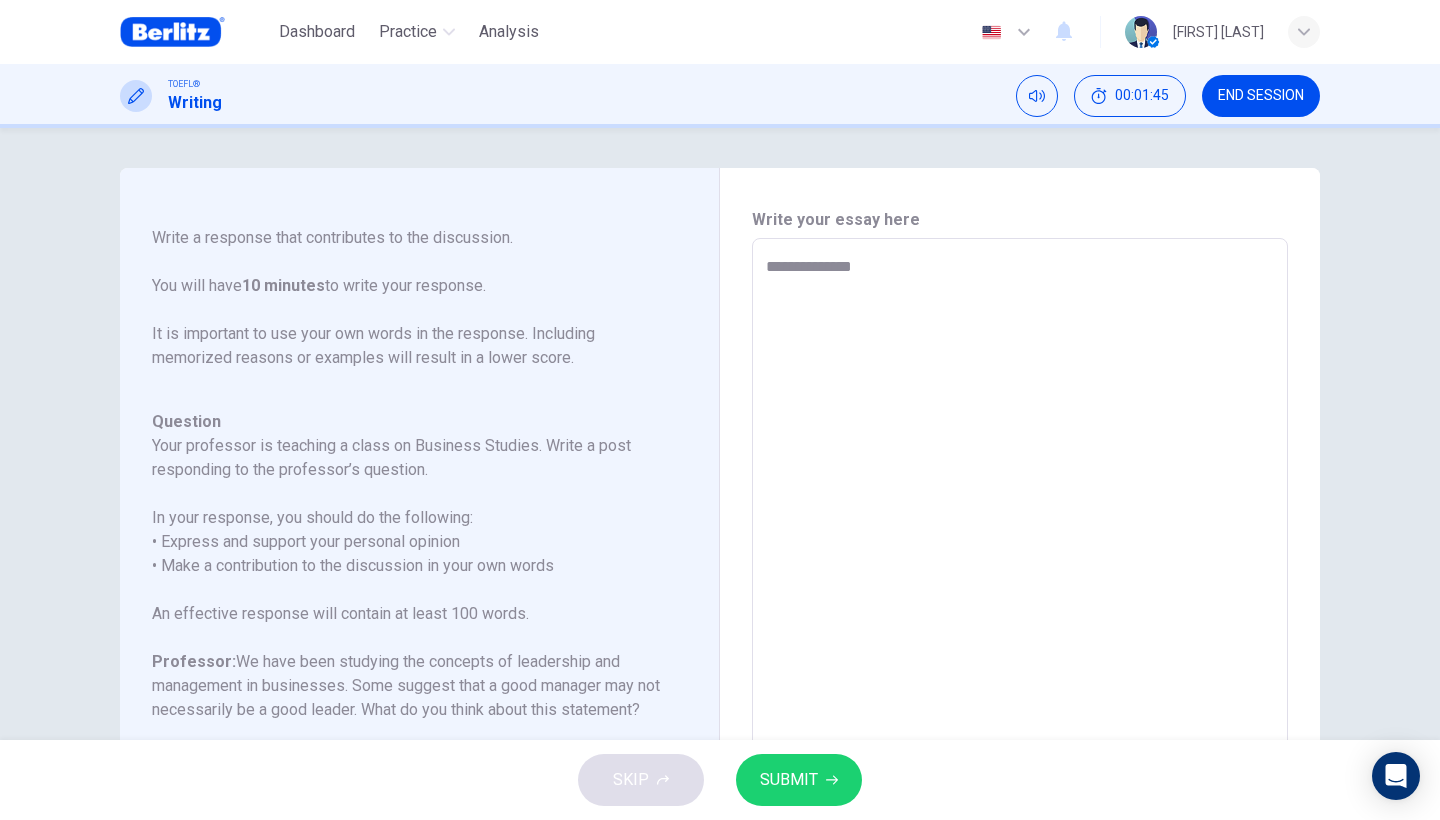 type on "**********" 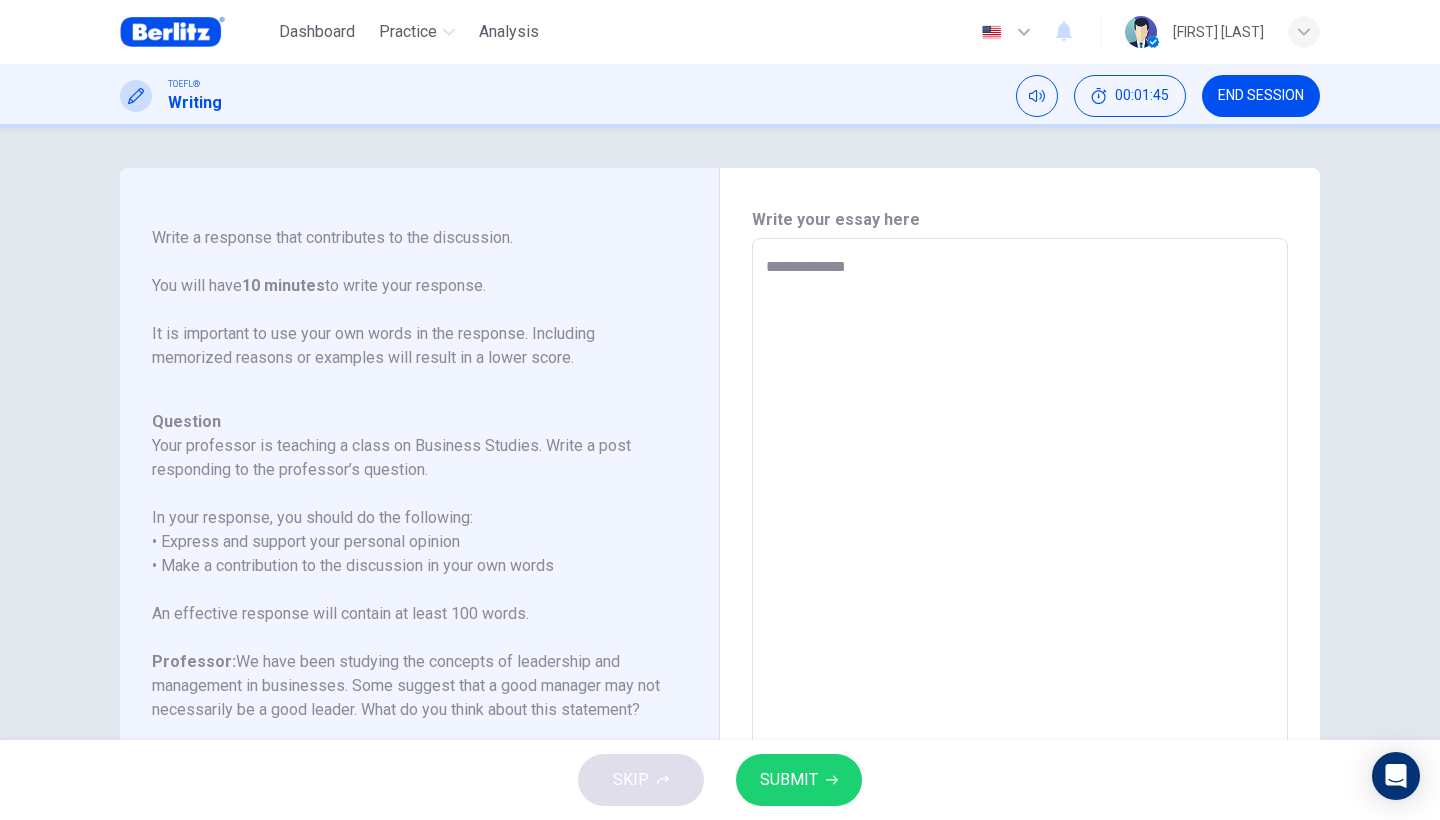type on "*" 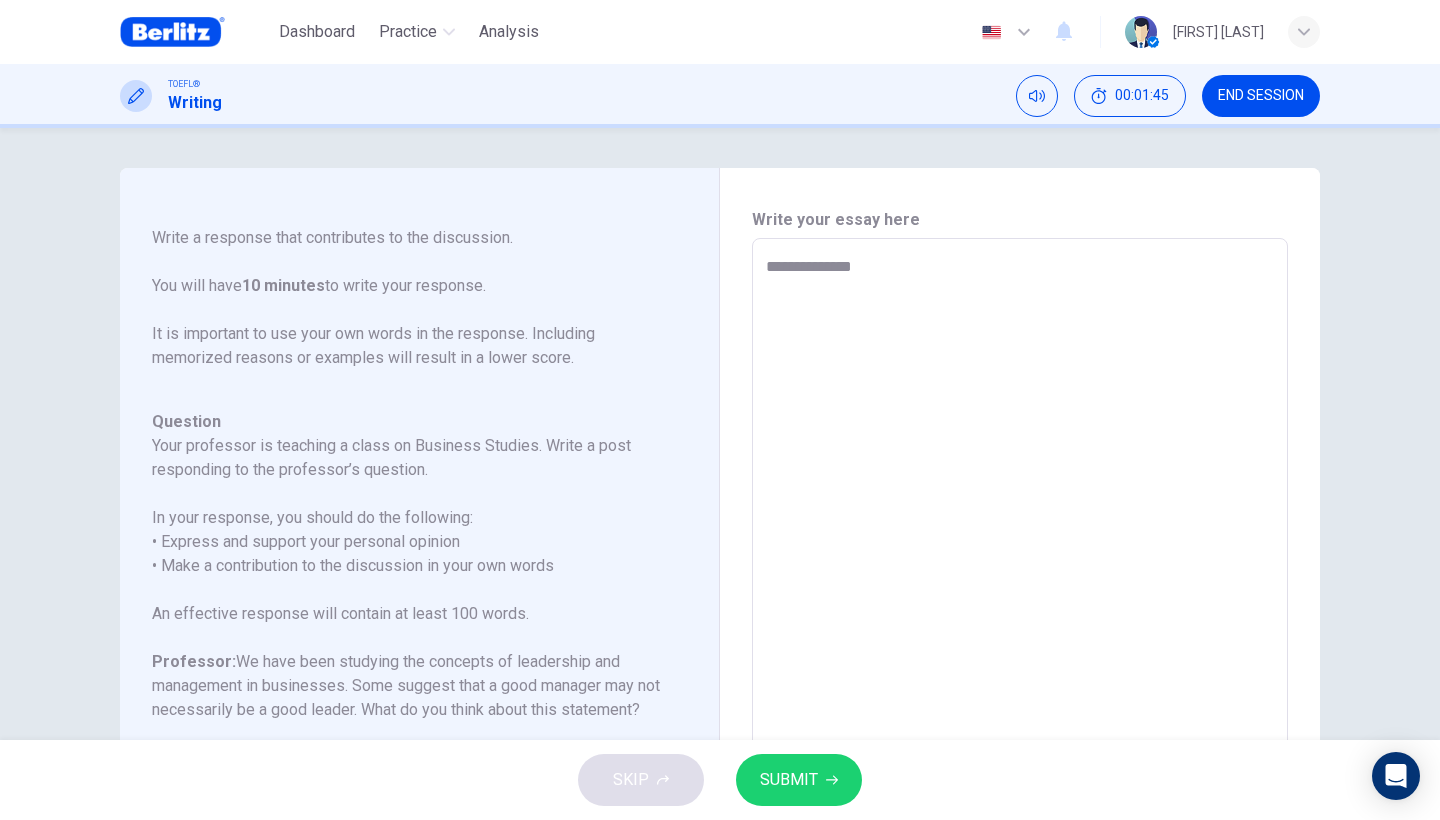 type on "*" 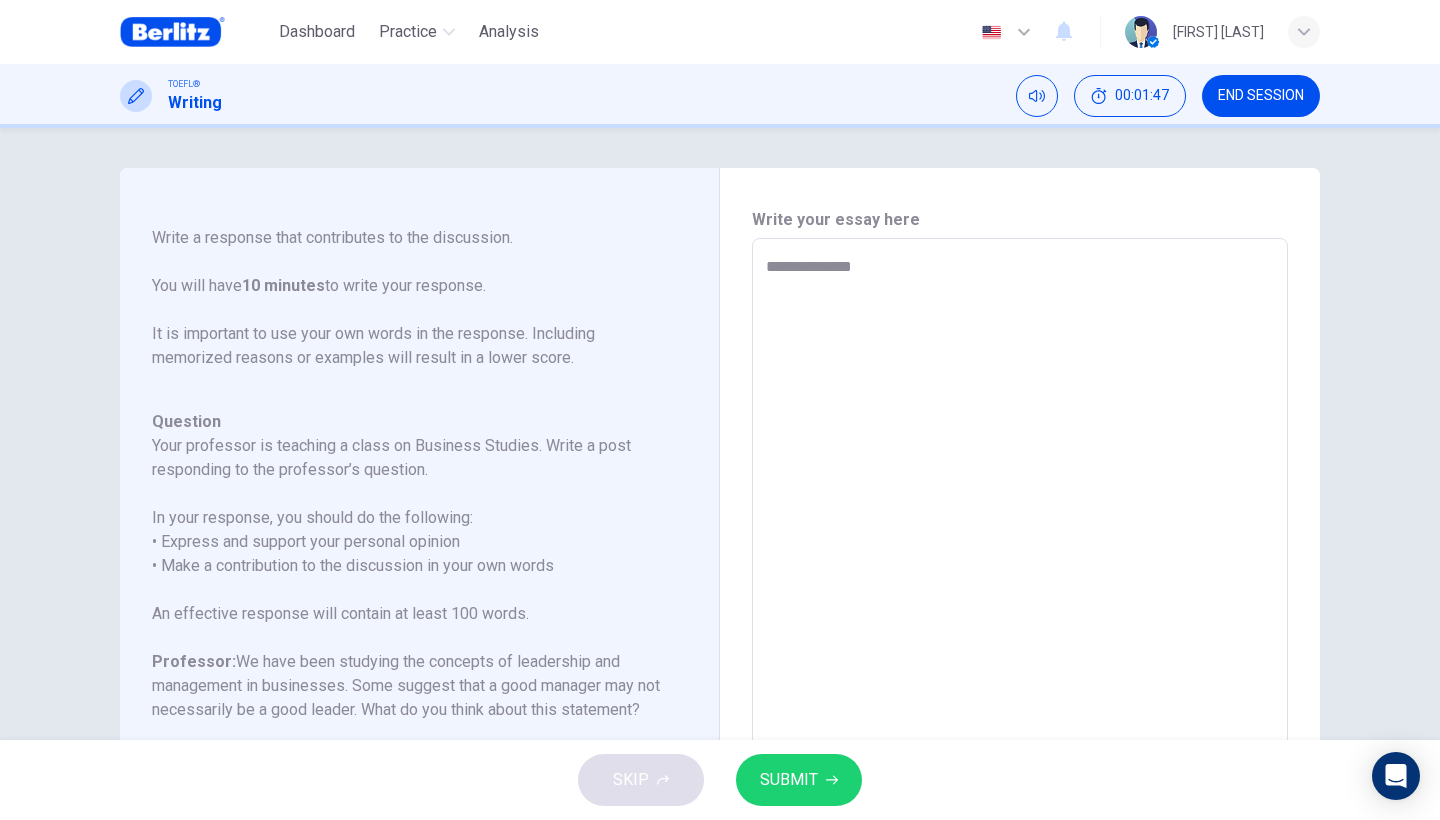 type on "**********" 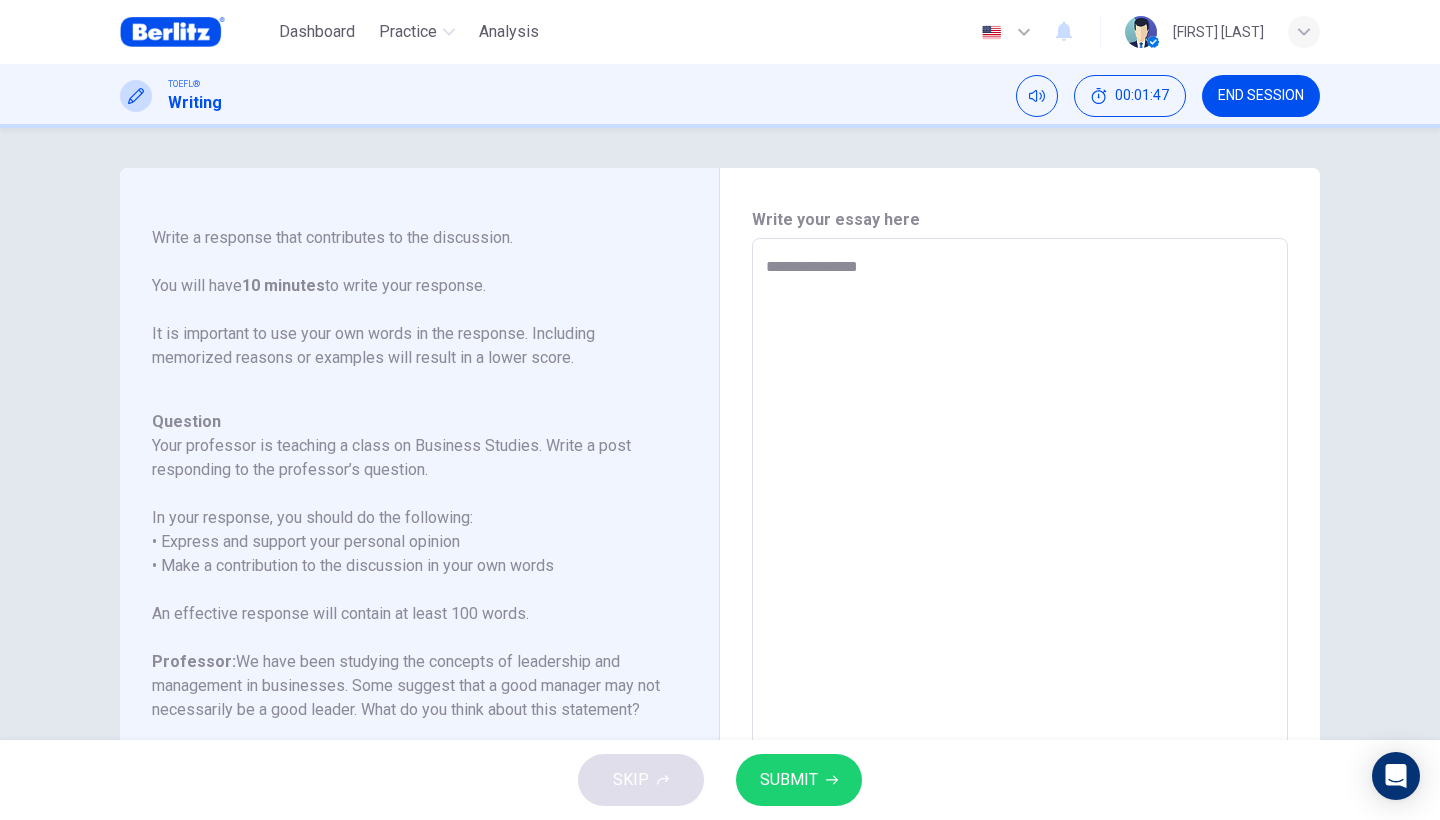 type on "*" 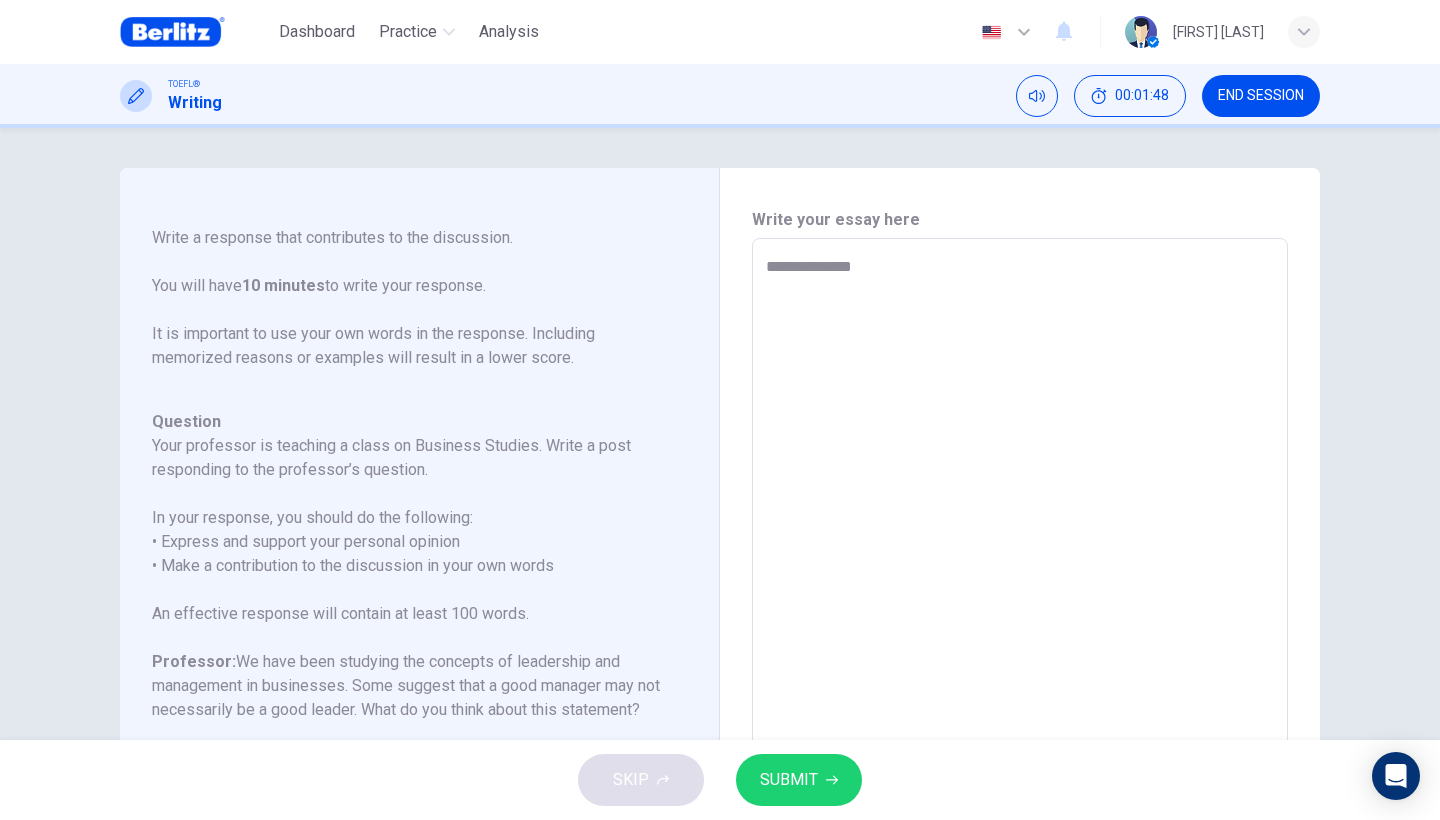 type on "**********" 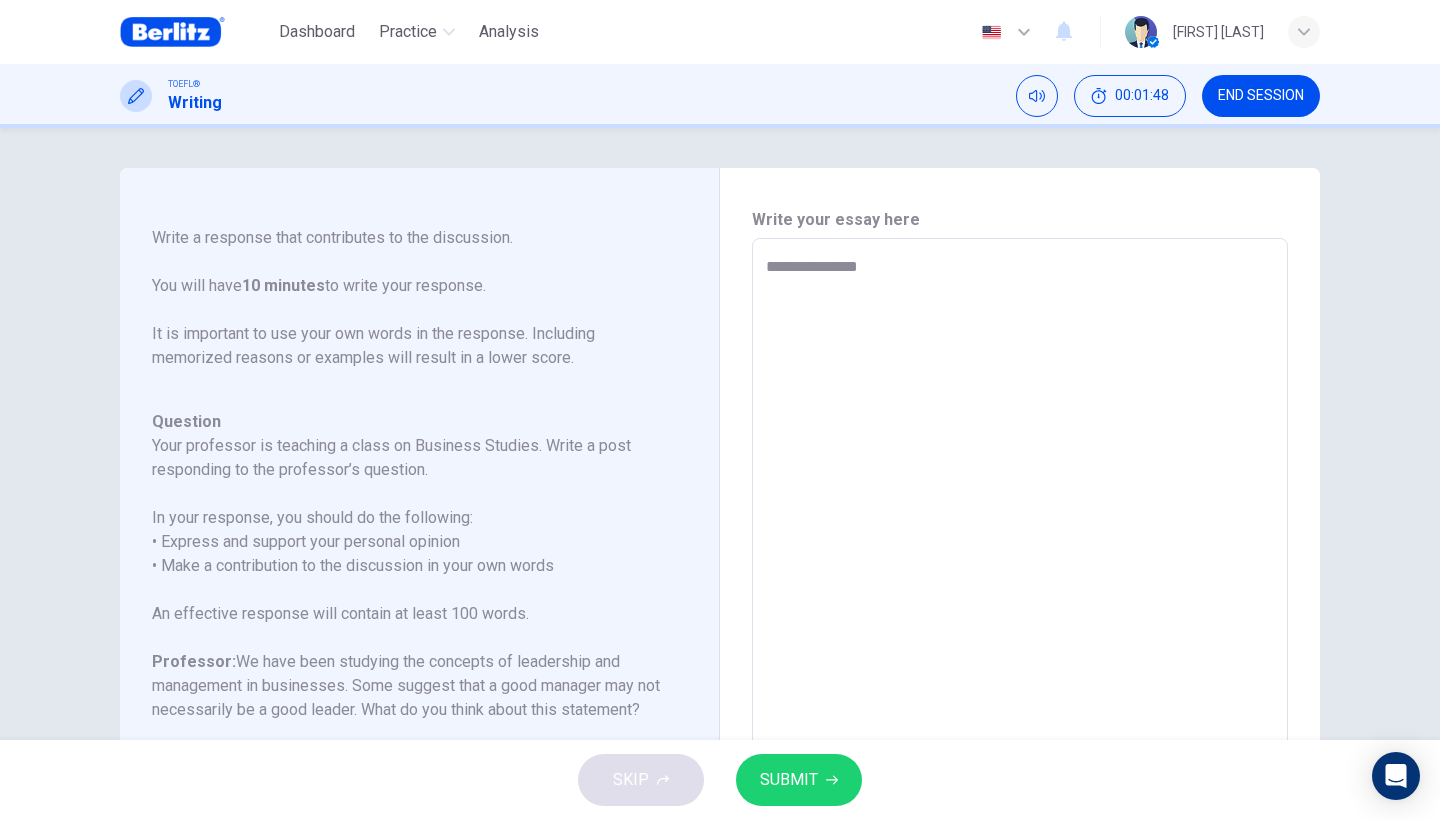 type on "*" 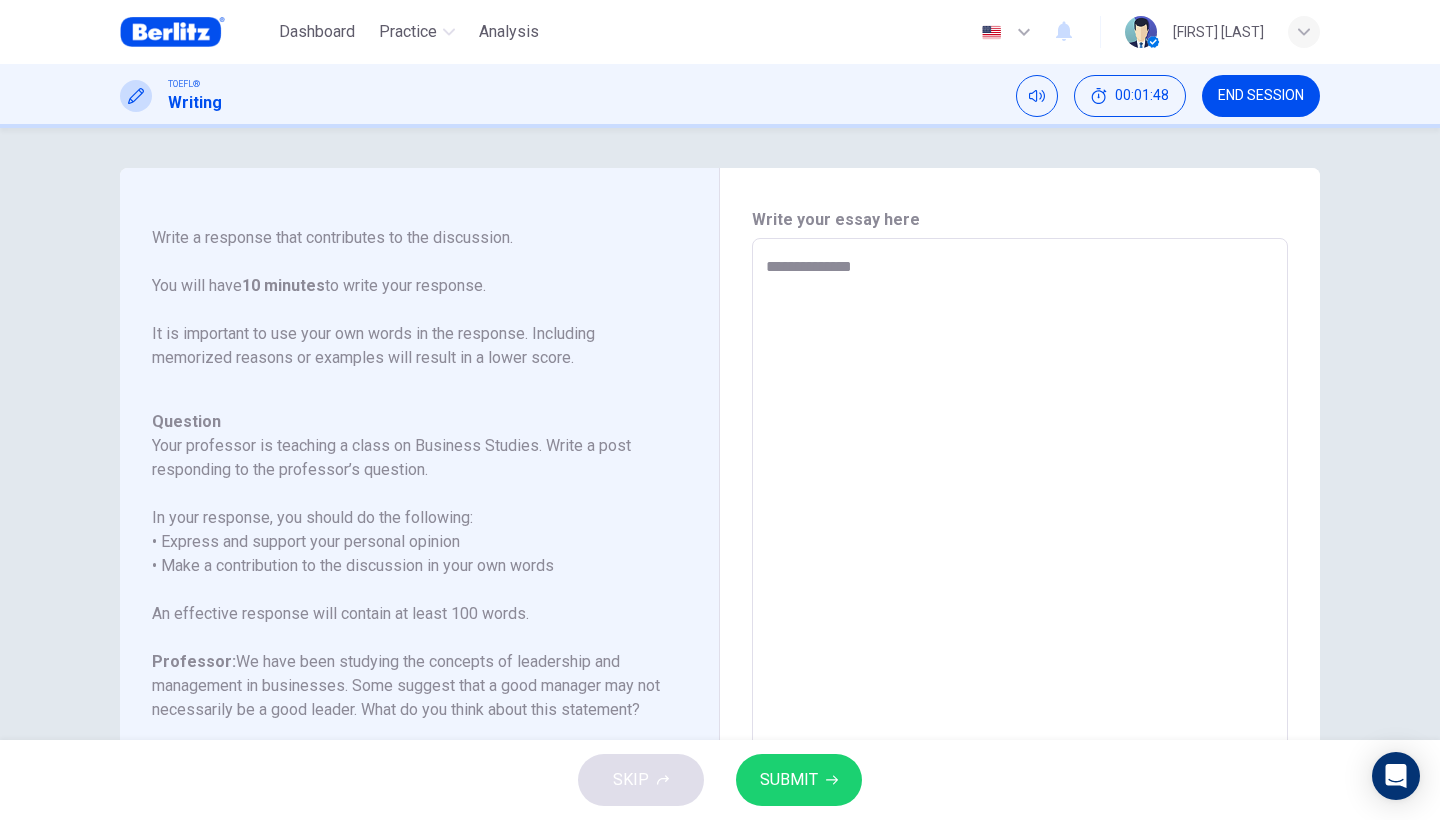 type on "*" 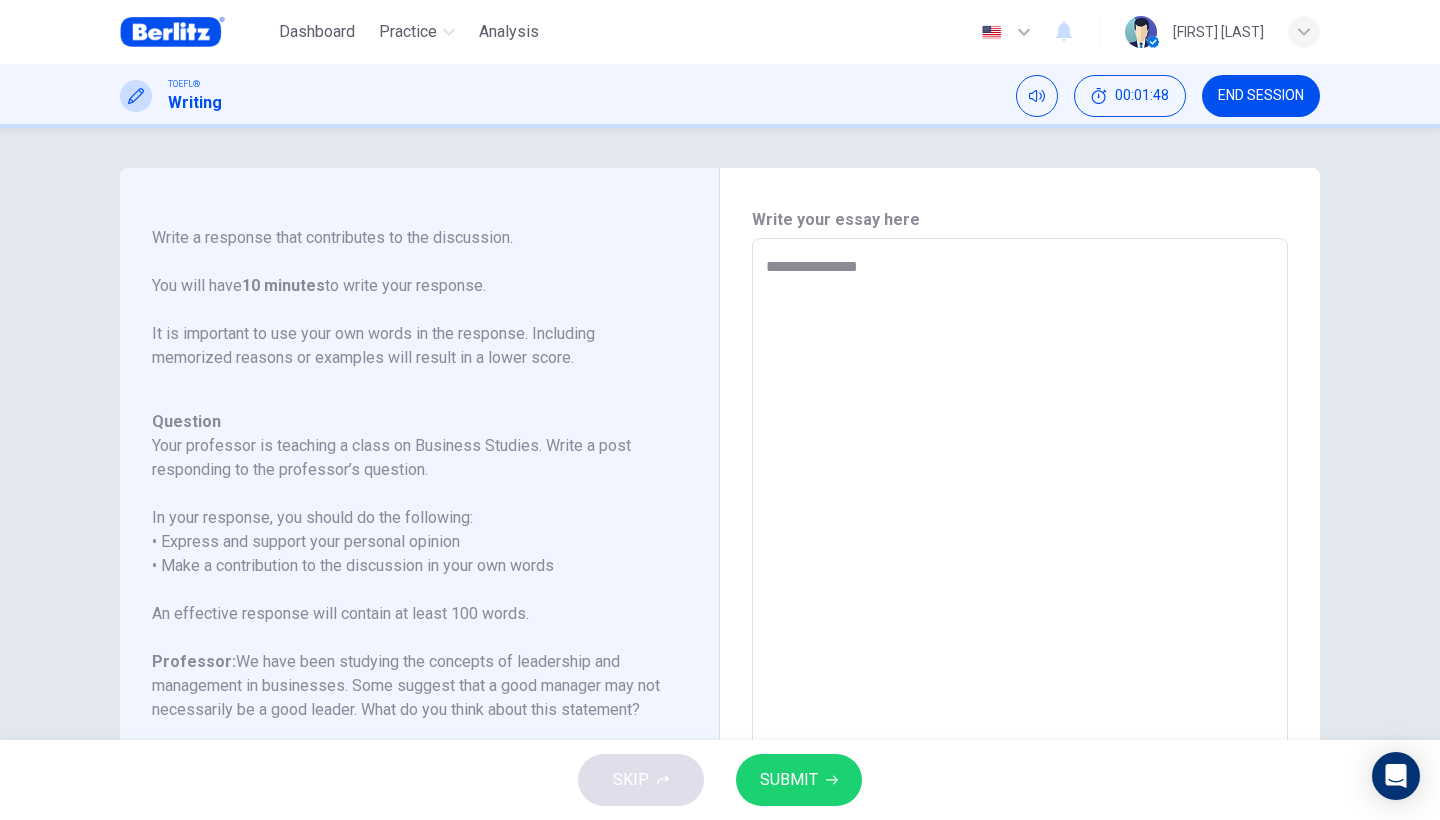 type on "*" 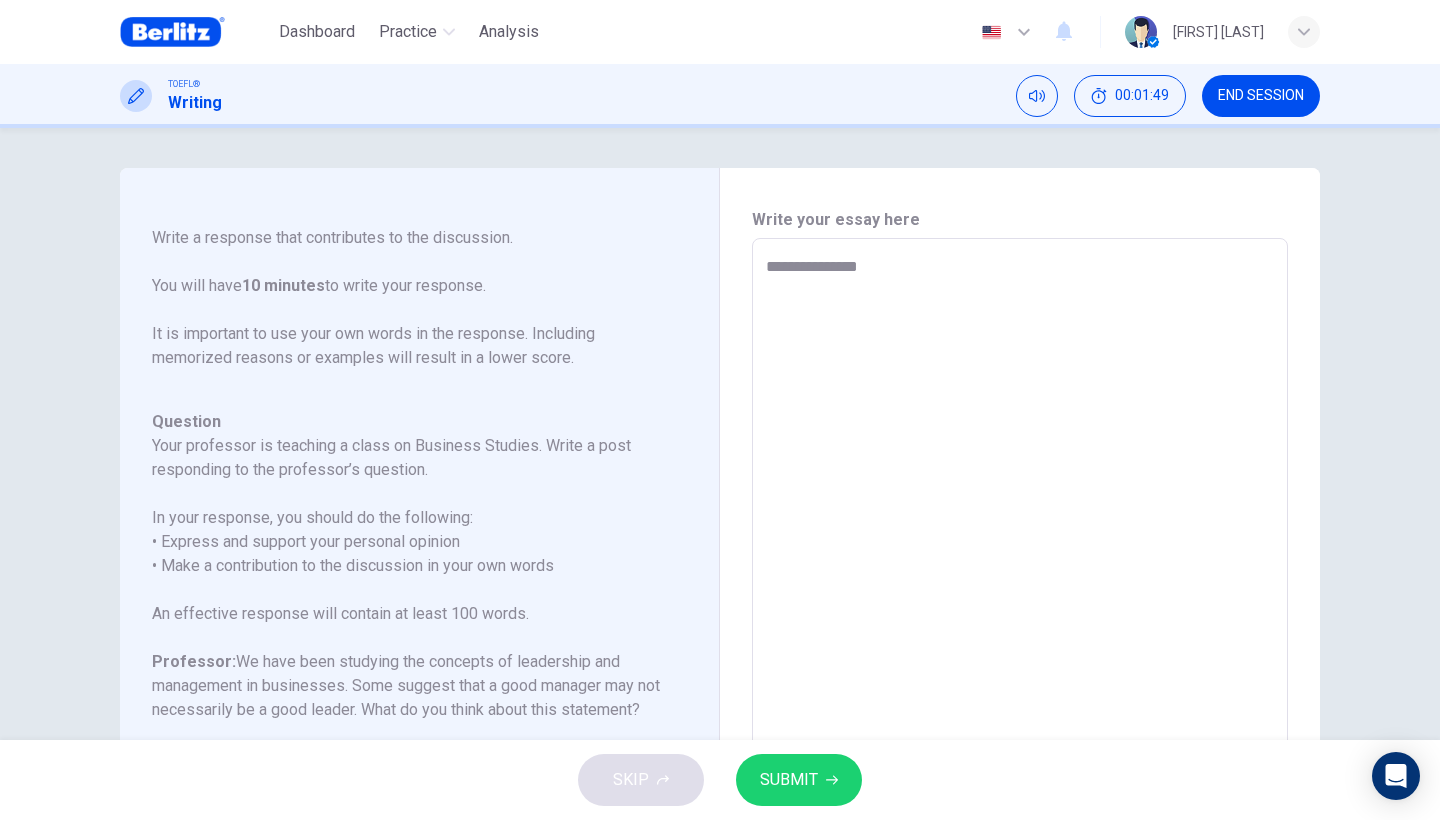 type on "**********" 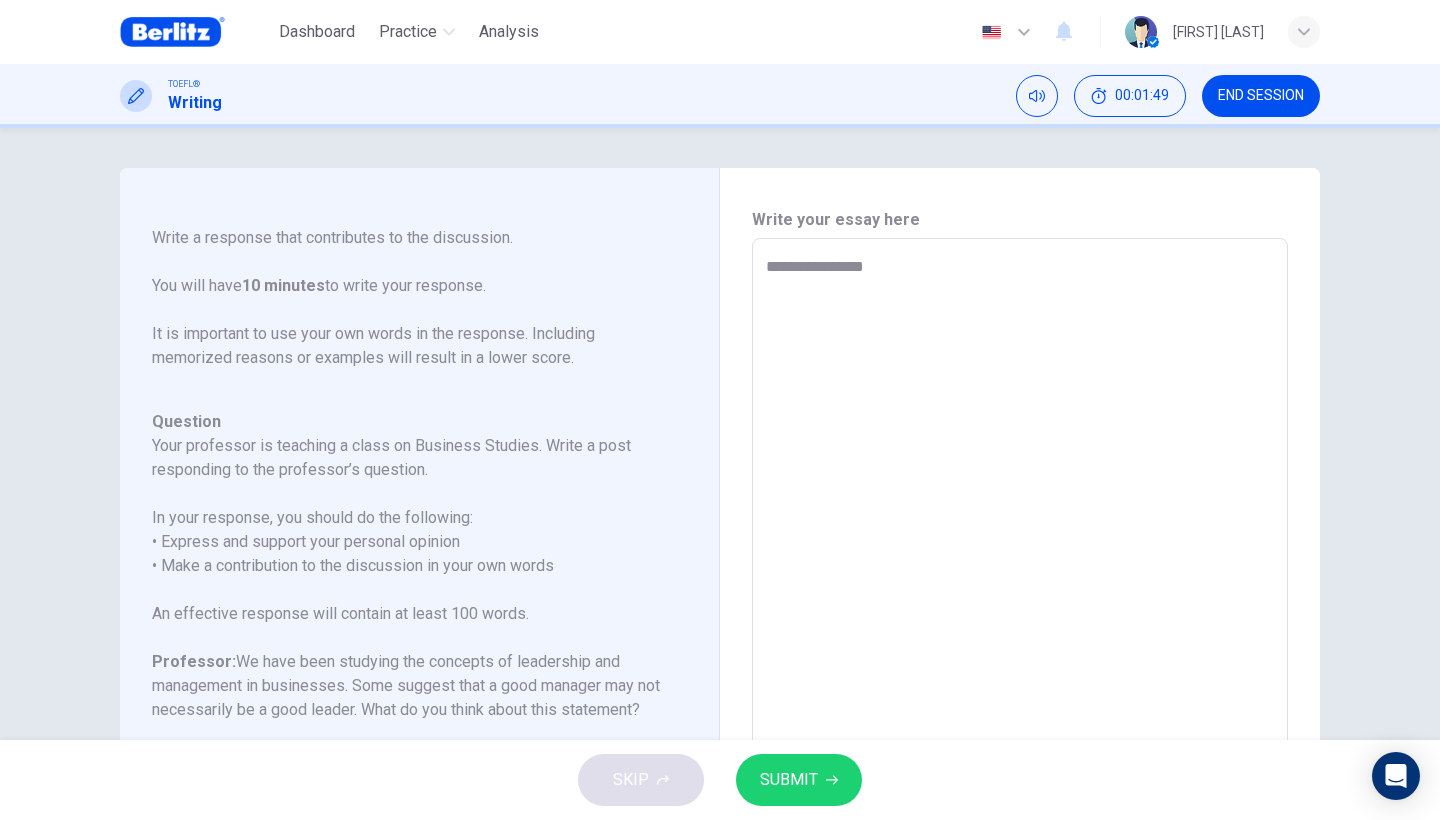 type on "*" 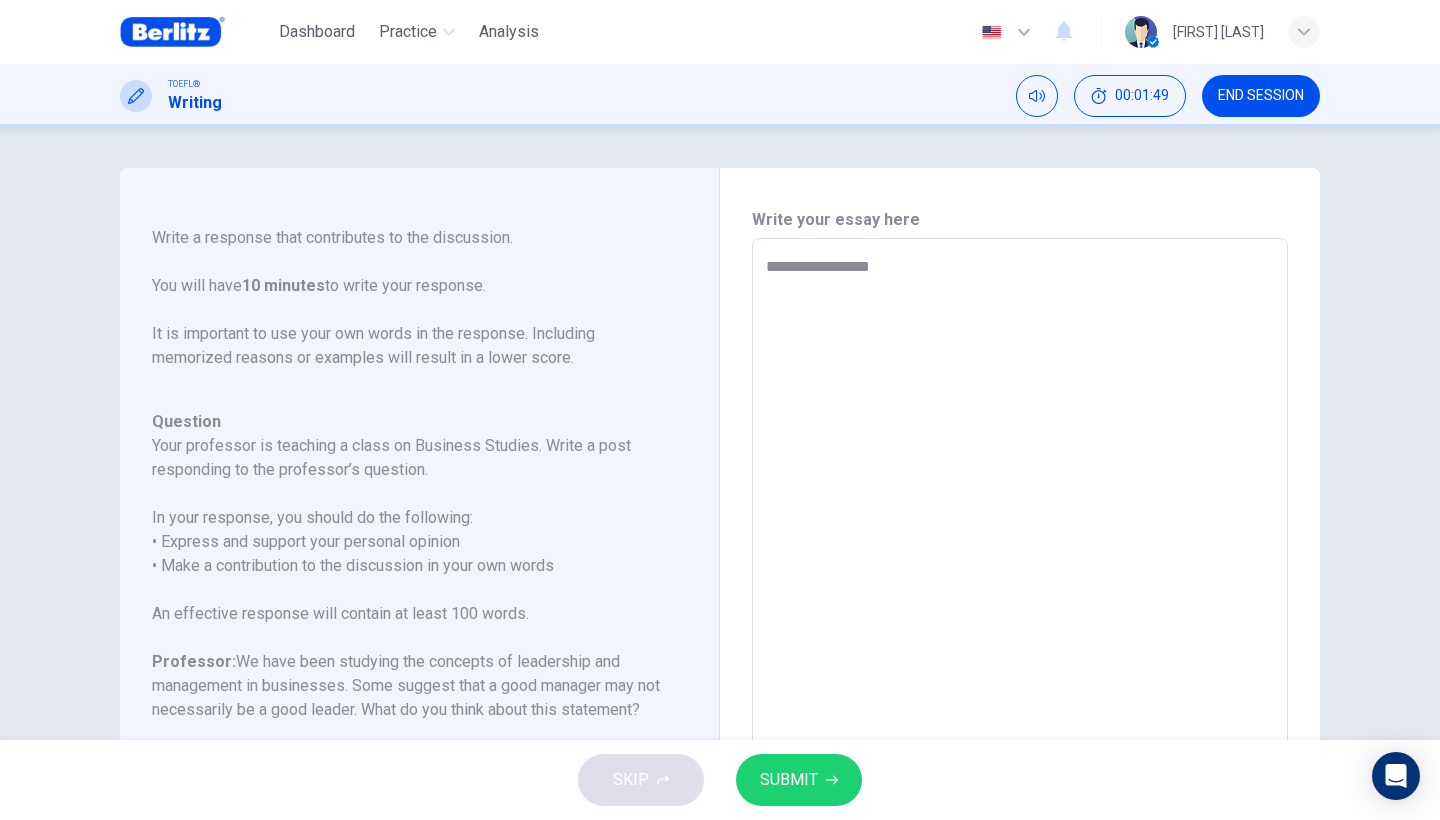 type on "*" 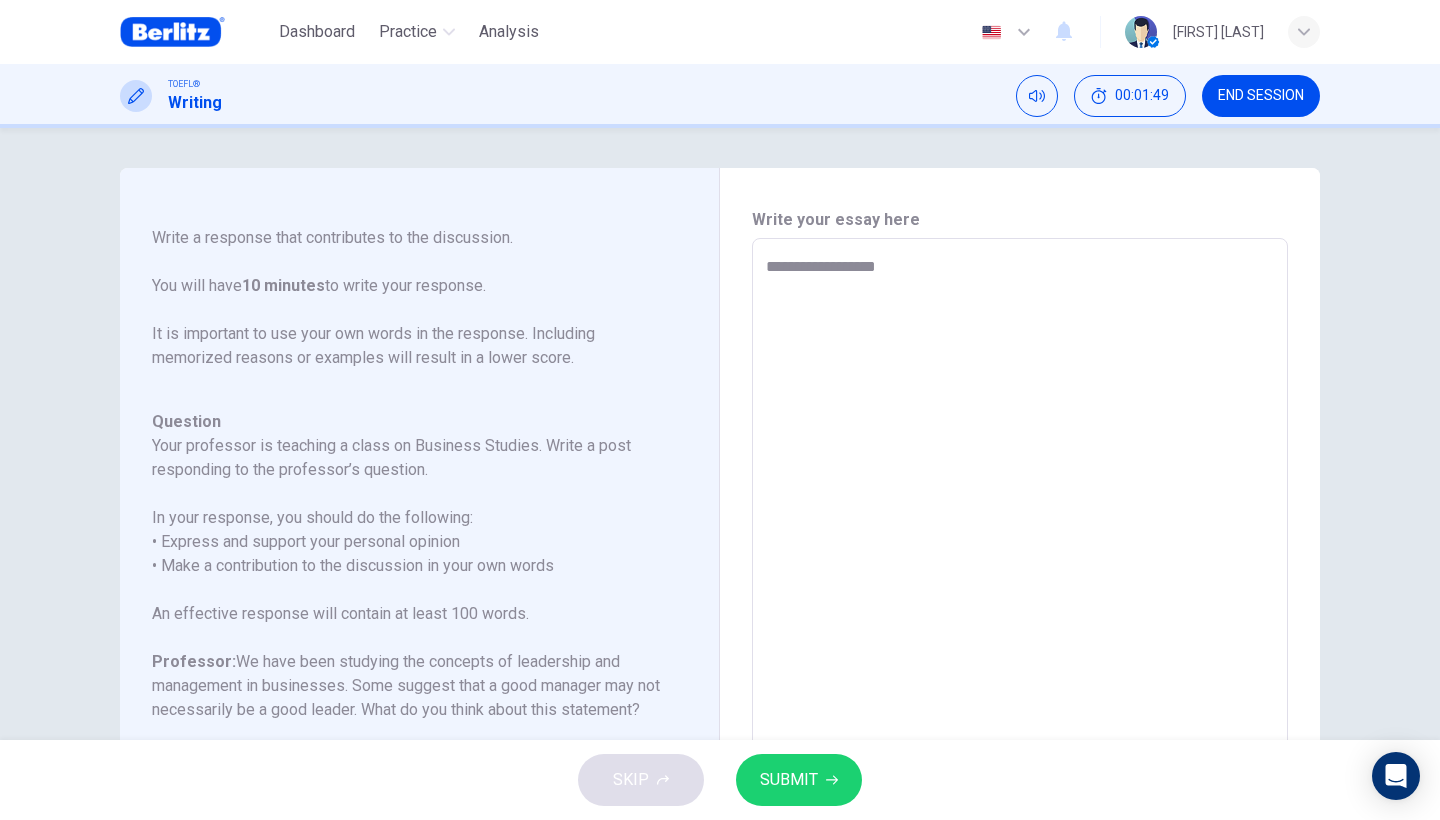 type on "*" 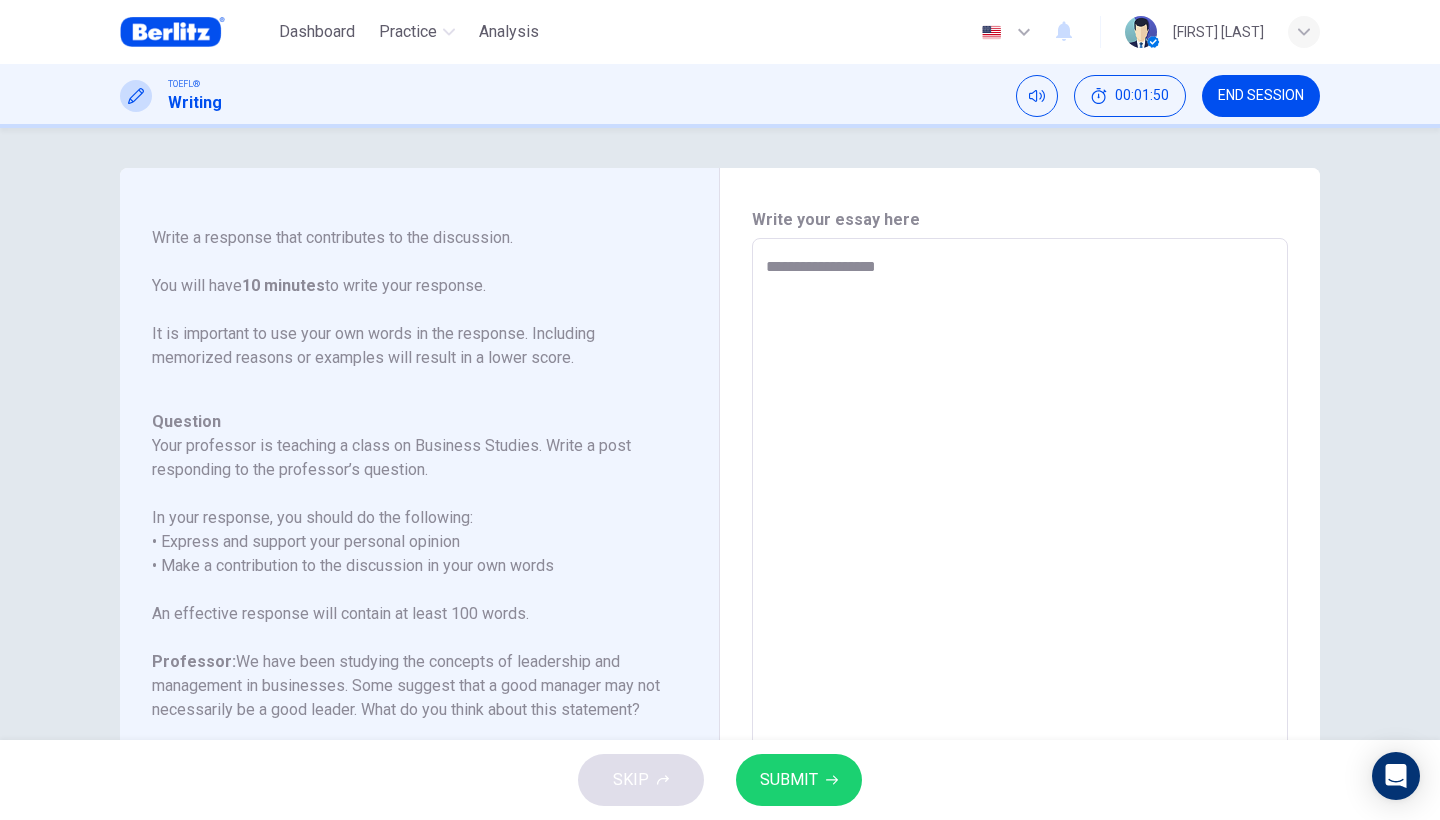type on "**********" 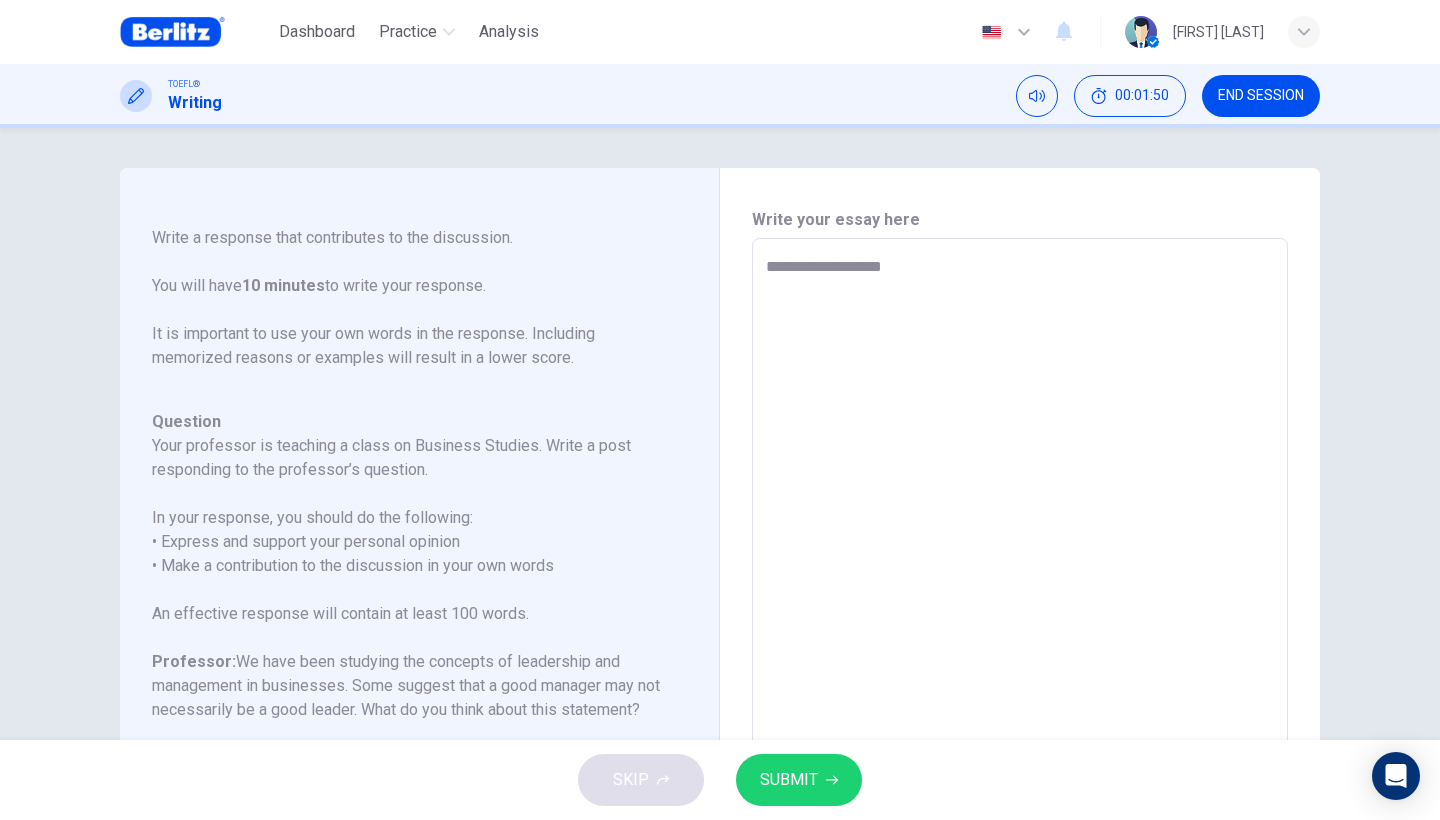 type on "*" 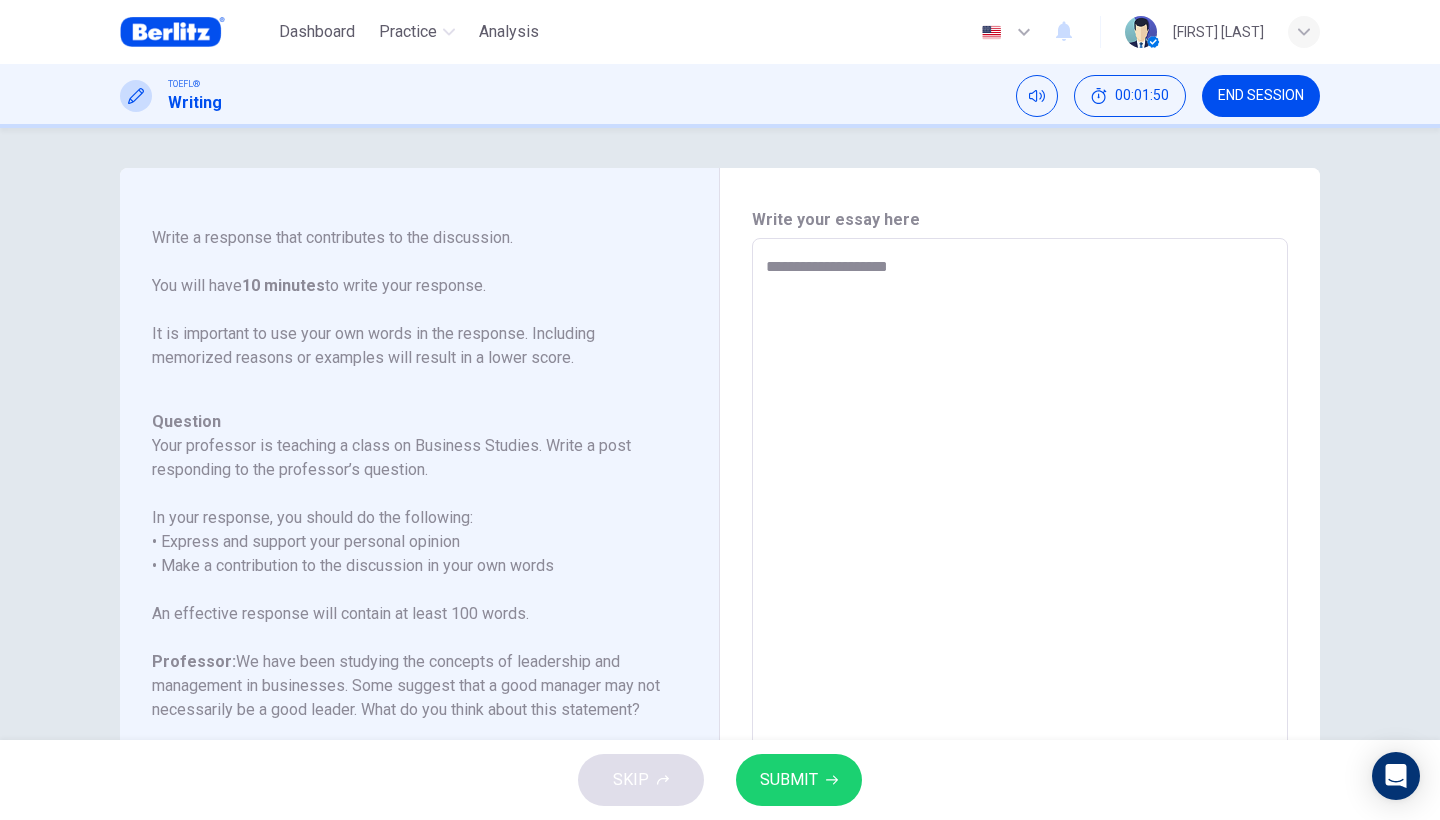 type on "*" 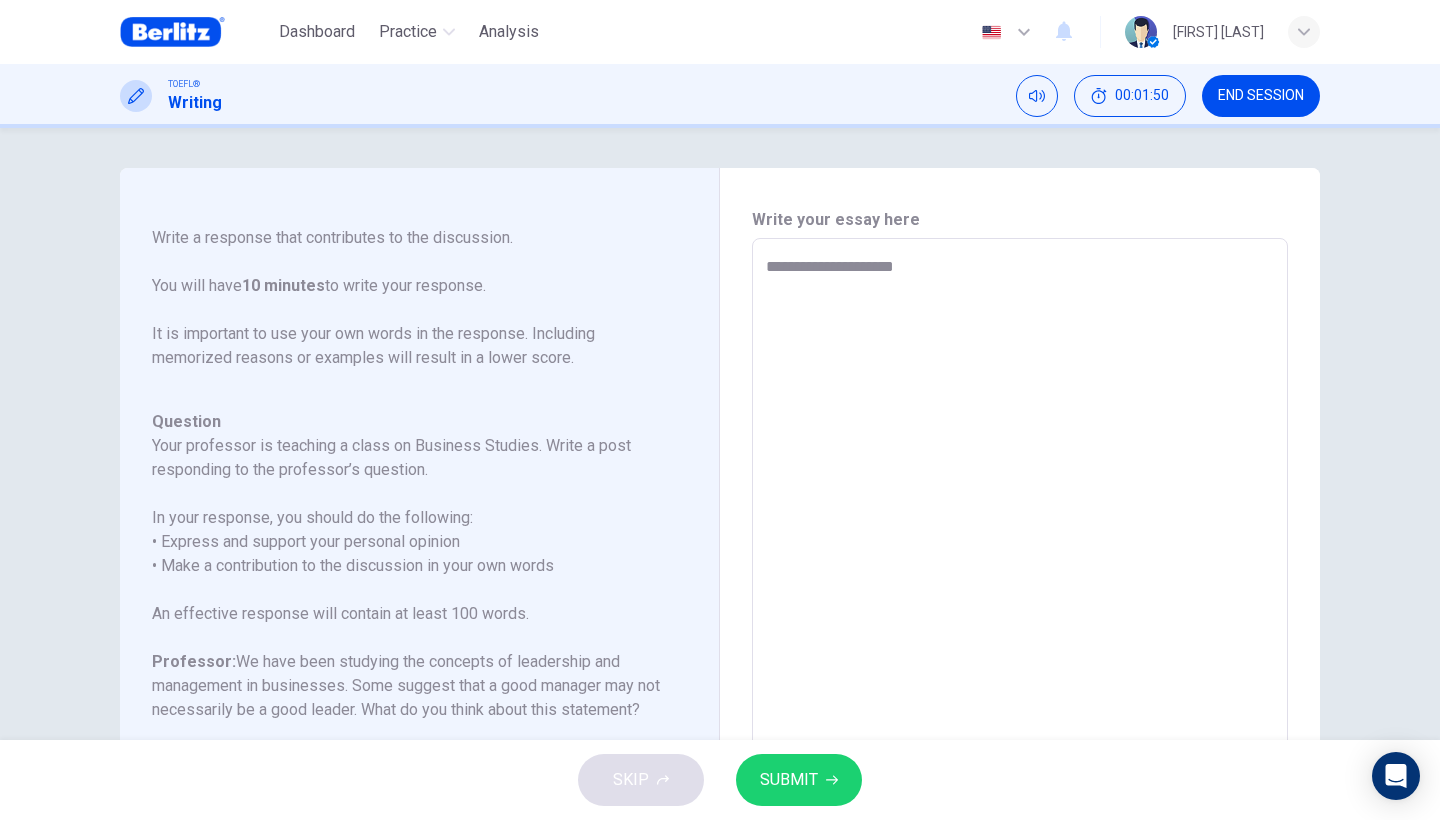 type on "*" 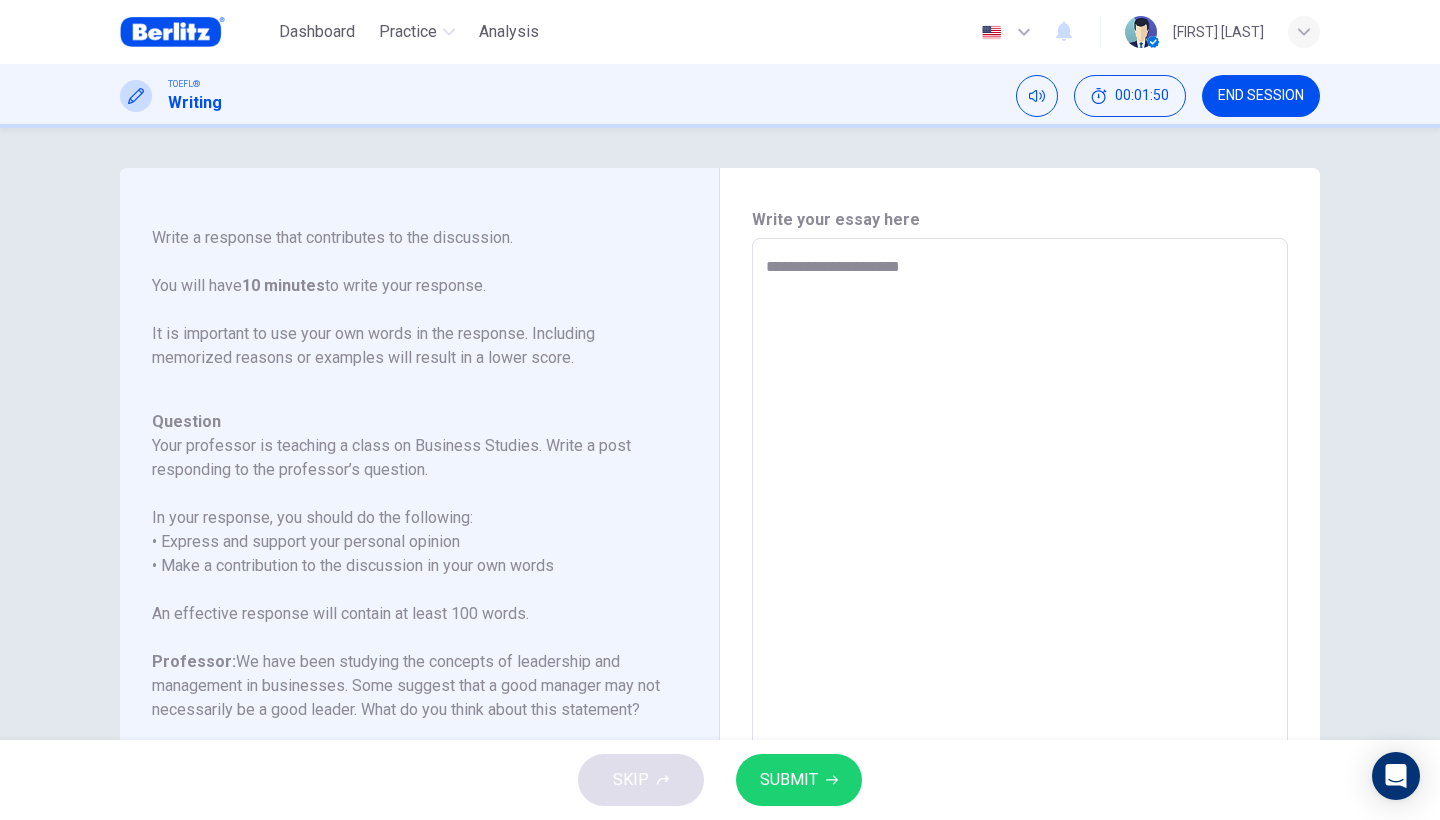 type on "*" 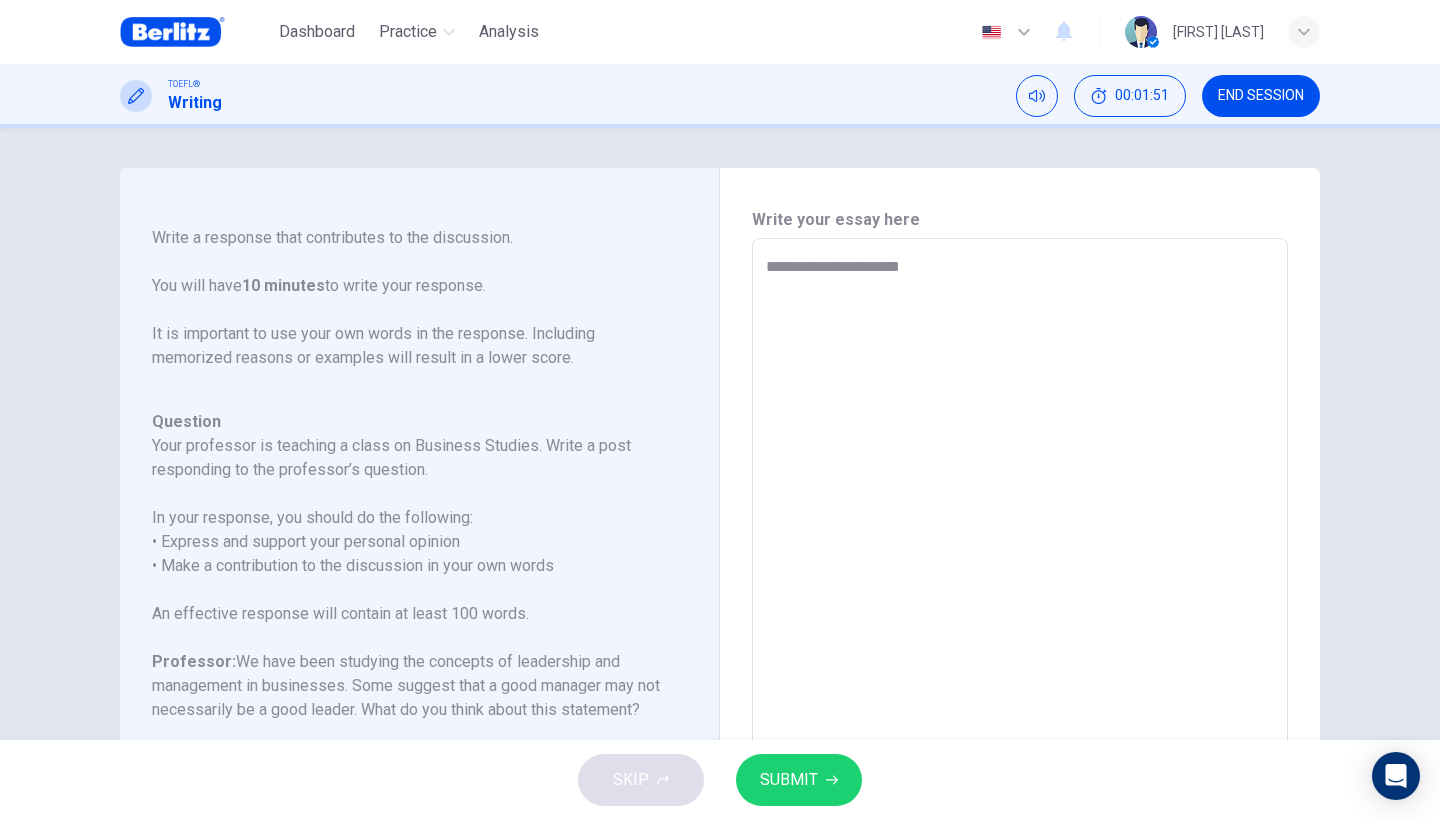 type on "**********" 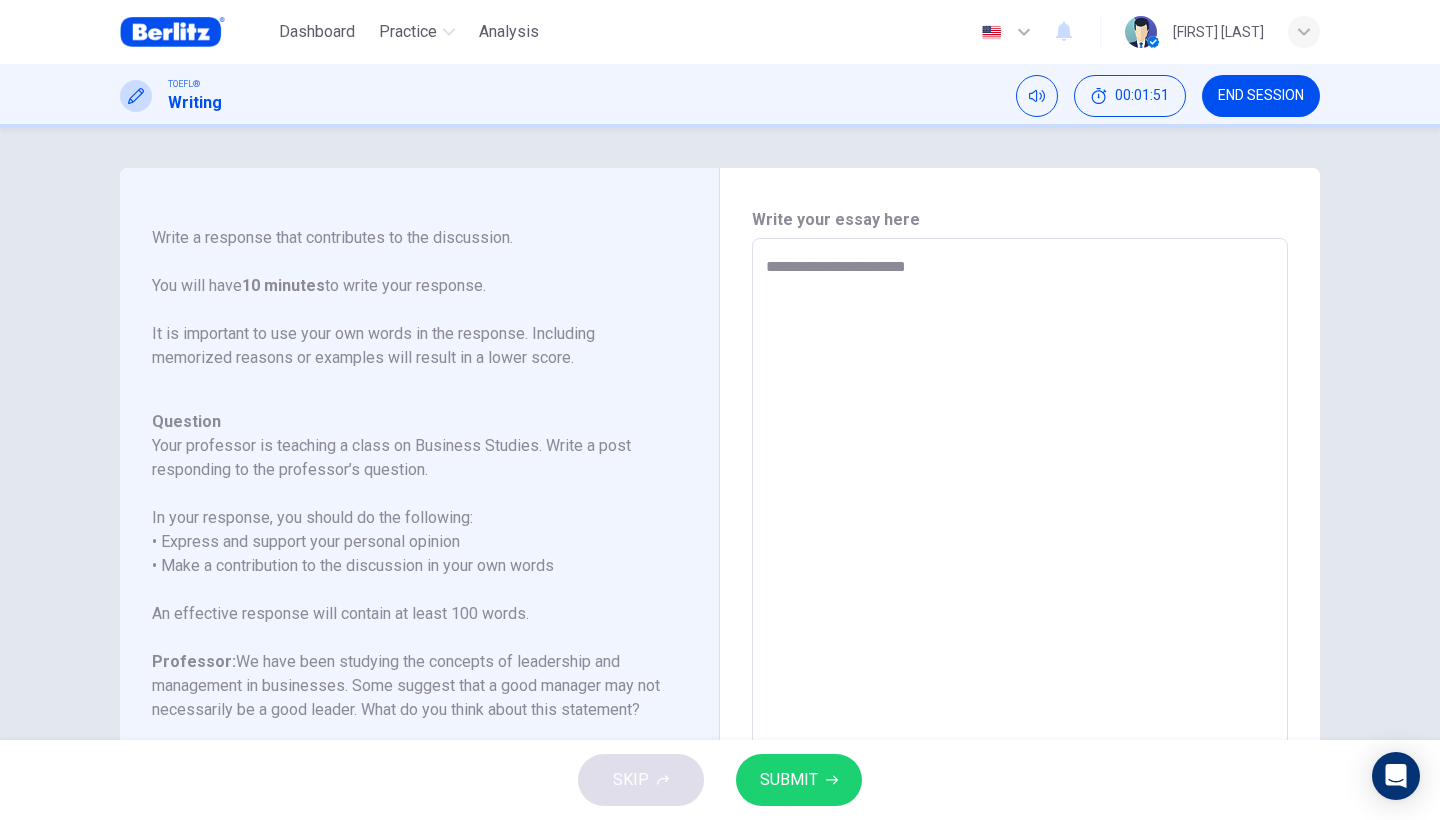 type on "*" 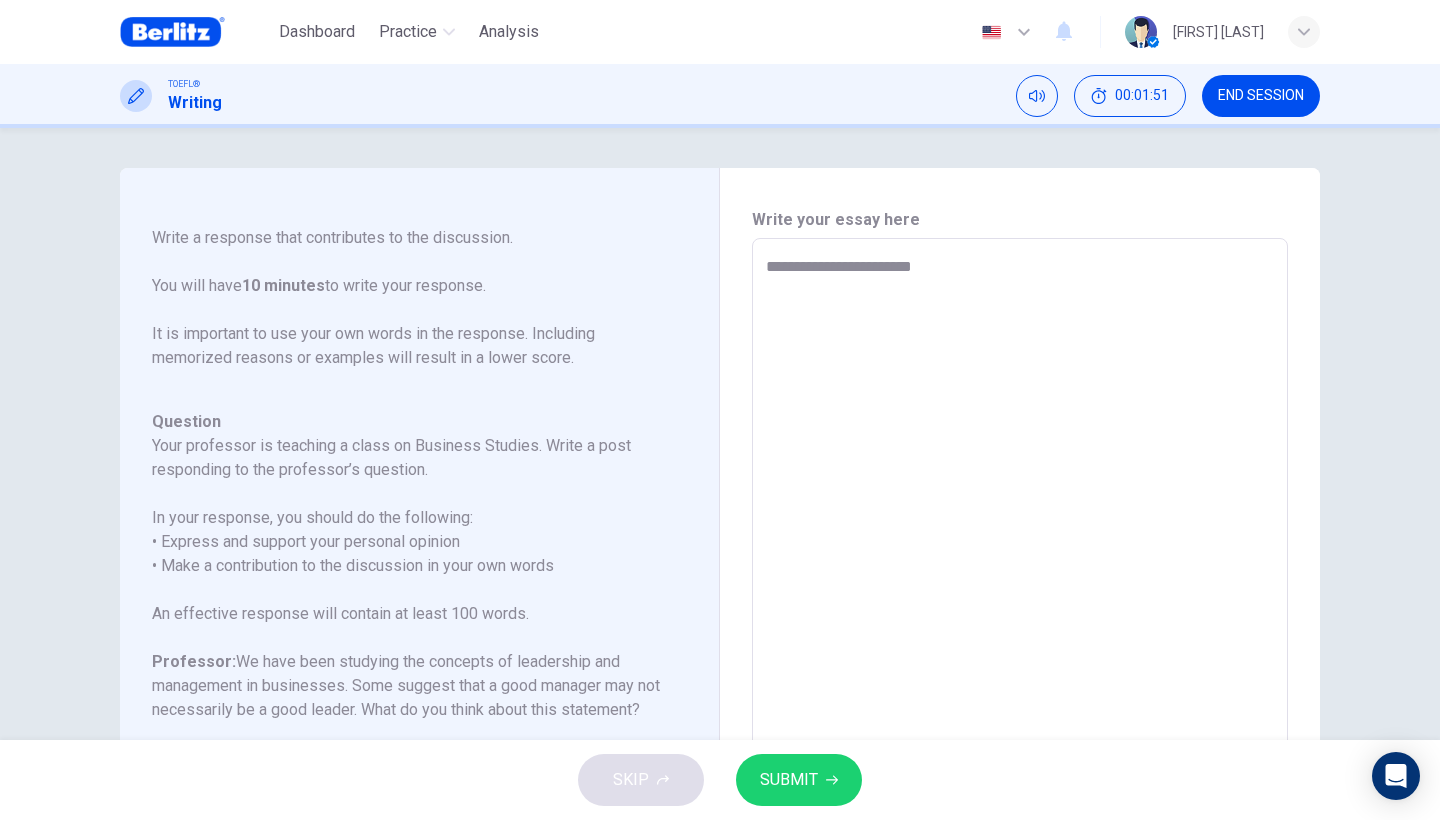 type on "*" 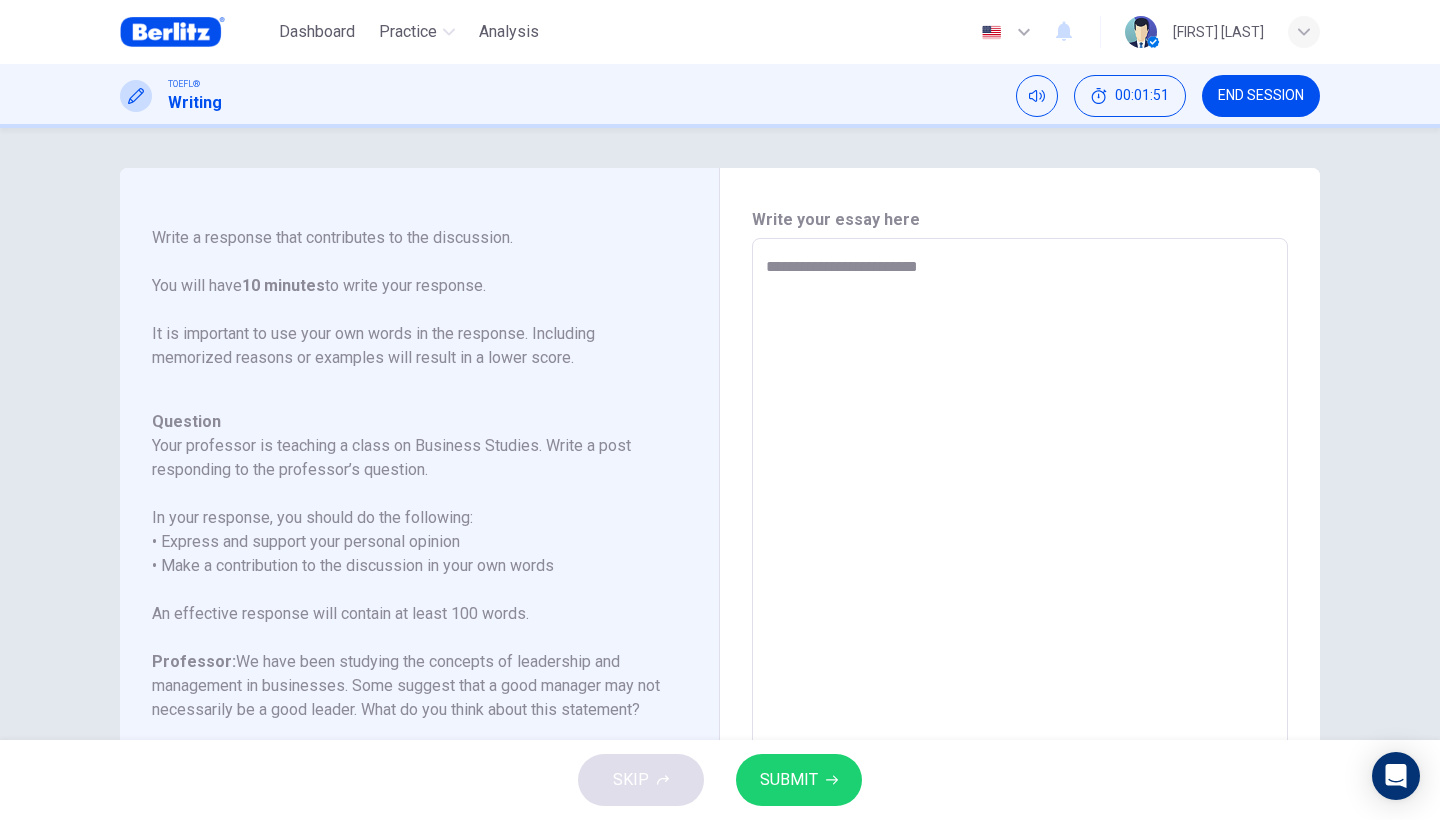 type on "*" 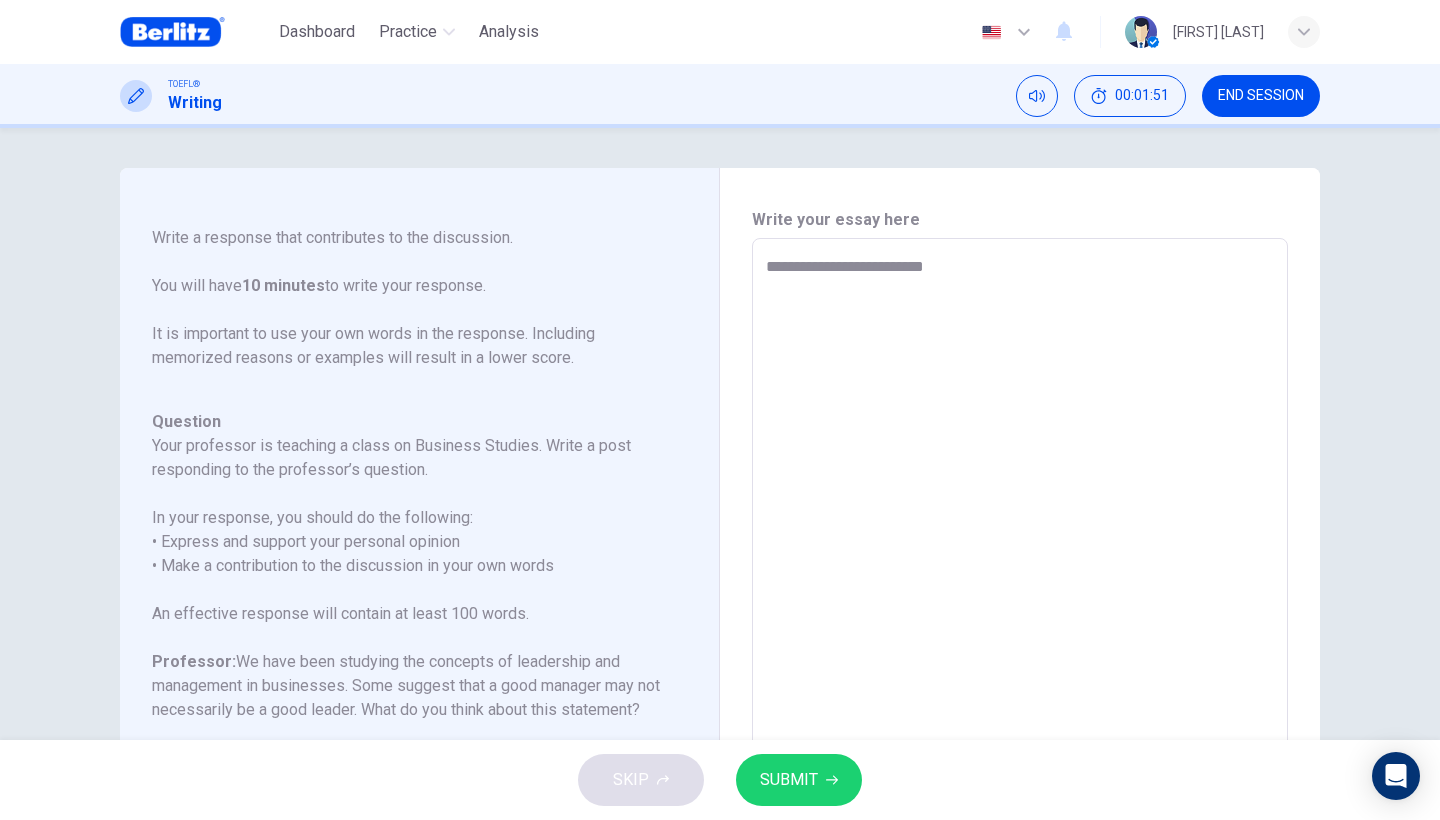 type on "*" 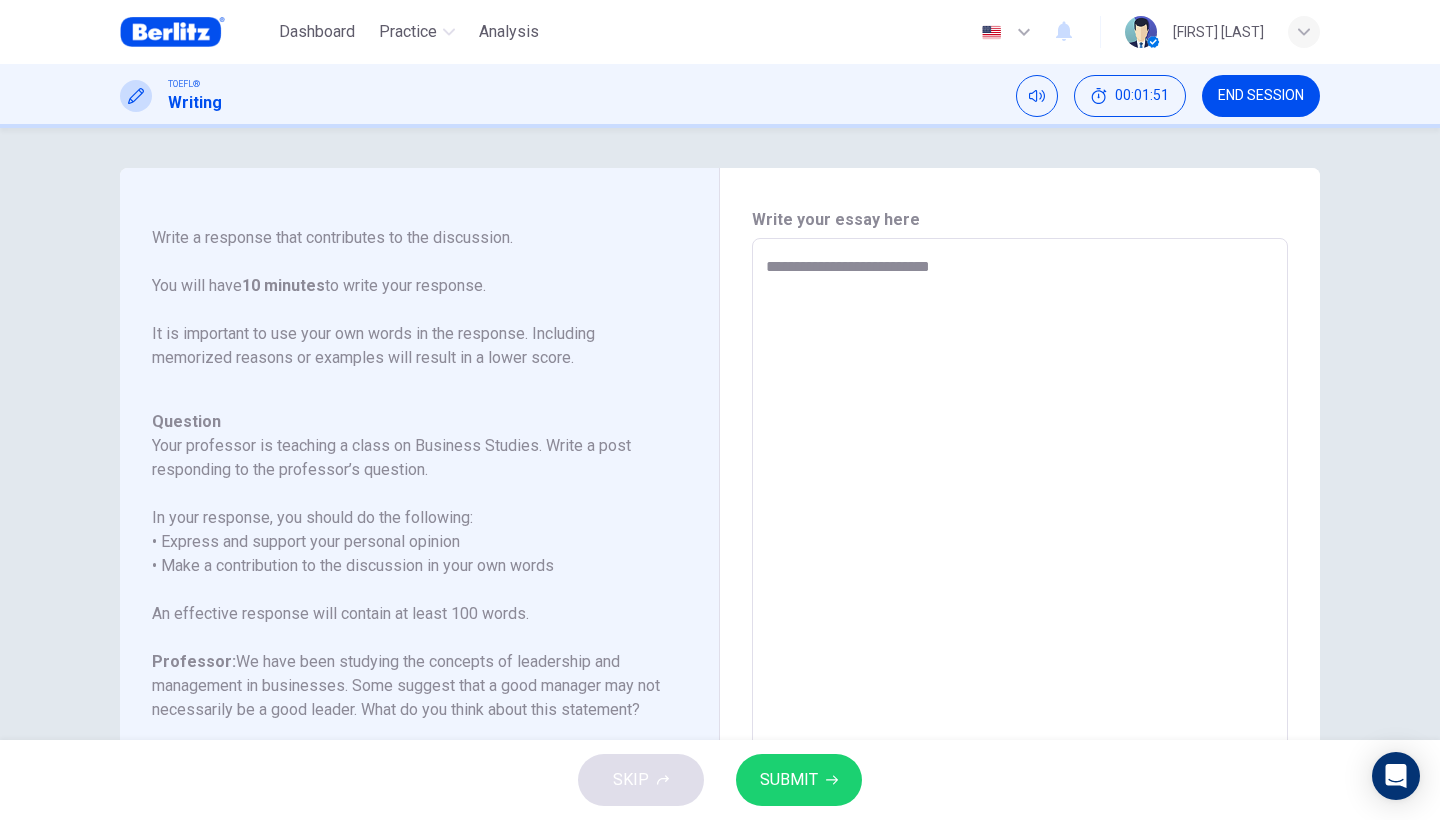type on "*" 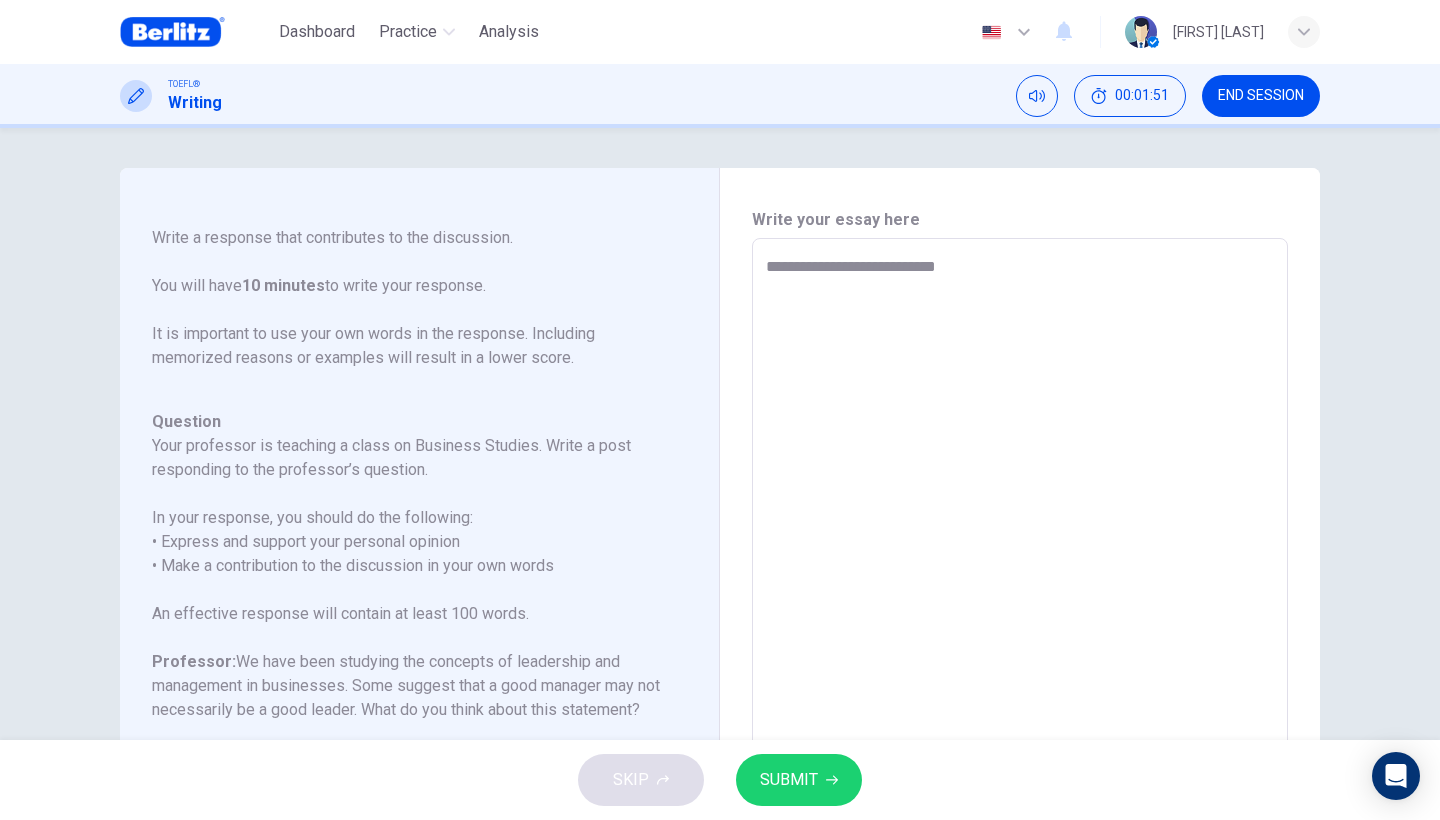 type on "*" 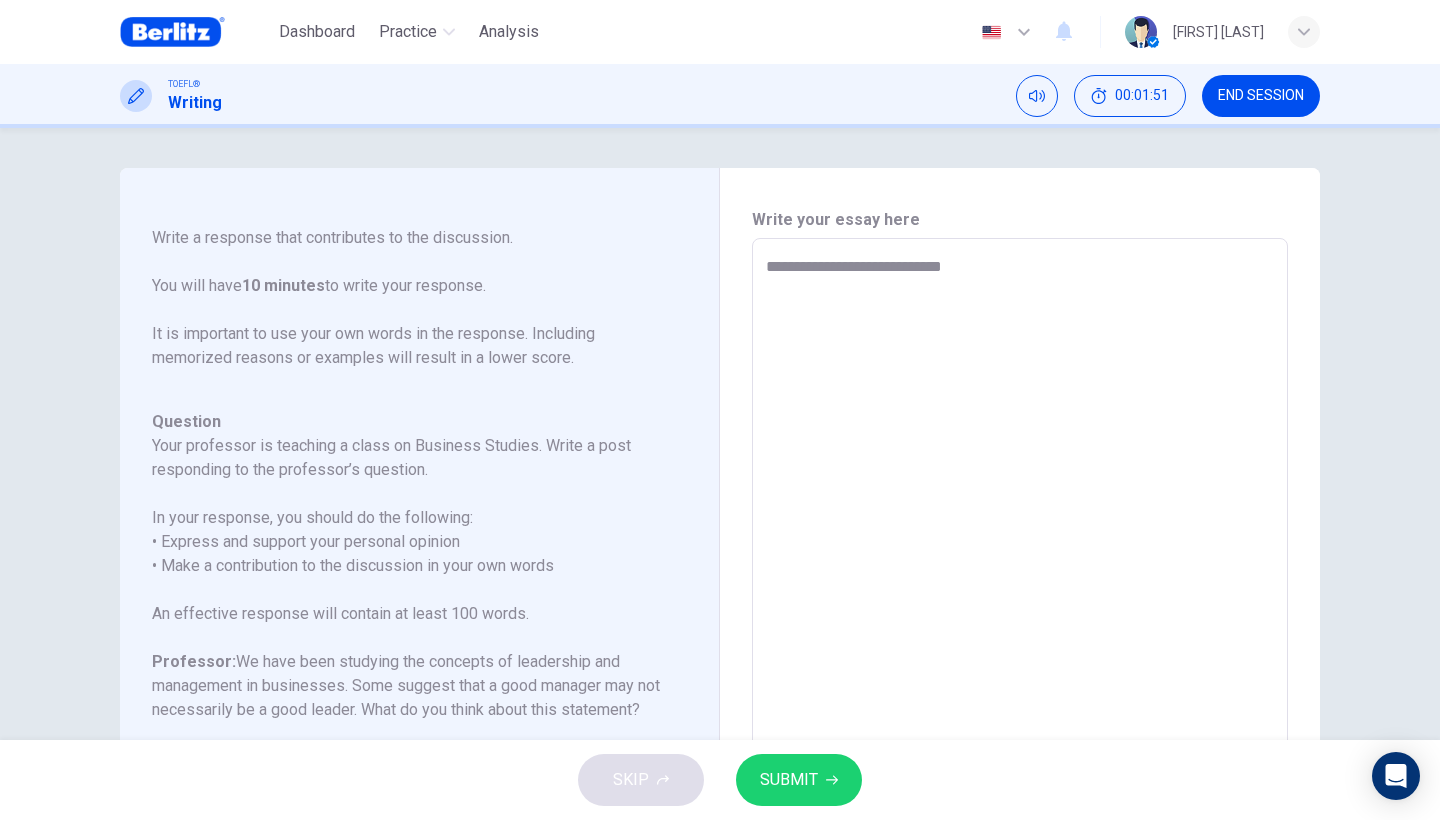 type on "*" 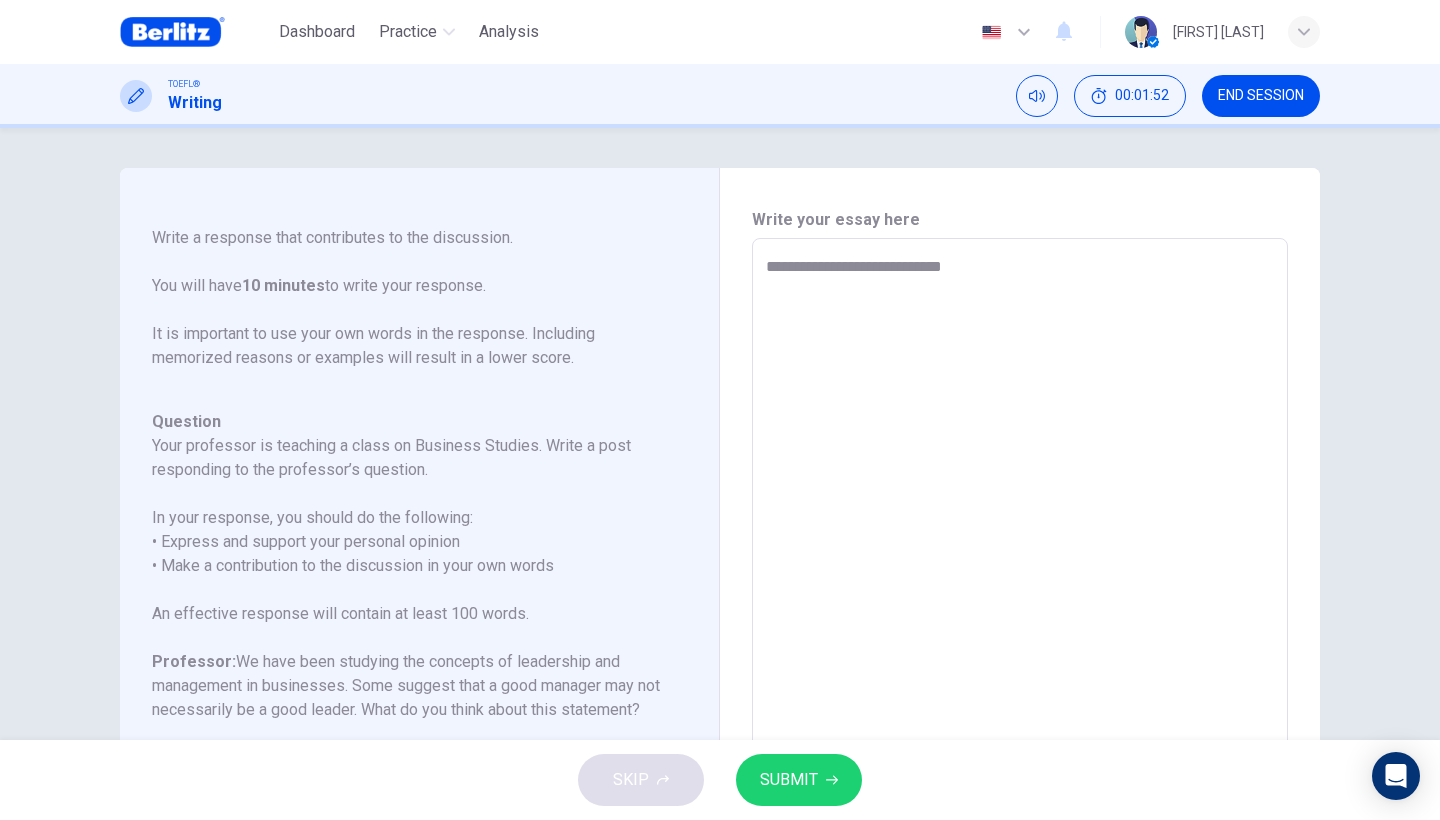 type on "**********" 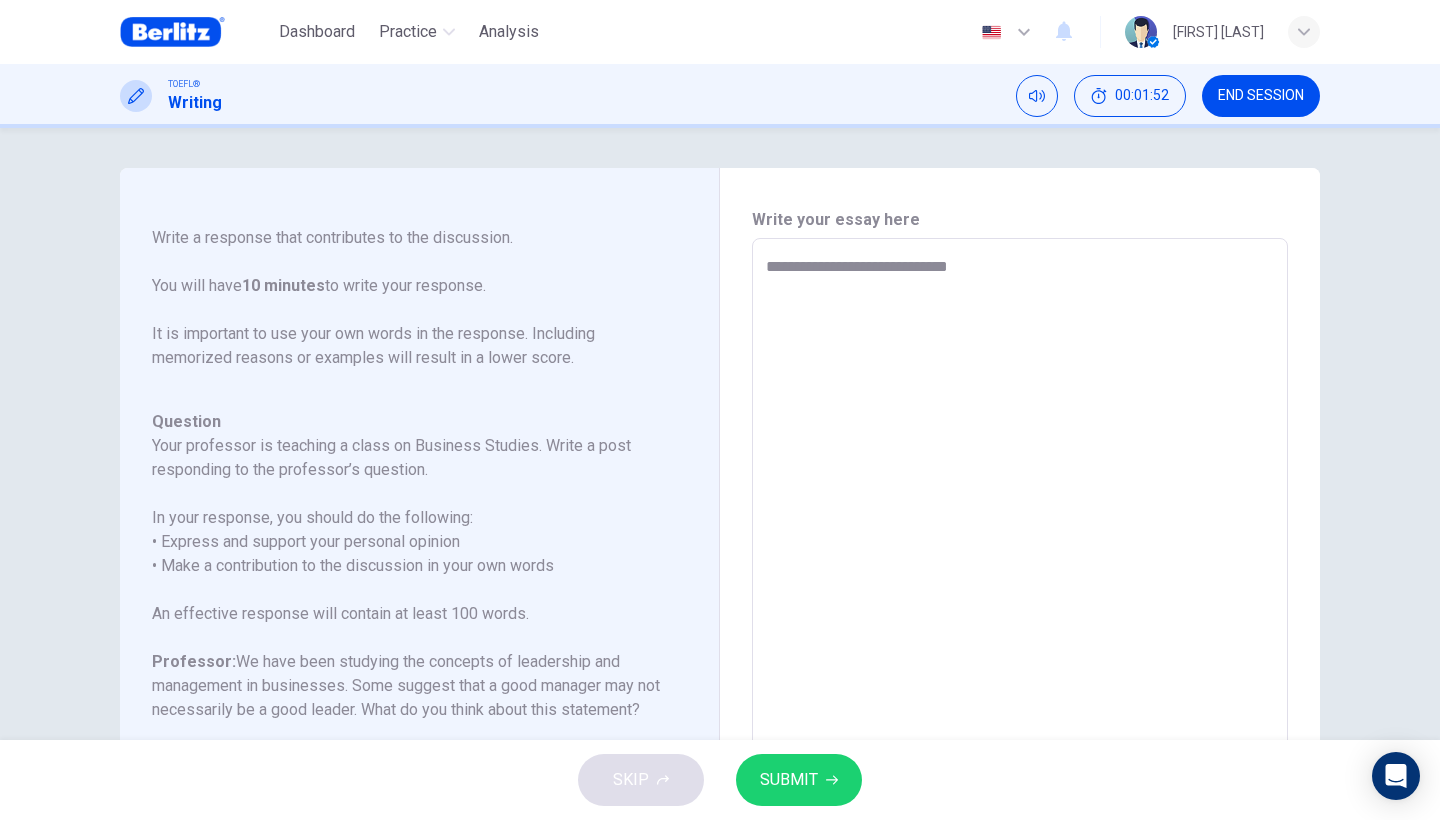 type on "*" 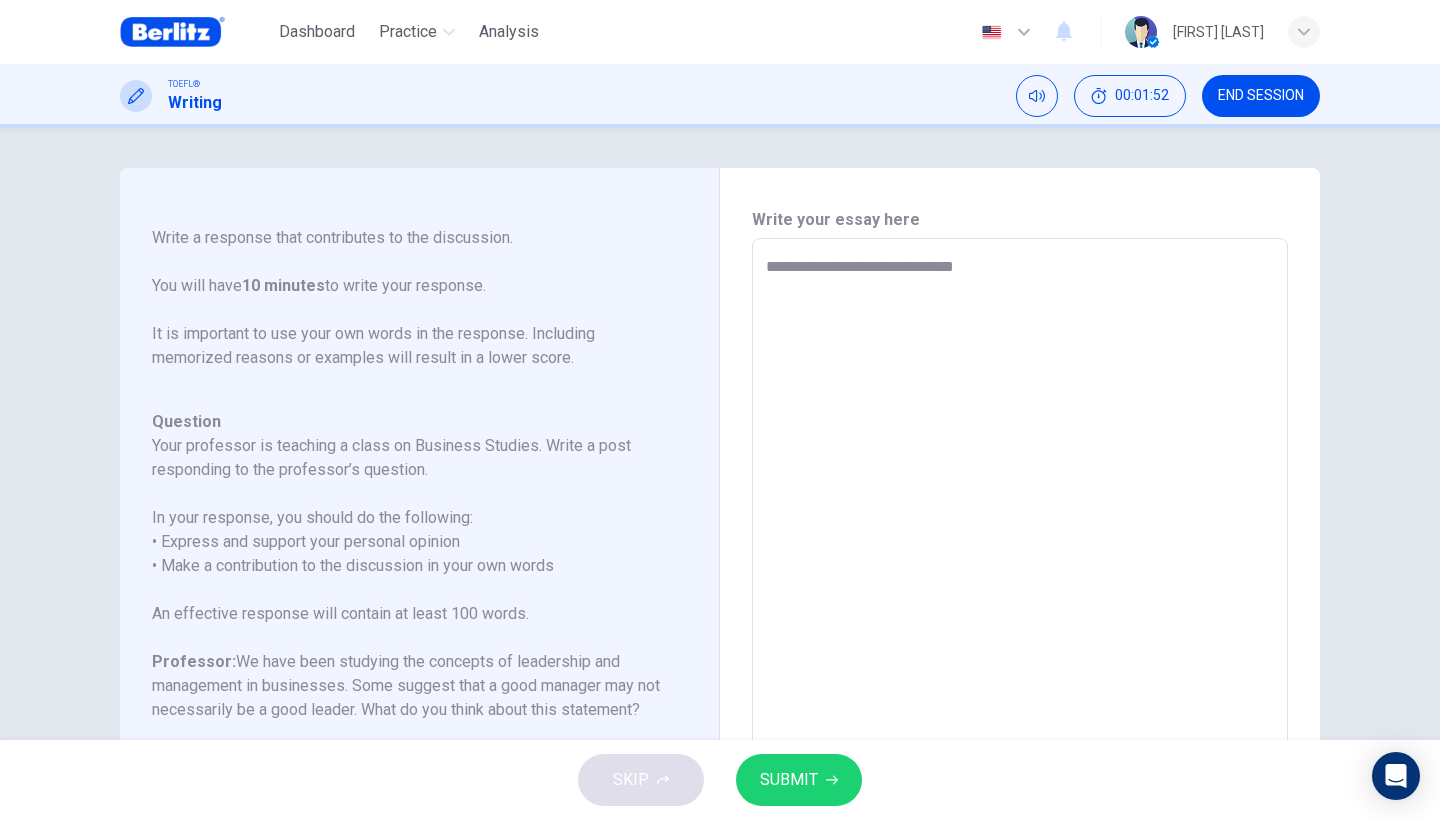 type on "*" 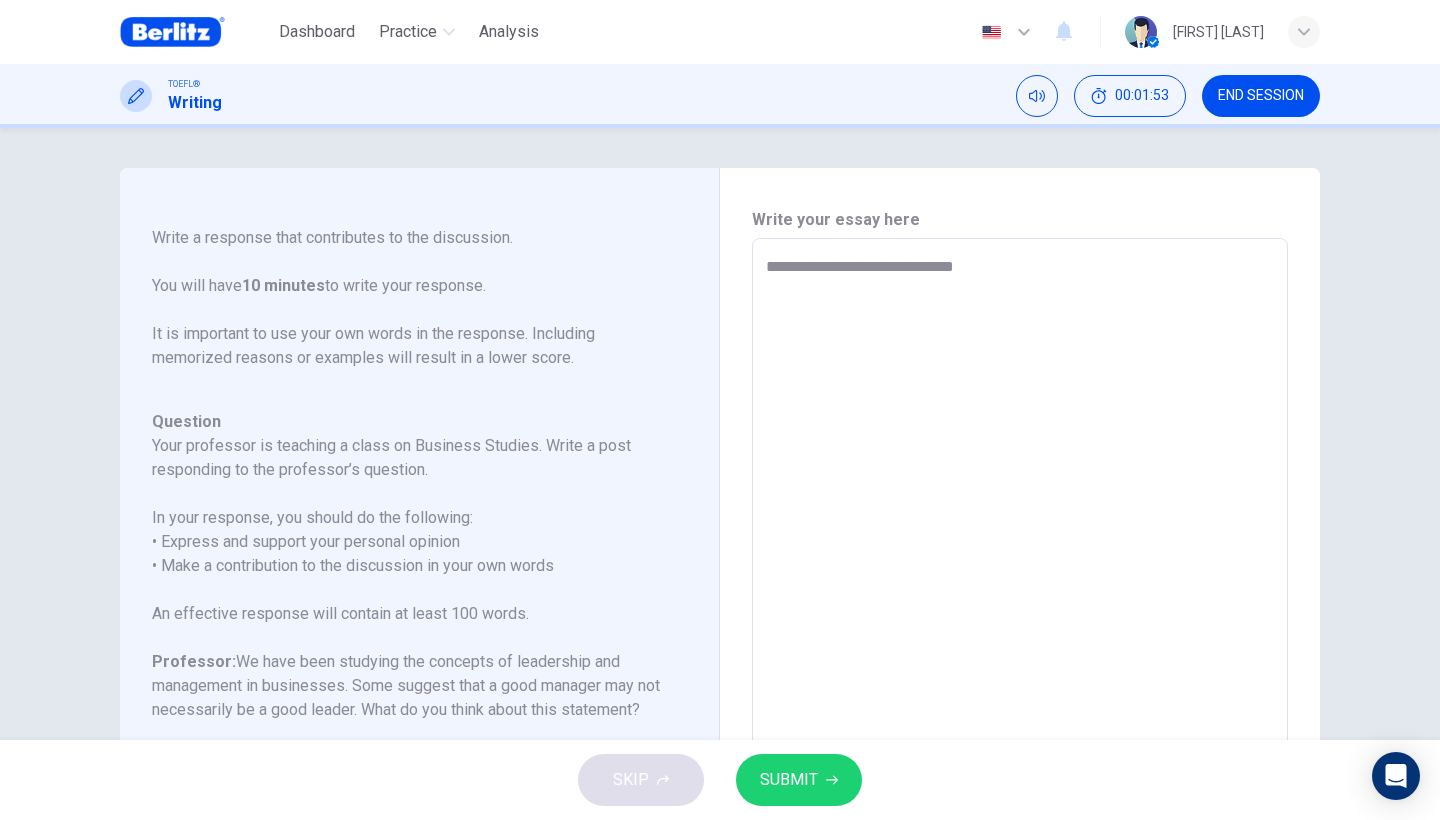 type on "**********" 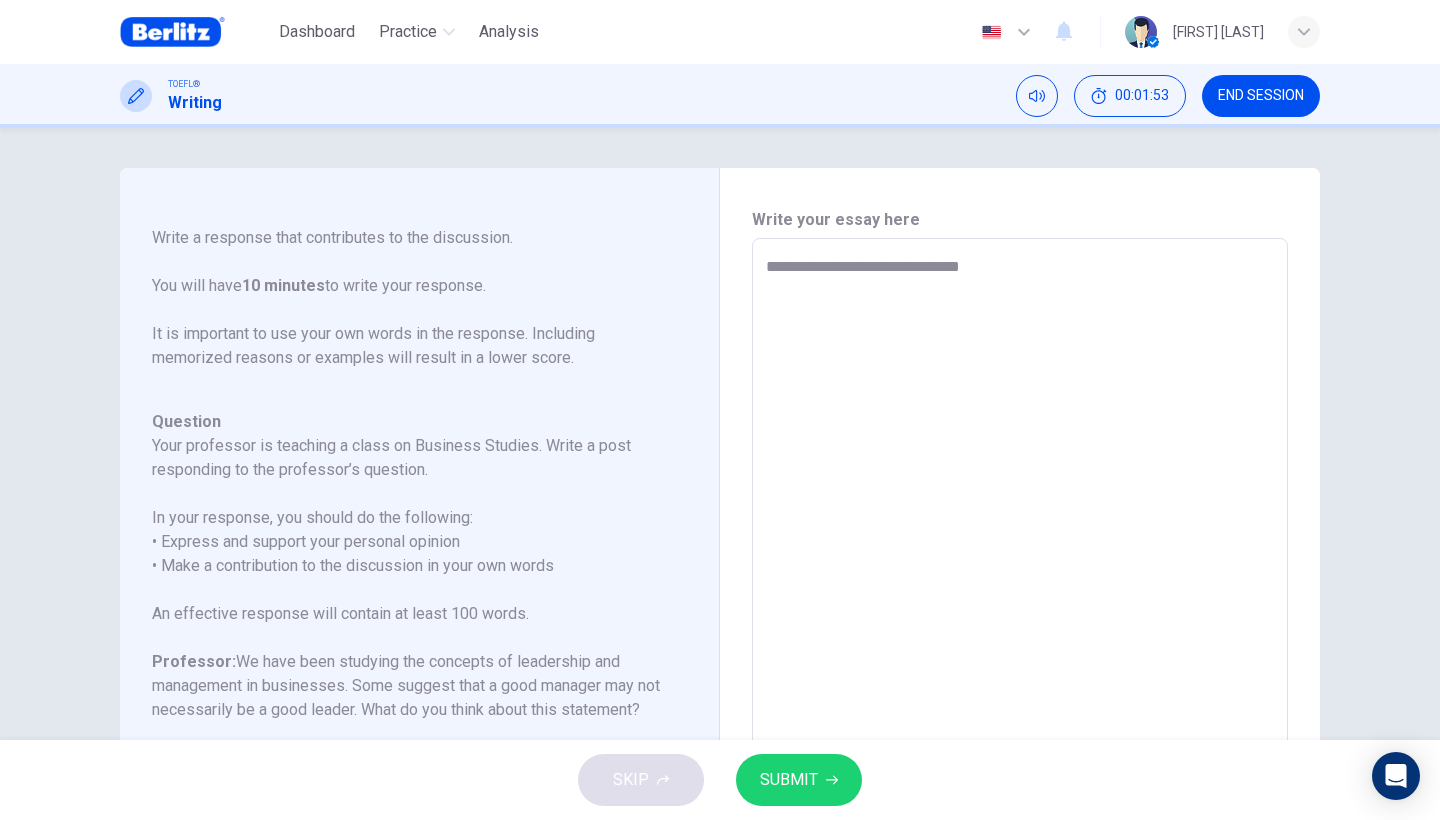 type on "*" 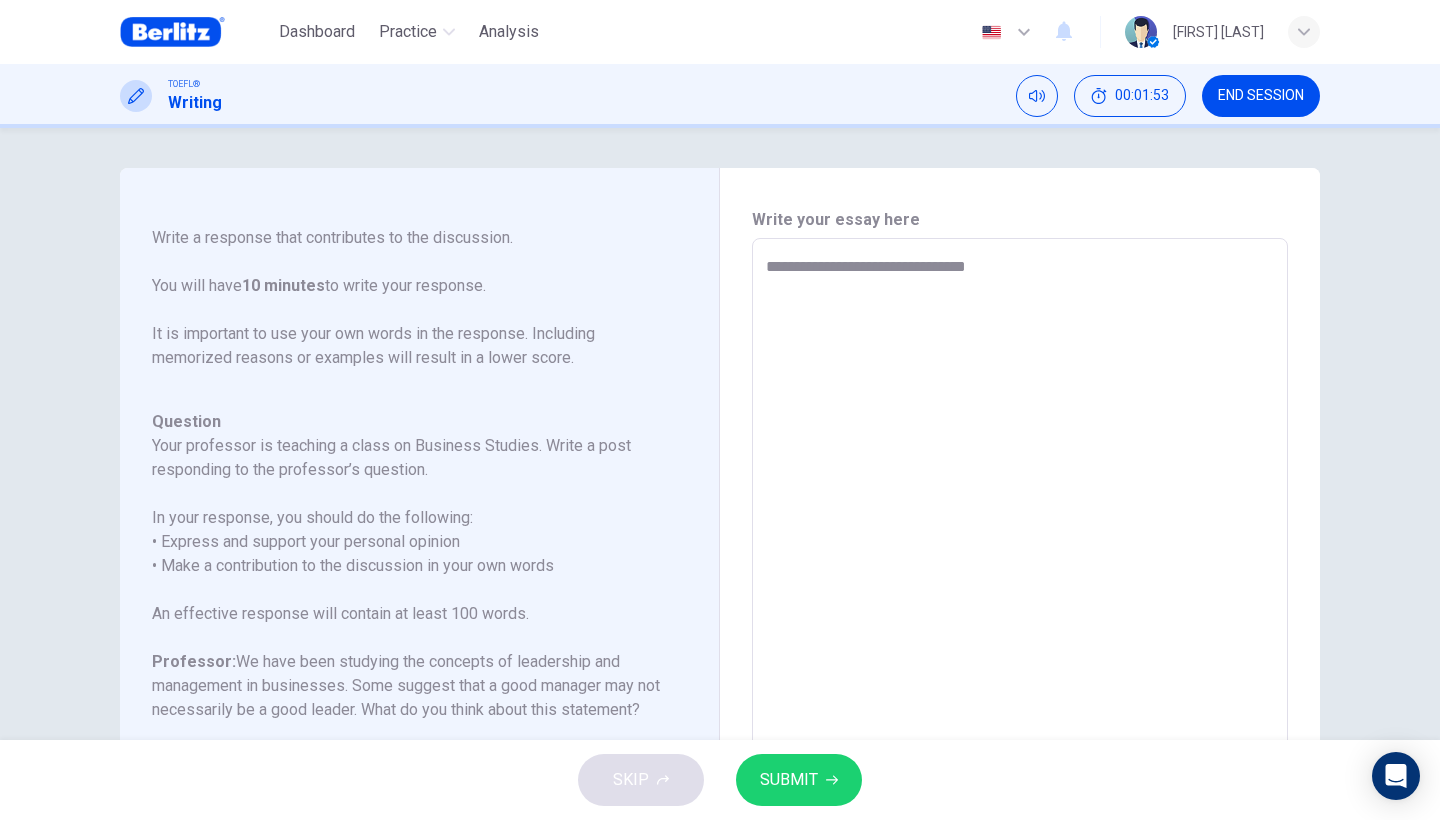 type on "*" 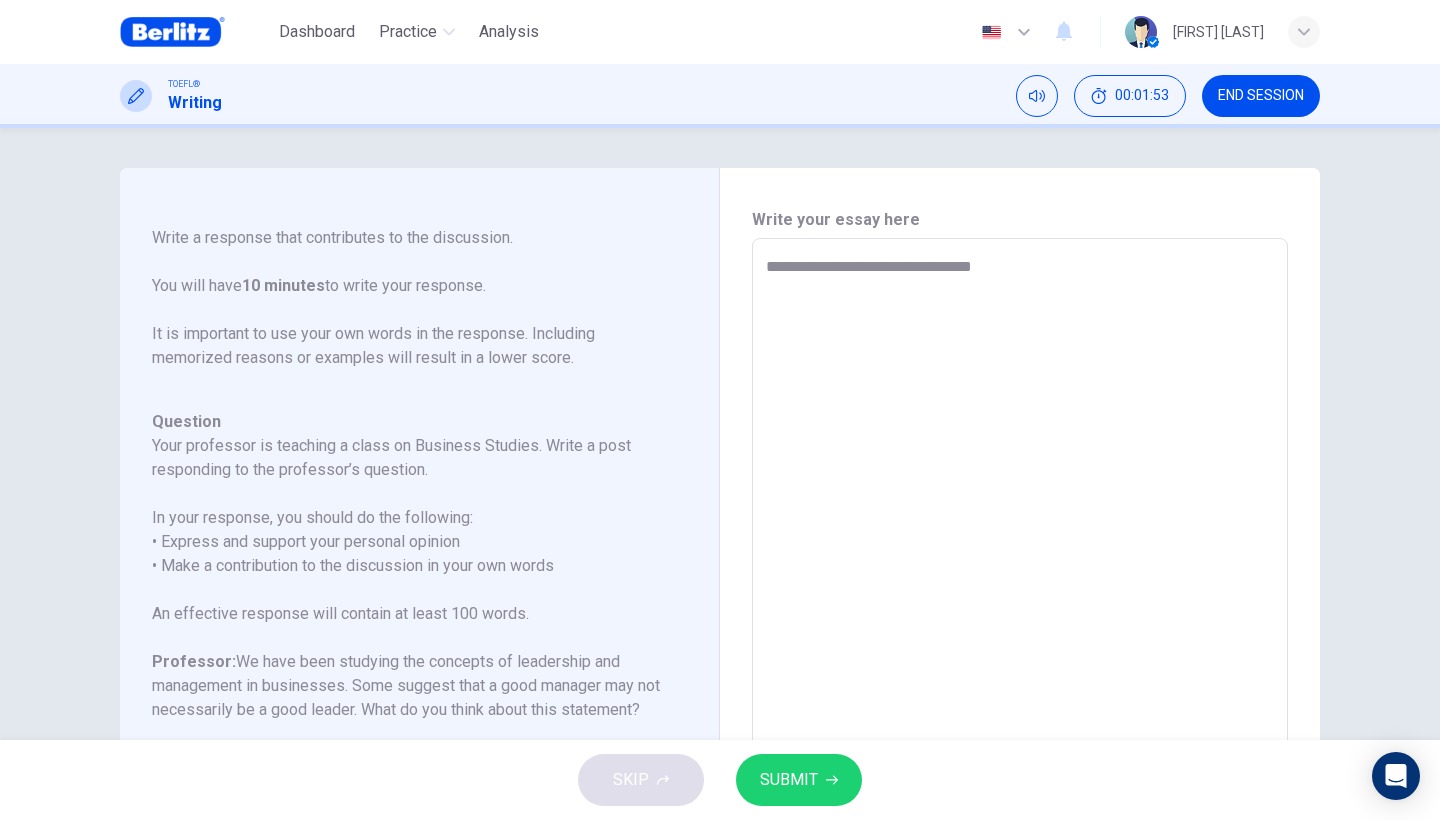type on "*" 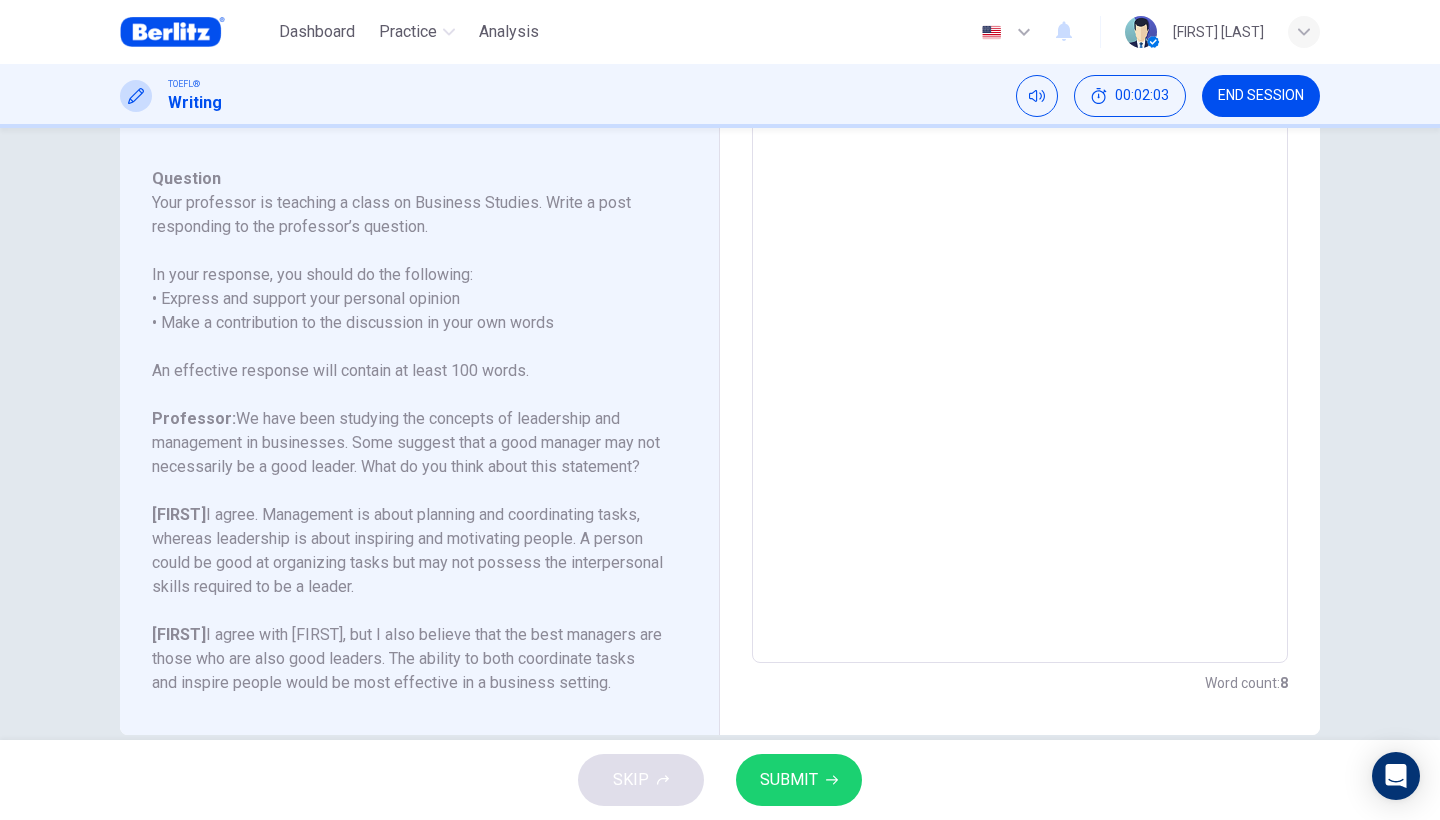 scroll, scrollTop: 0, scrollLeft: 0, axis: both 